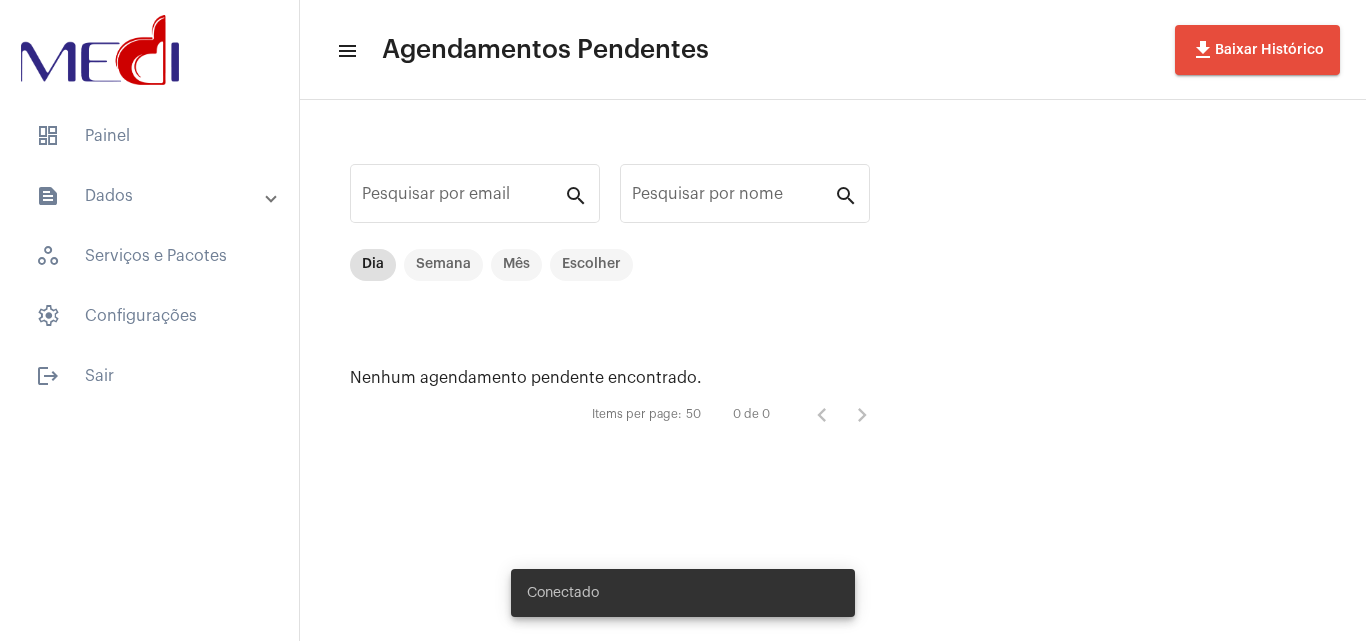 scroll, scrollTop: 0, scrollLeft: 0, axis: both 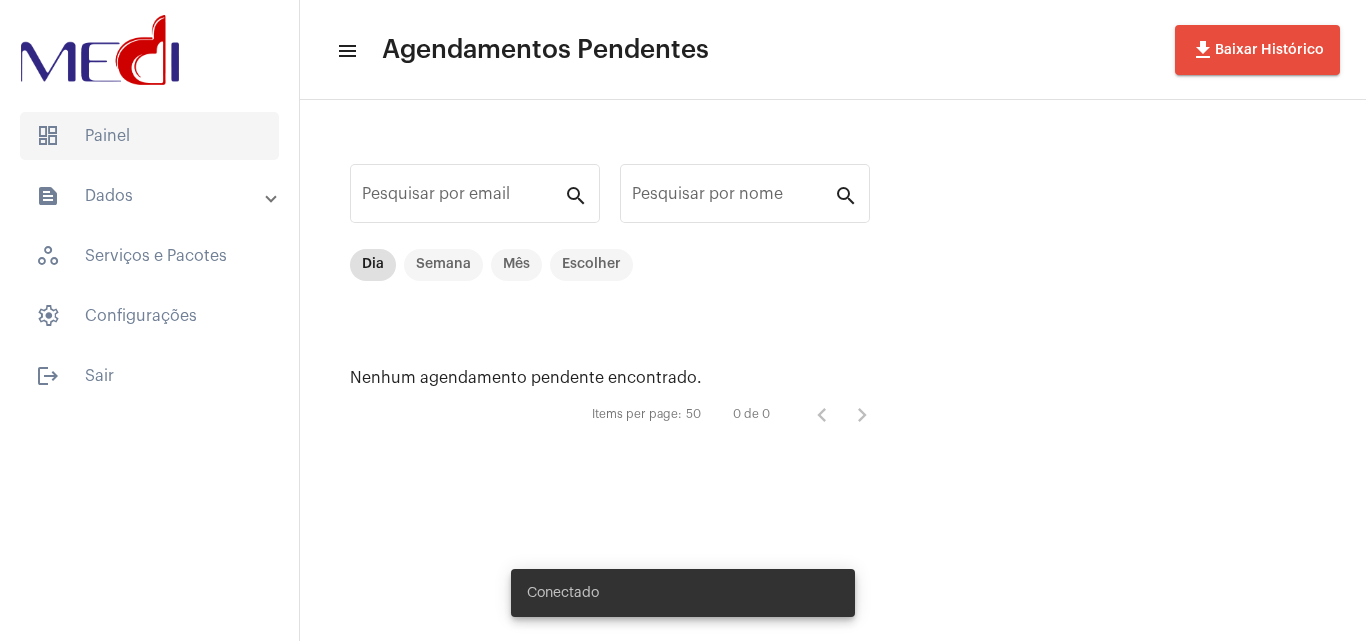 click on "dashboard   Painel" 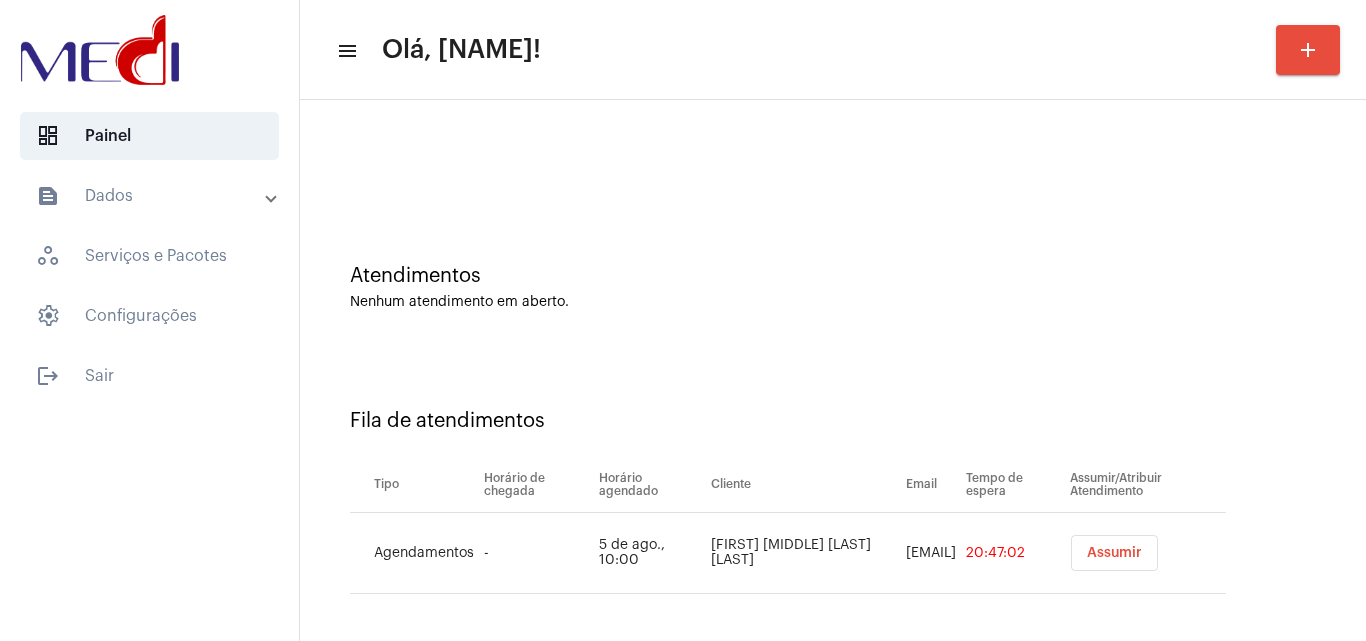 scroll, scrollTop: 27, scrollLeft: 0, axis: vertical 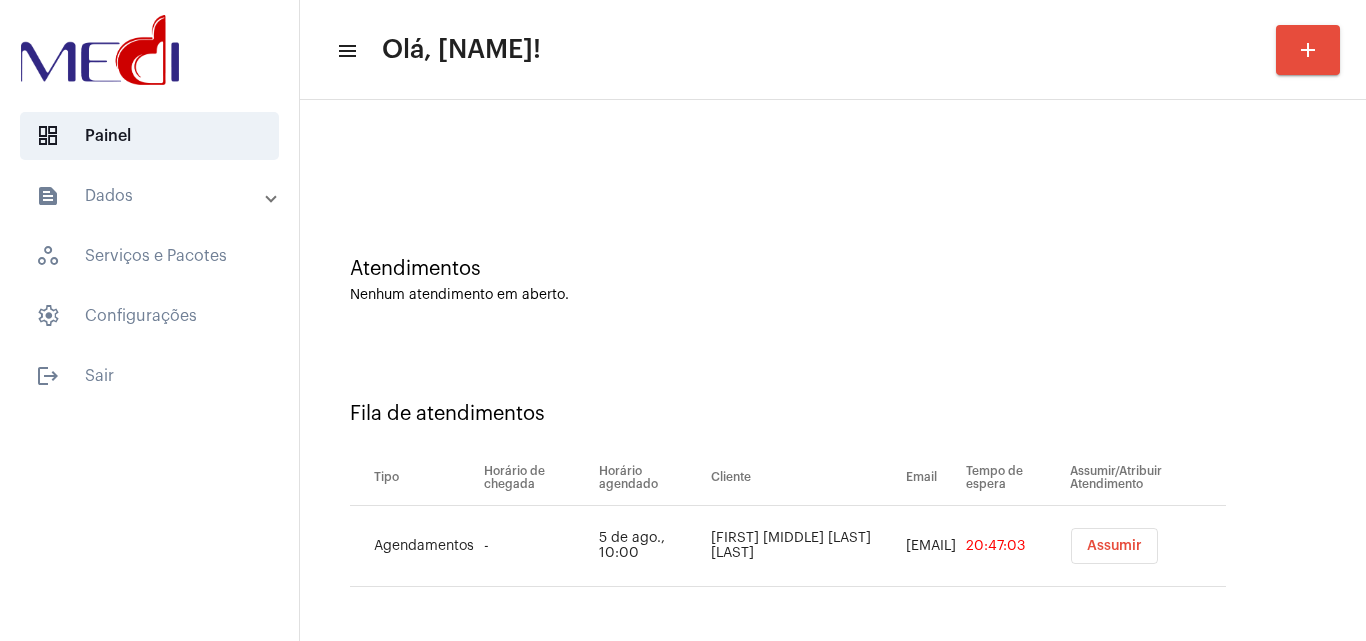 click on "Assumir" at bounding box center [1114, 546] 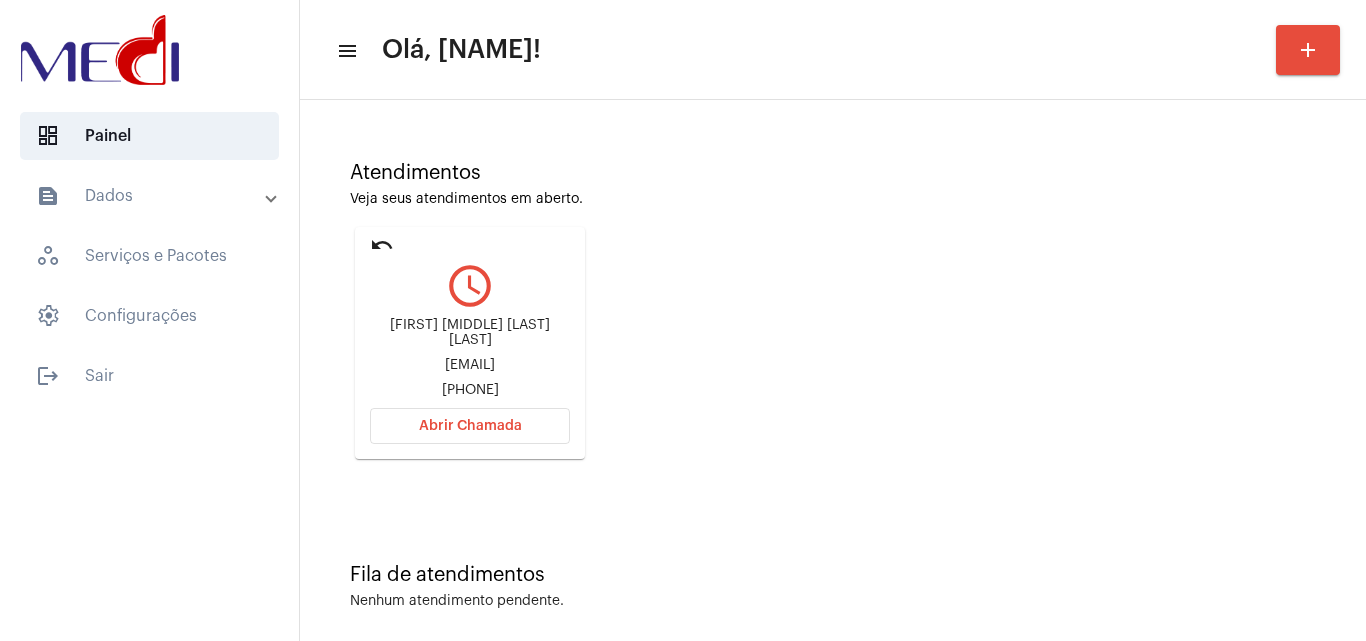 scroll, scrollTop: 141, scrollLeft: 0, axis: vertical 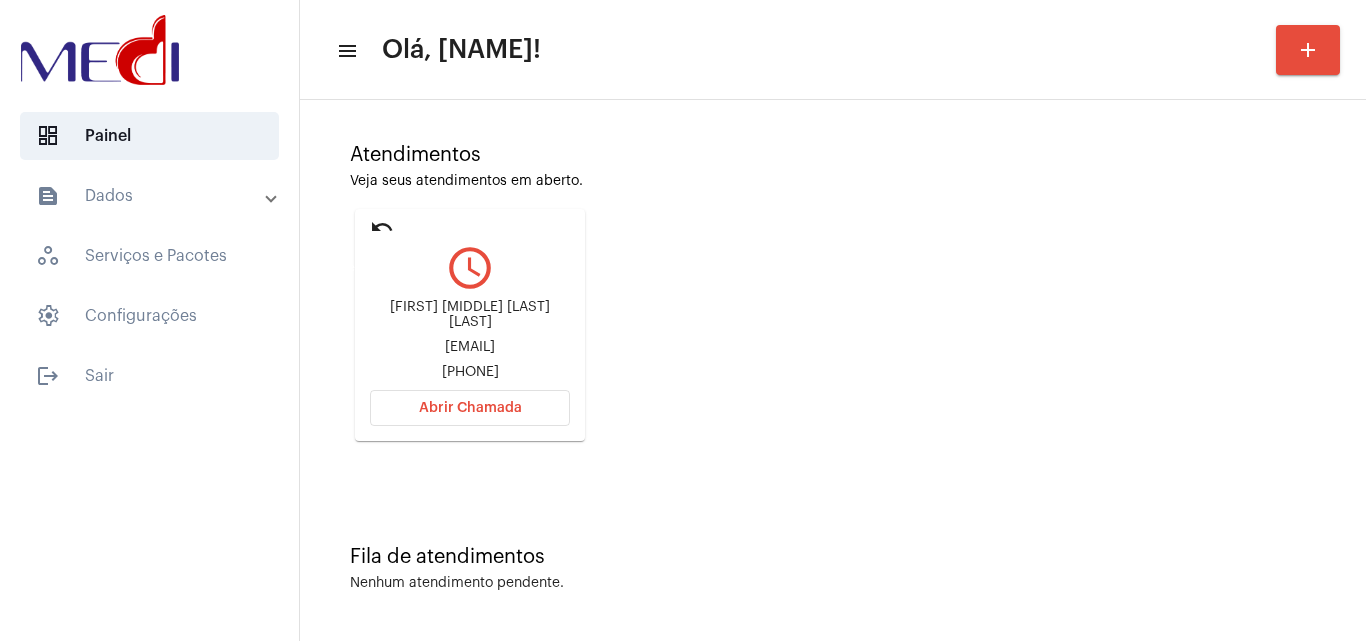 click on "undo" 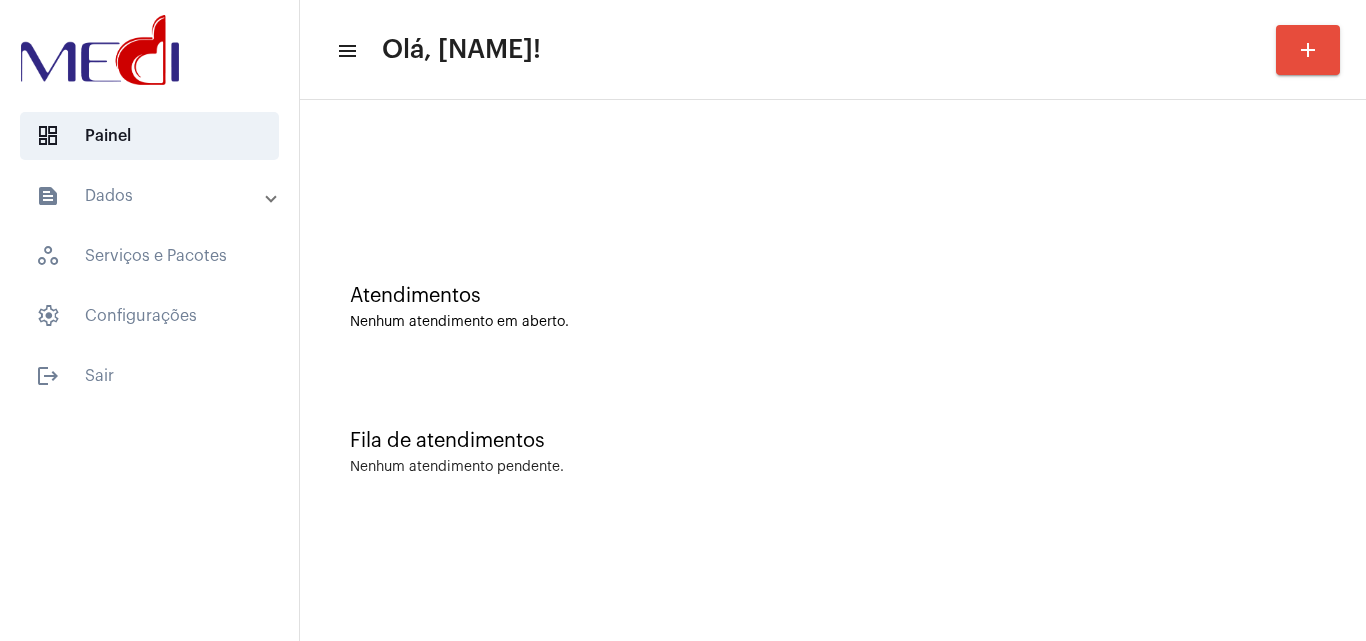 scroll, scrollTop: 0, scrollLeft: 0, axis: both 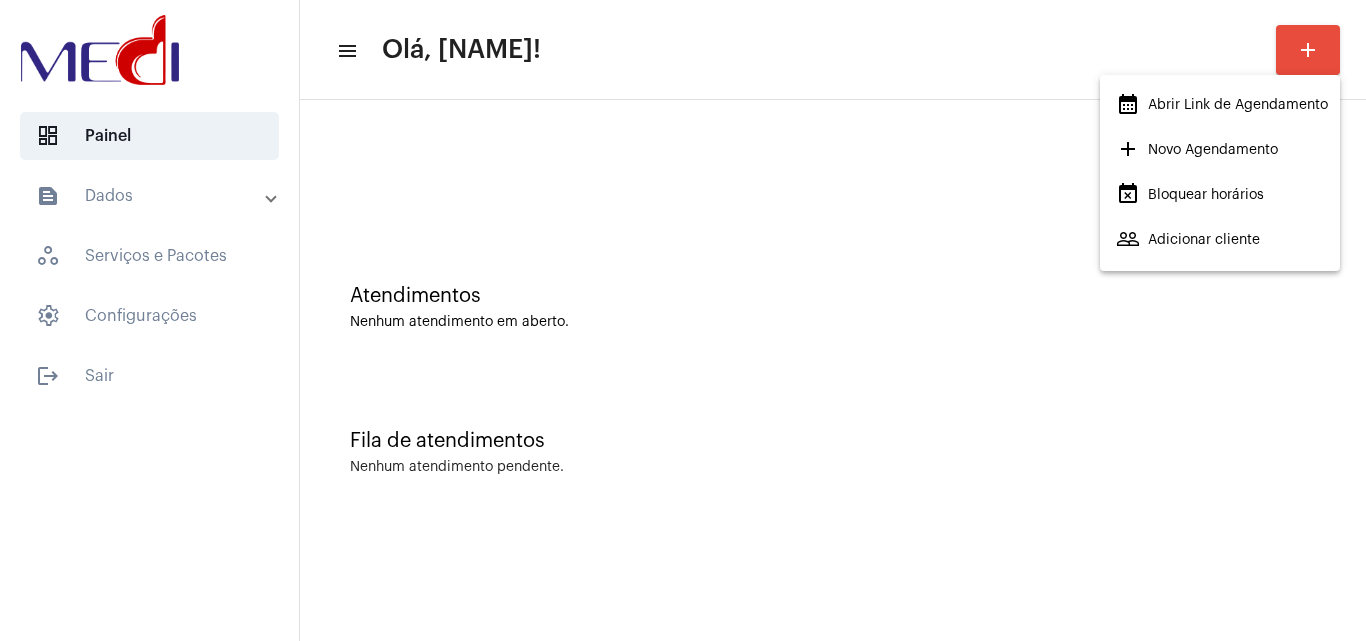 click on "calendar_month_outlined Abrir Link de Agendamento" at bounding box center (1222, 105) 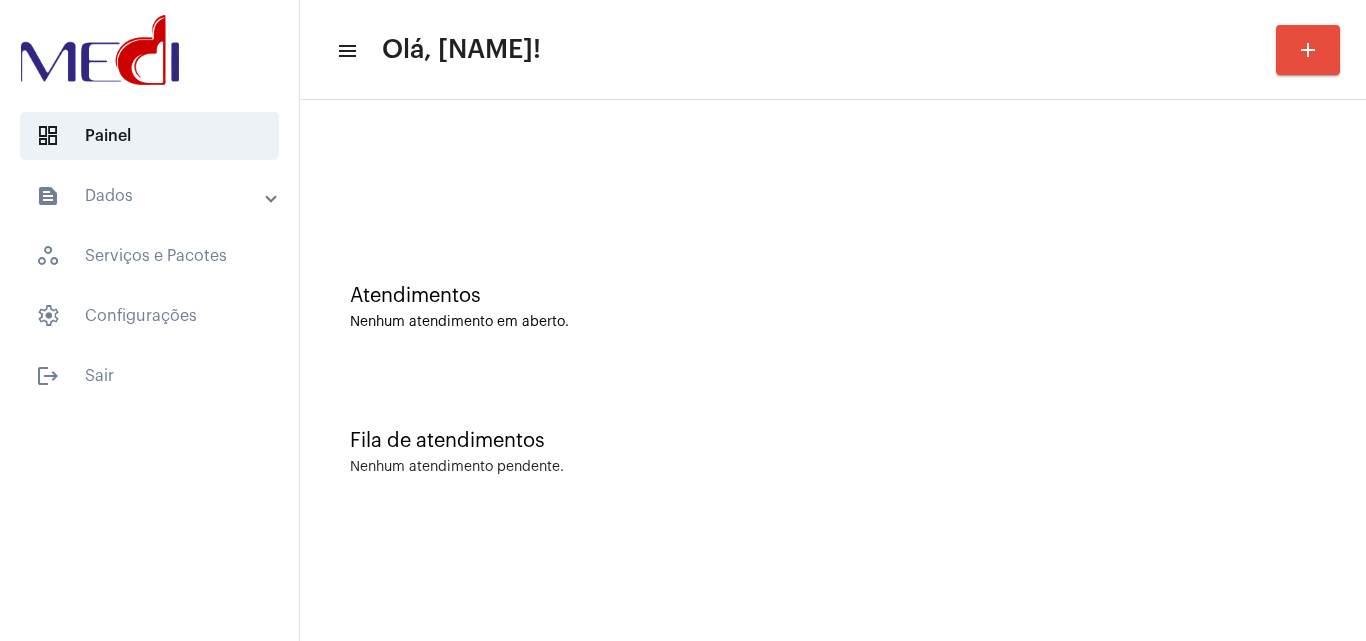 click 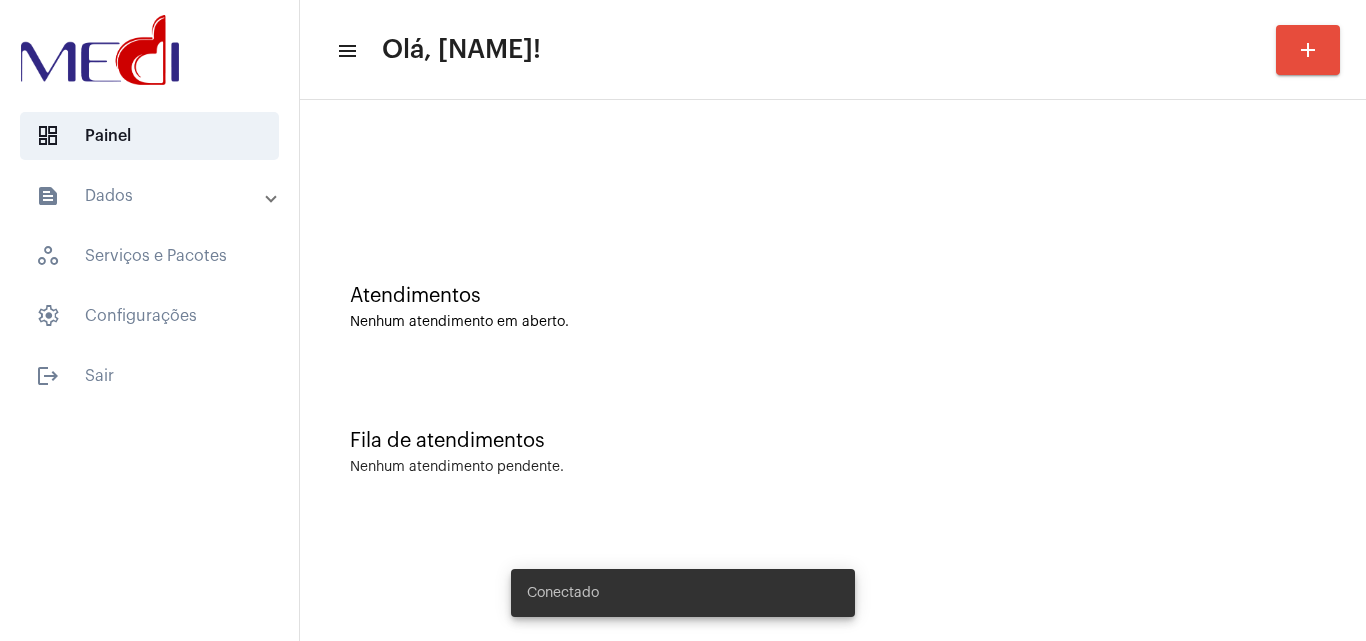 scroll, scrollTop: 0, scrollLeft: 0, axis: both 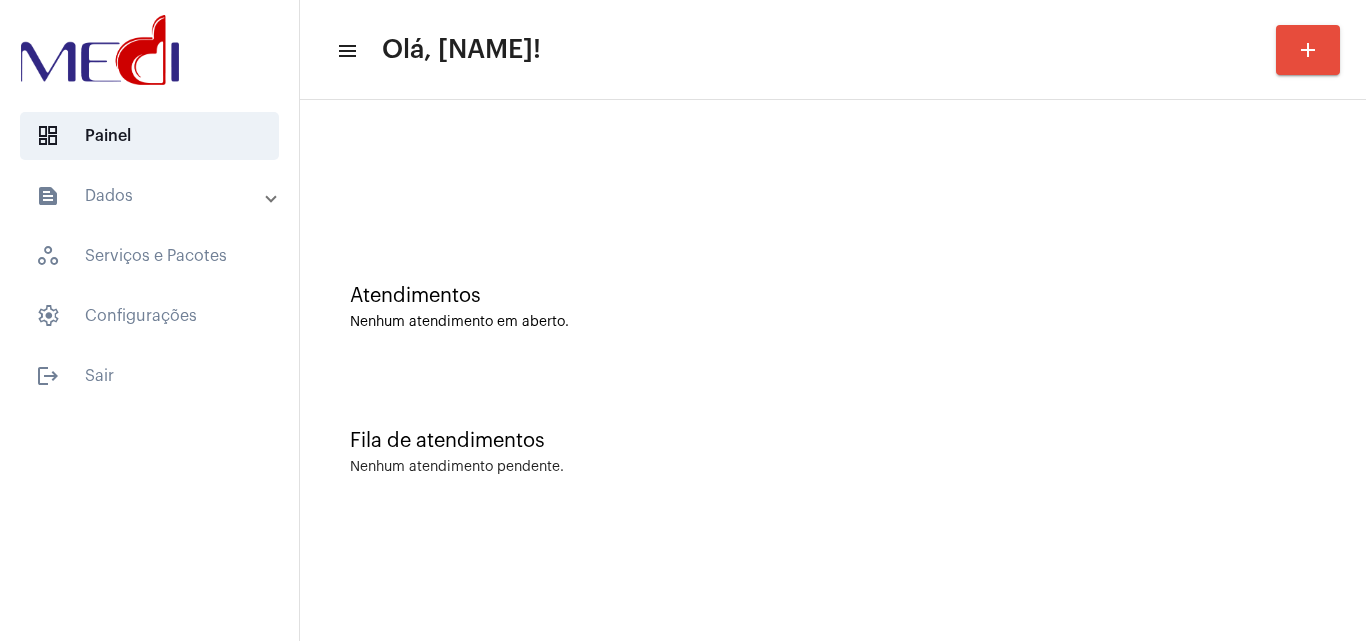 click on "Atendimentos Nenhum atendimento em aberto." 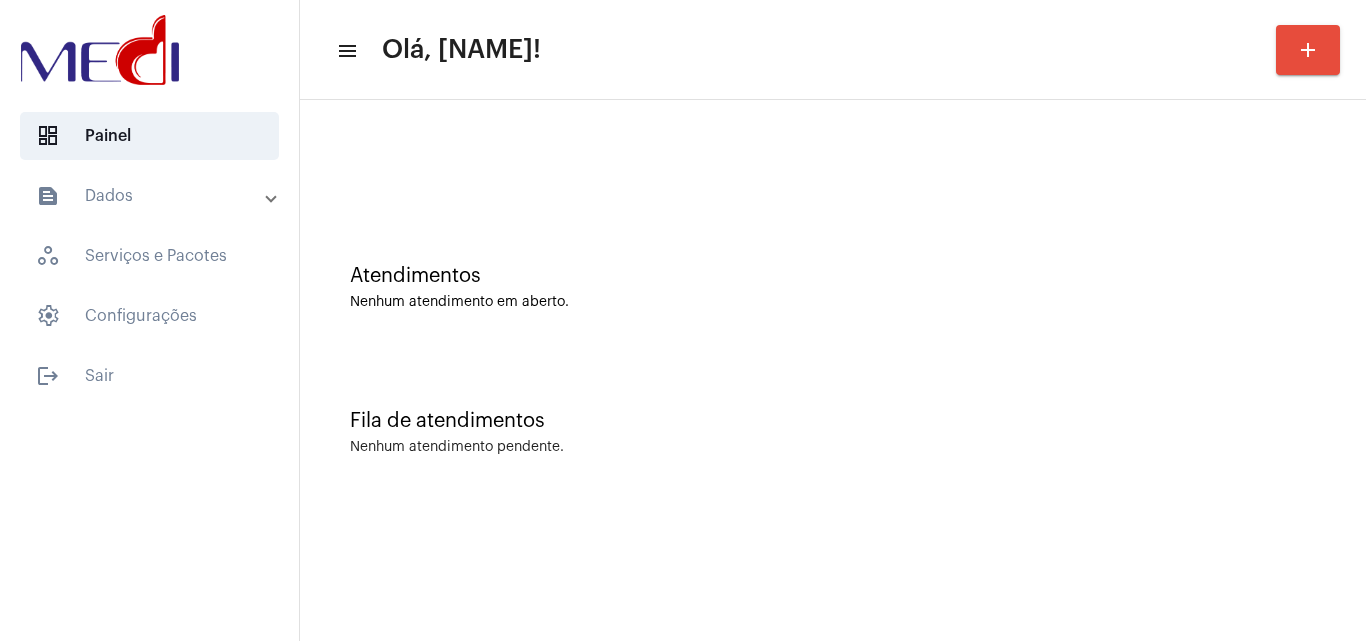 scroll, scrollTop: 0, scrollLeft: 0, axis: both 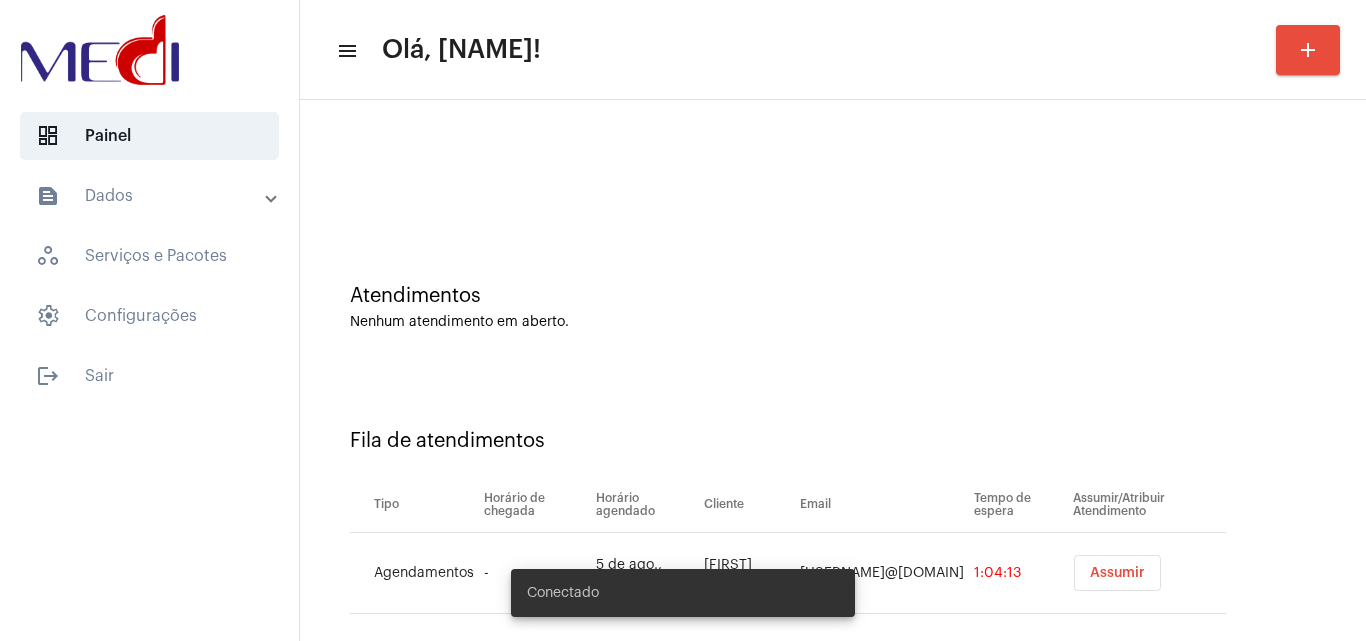 click on "Assumir" at bounding box center [1117, 573] 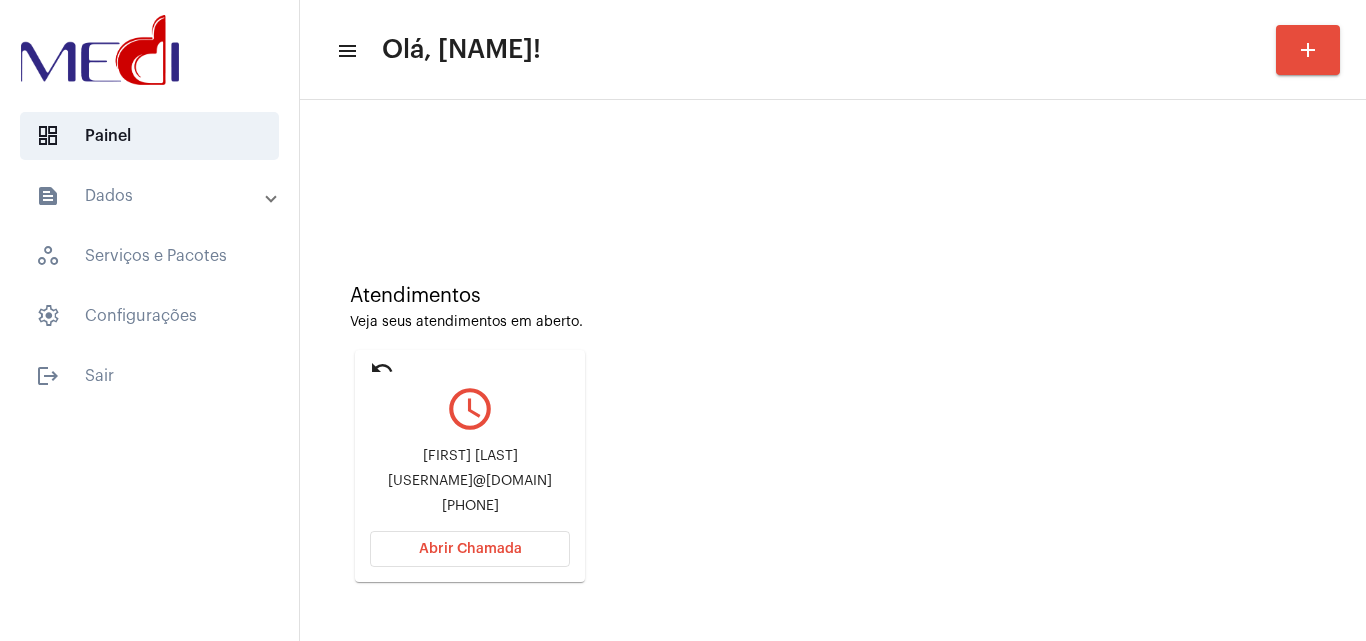 drag, startPoint x: 393, startPoint y: 447, endPoint x: 554, endPoint y: 454, distance: 161.1521 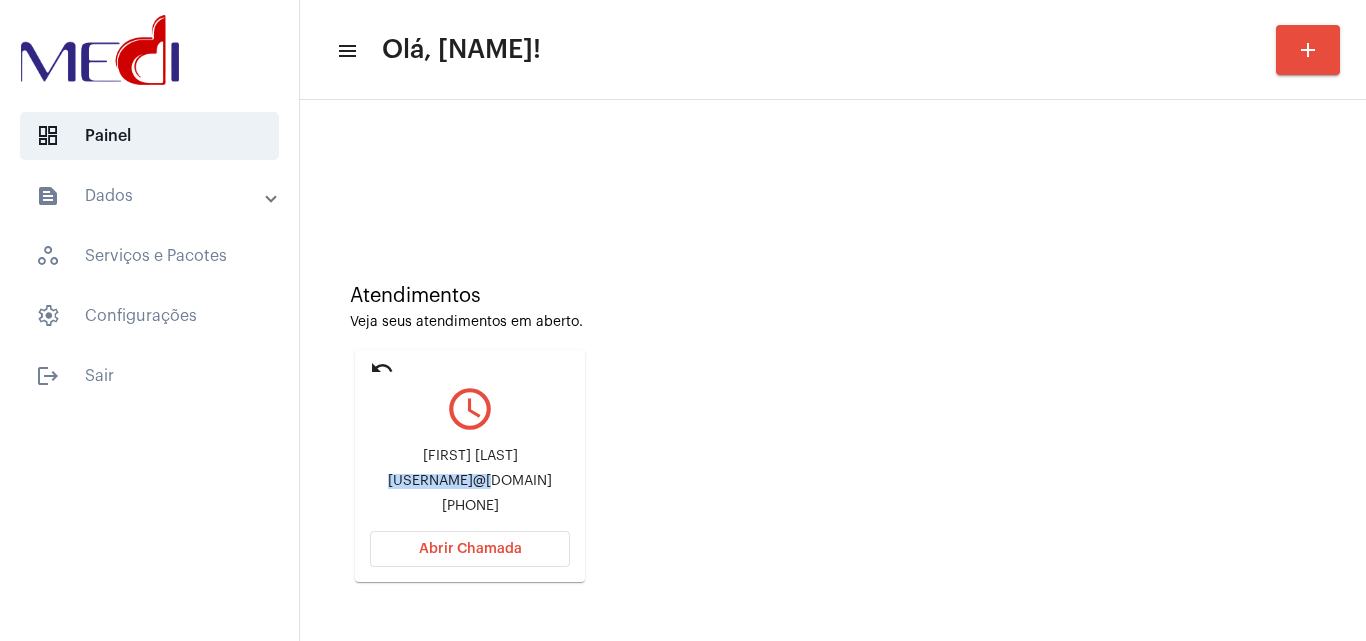 drag, startPoint x: 375, startPoint y: 484, endPoint x: 453, endPoint y: 481, distance: 78.05767 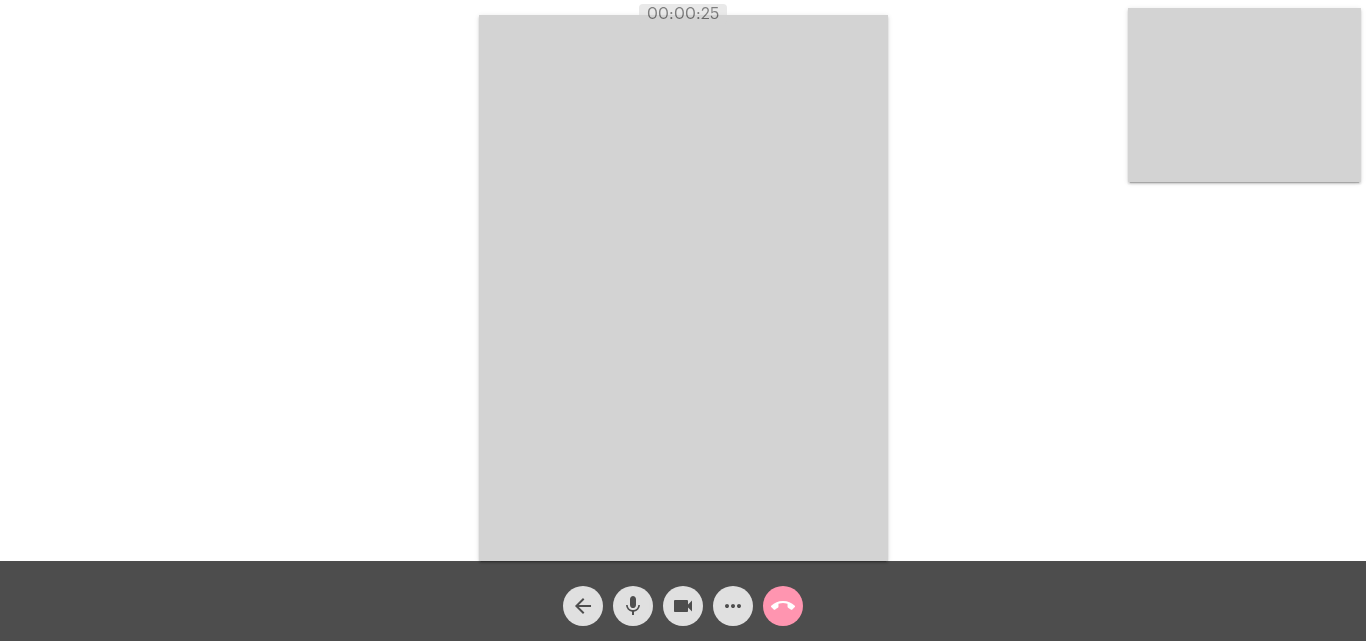 click on "mic" 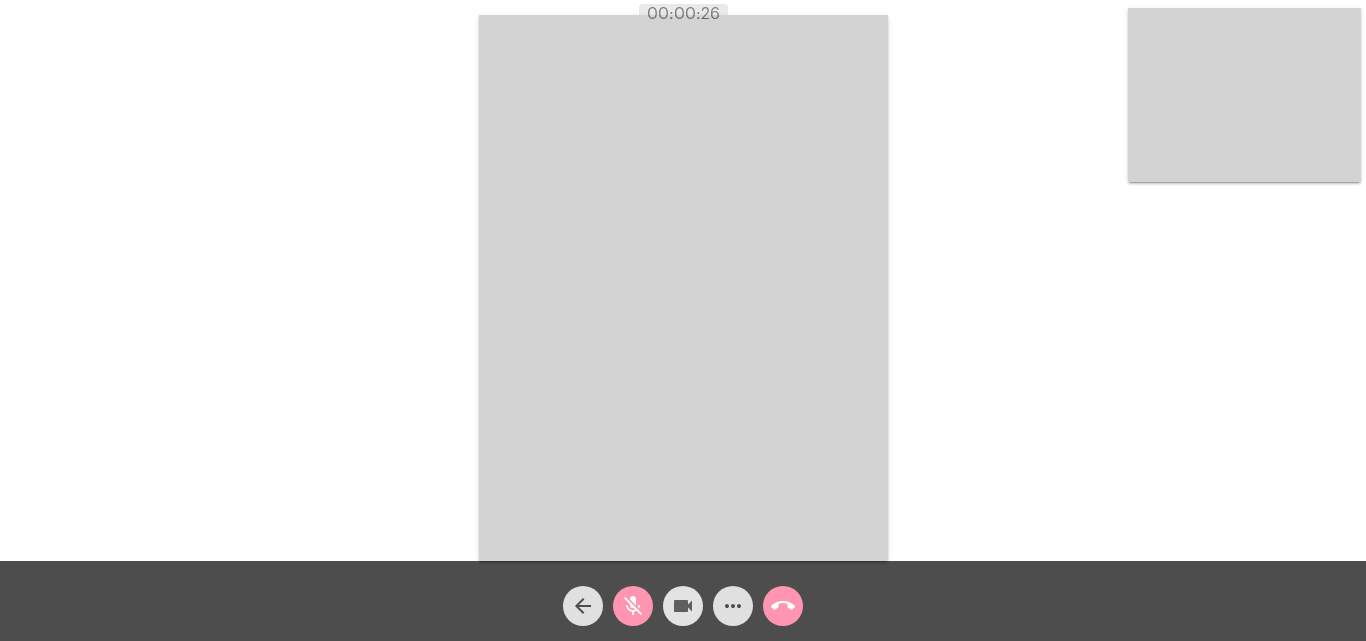 click on "videocam" 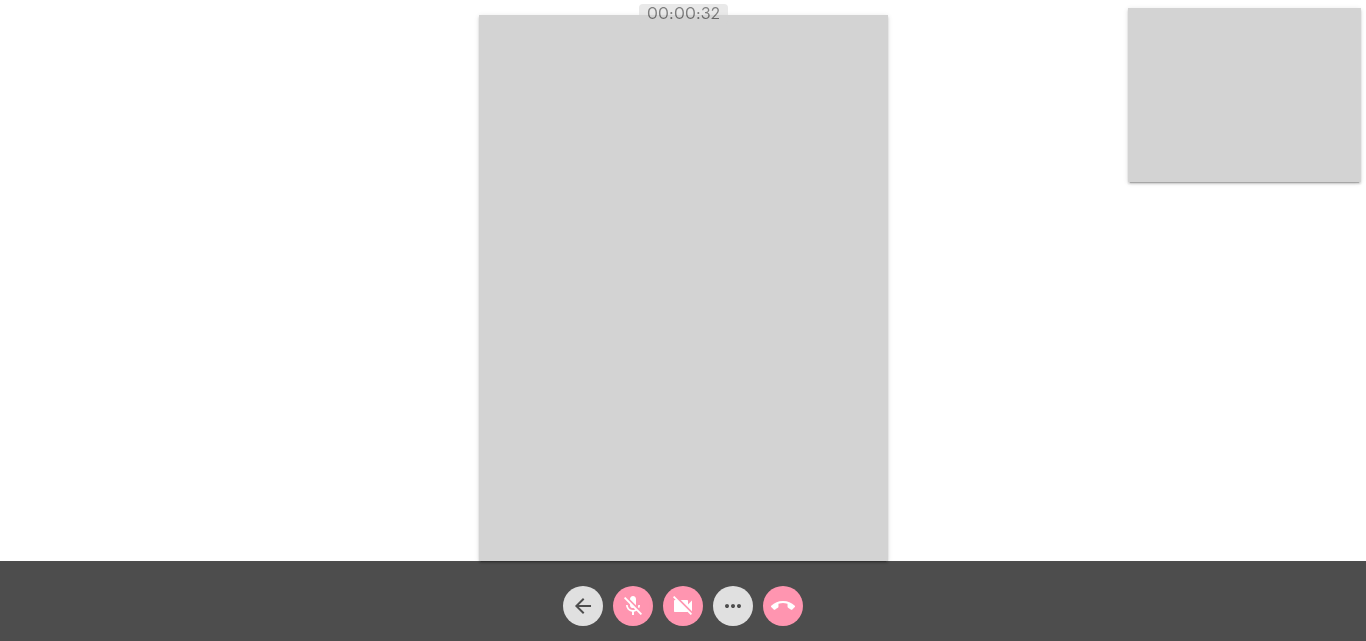 click on "mic_off" 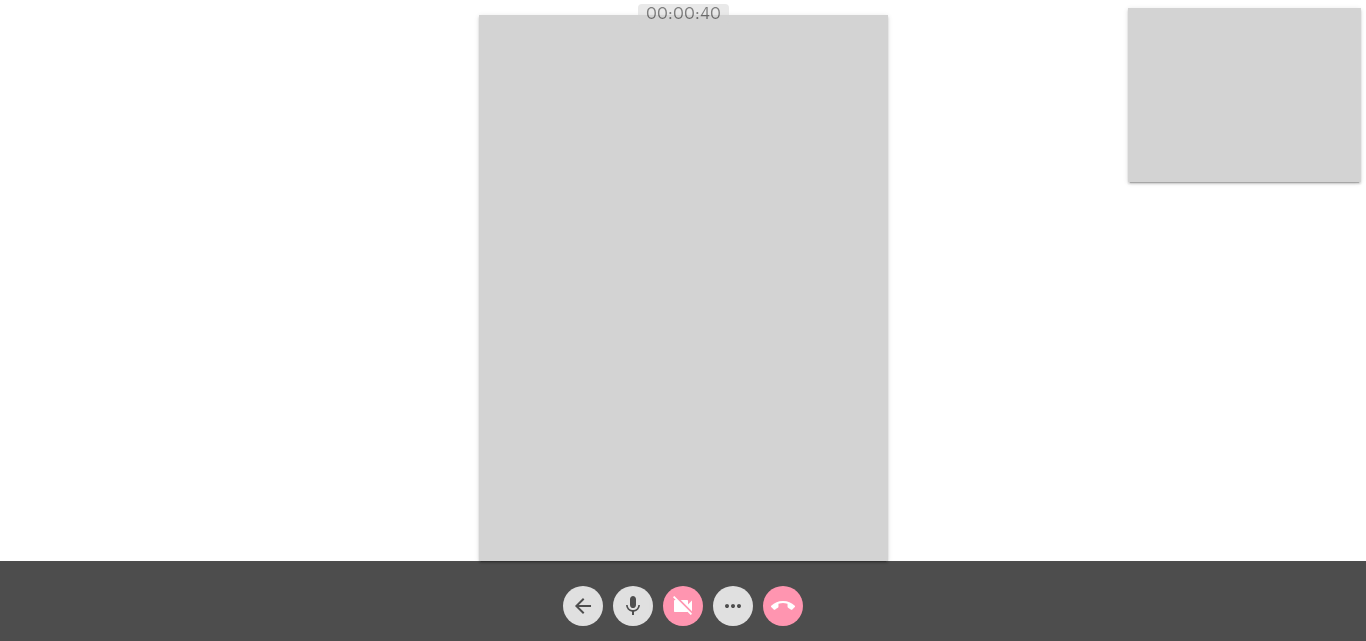 click on "mic" 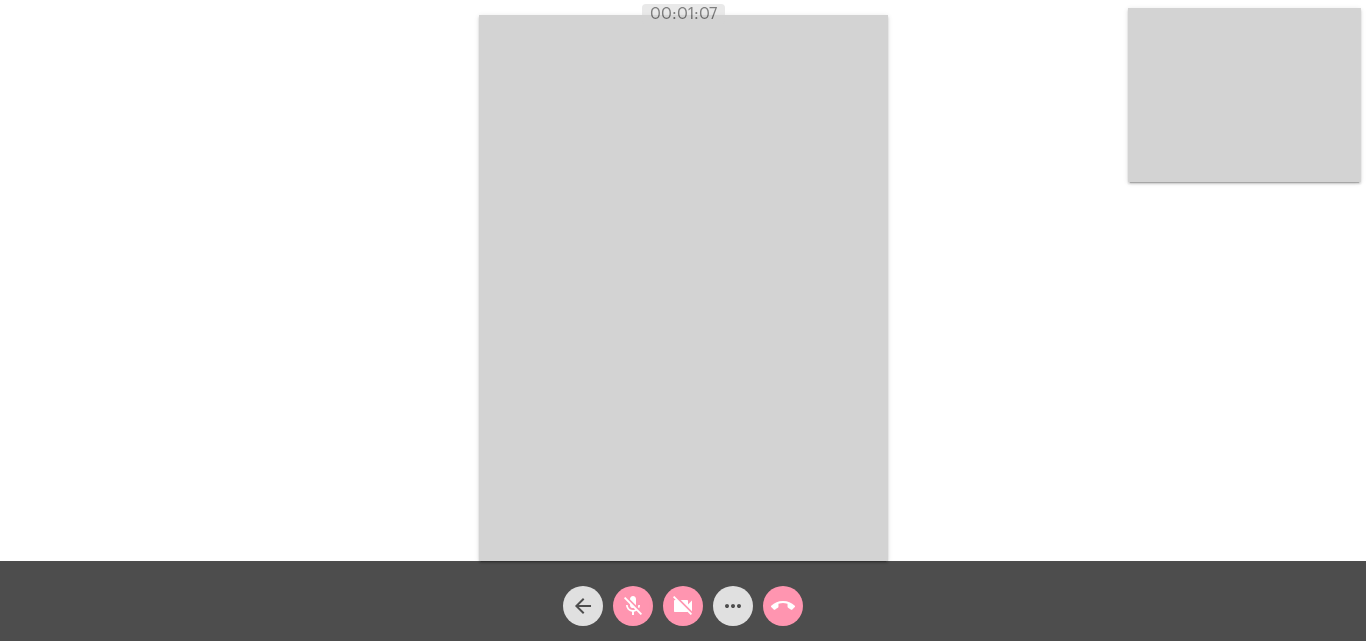 click on "mic_off" 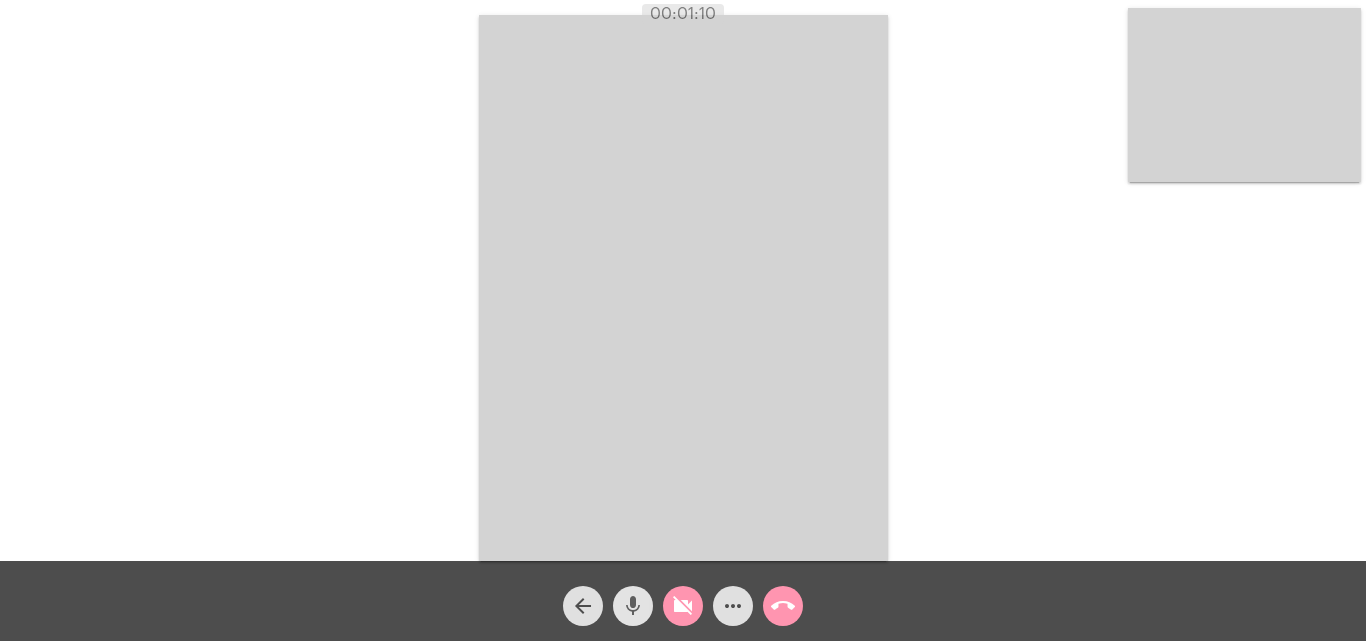 click on "mic" 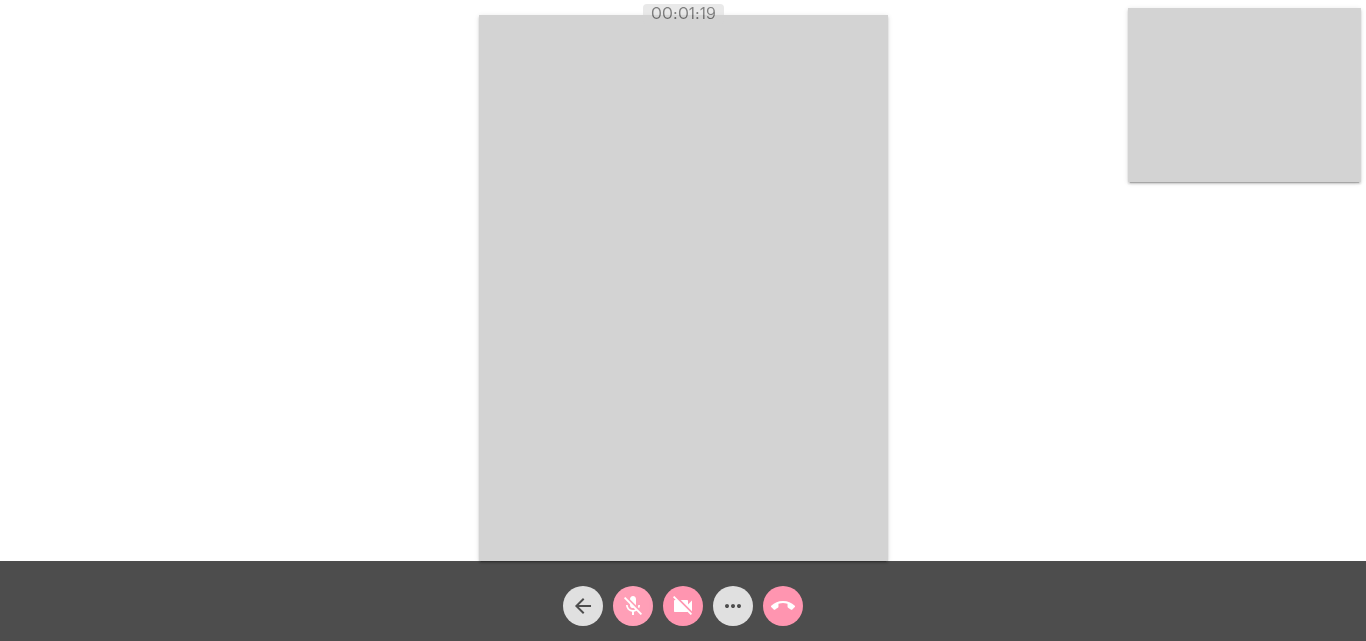 click on "mic_off" 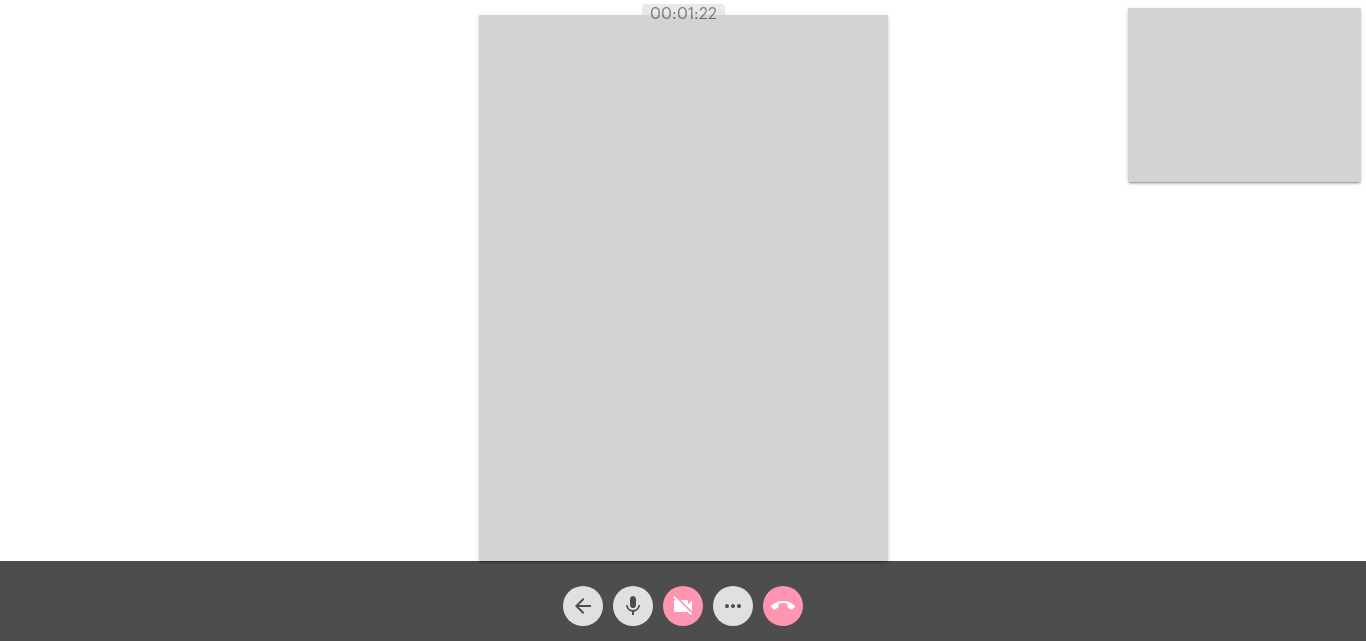 click on "mic" 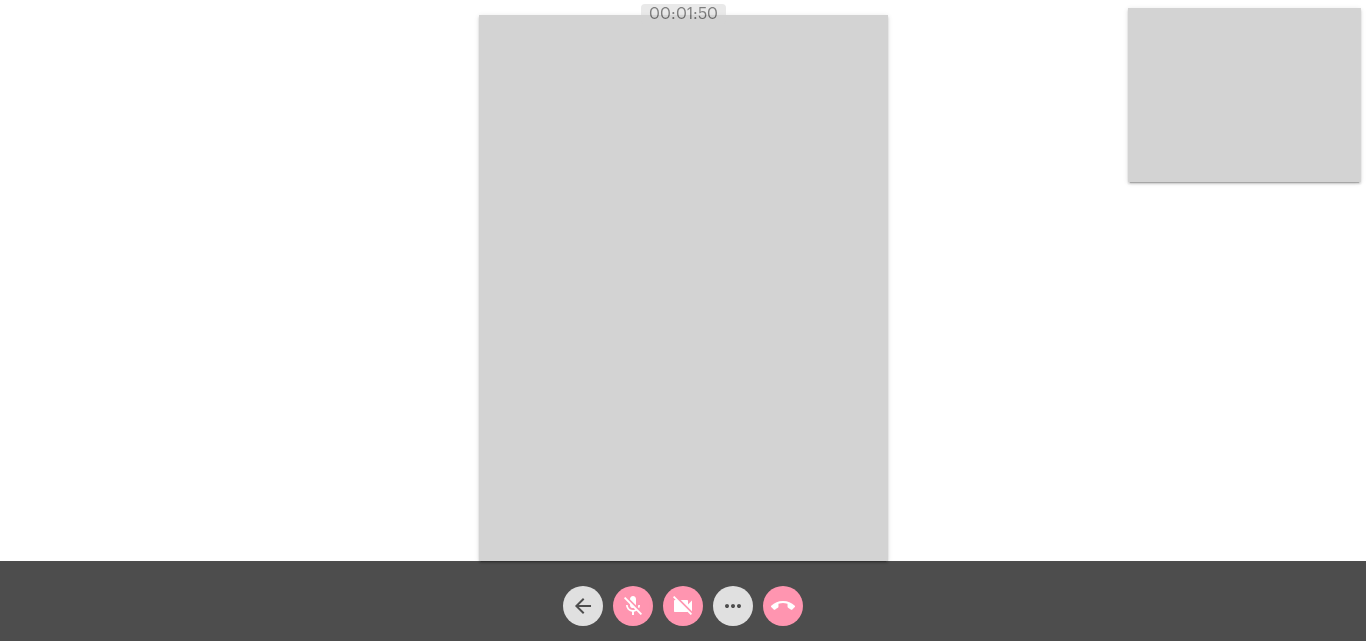 click on "mic_off" 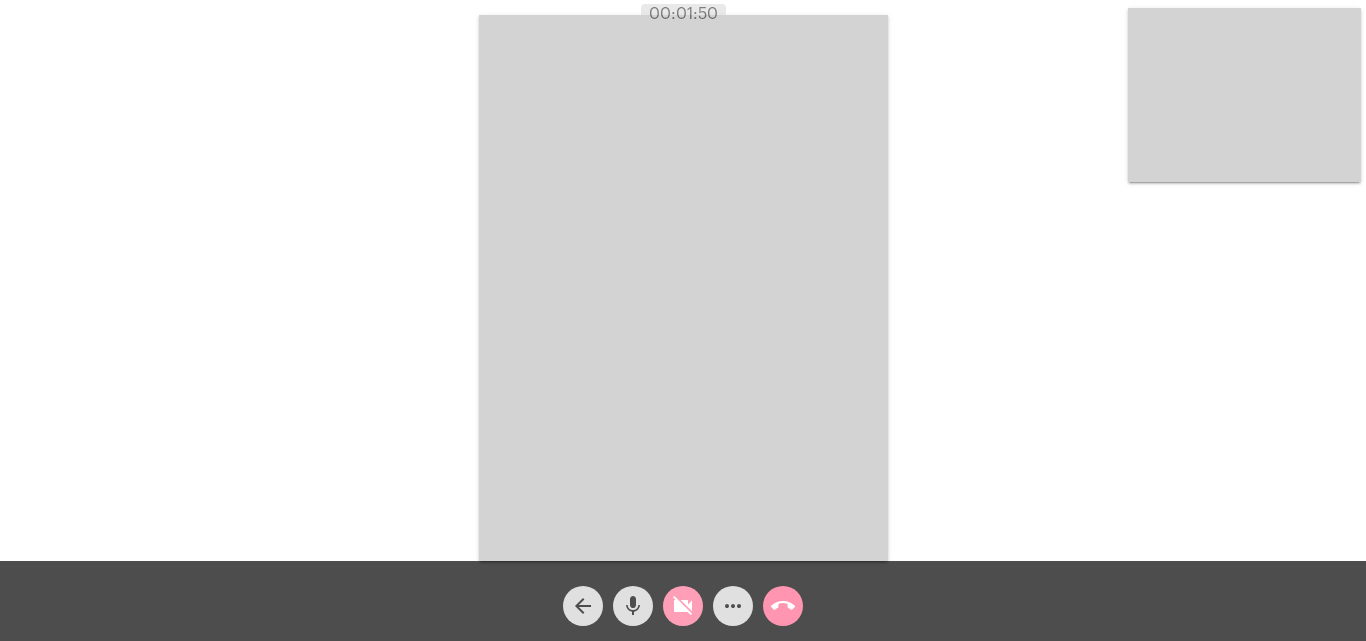 click on "videocam_off" 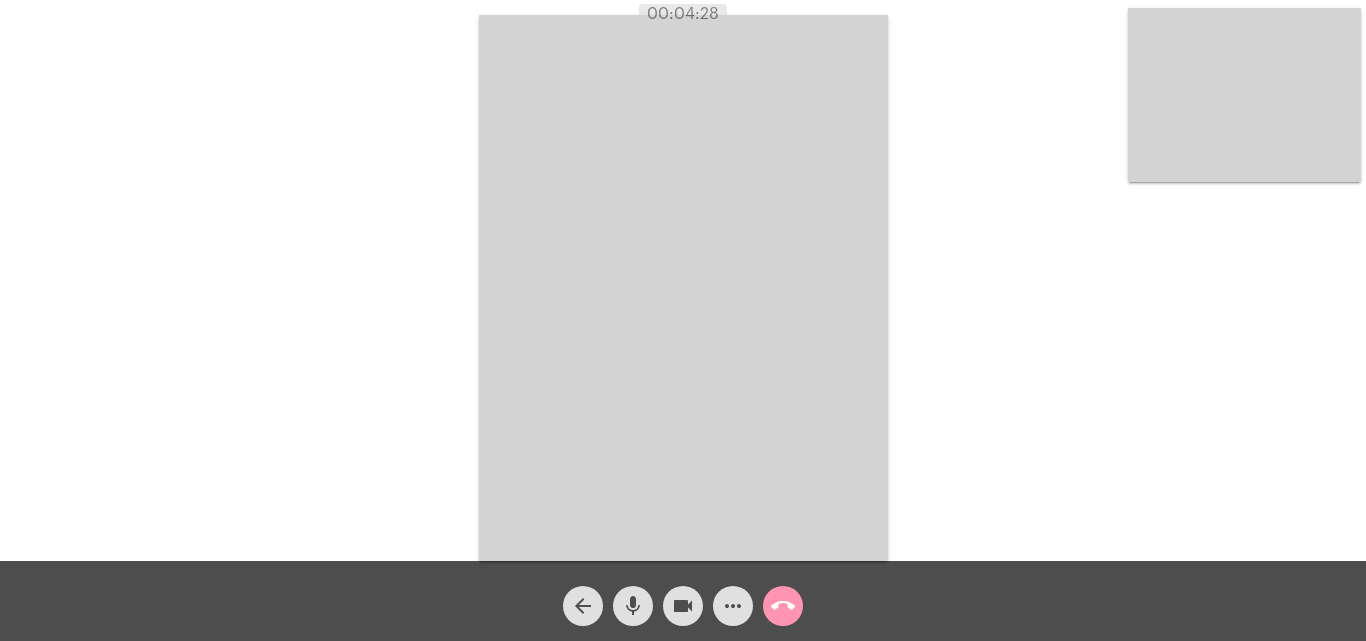 click on "call_end" 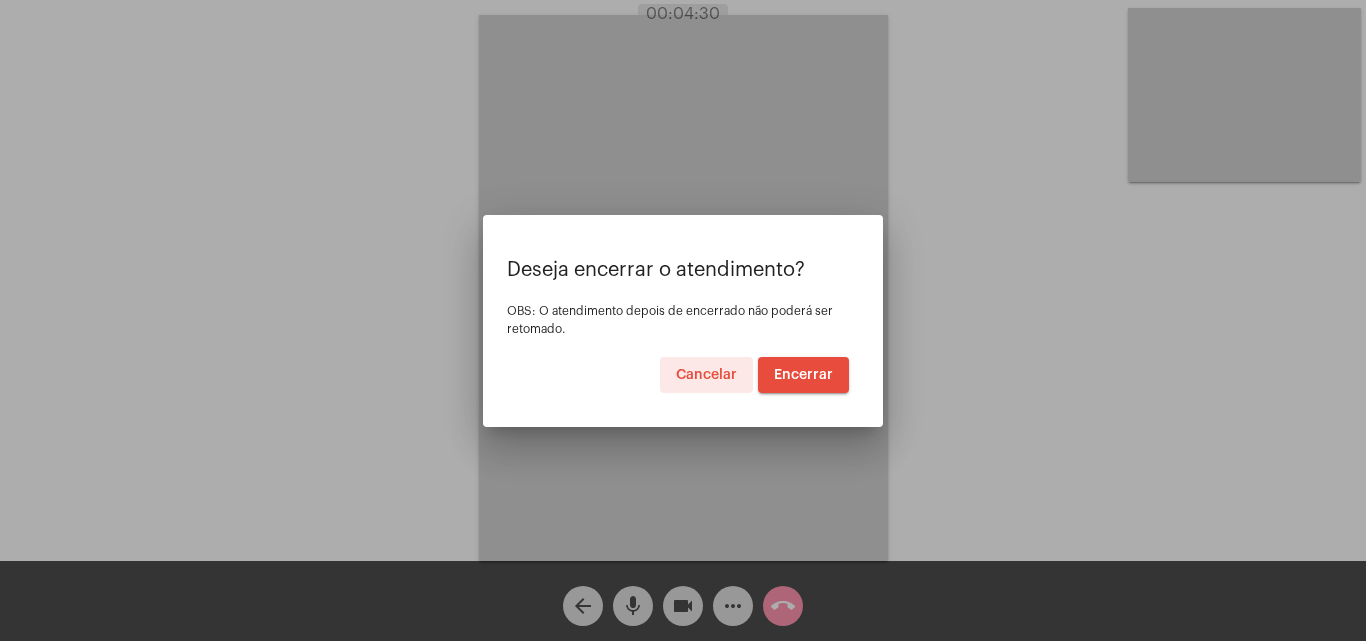 click on "Encerrar" at bounding box center (803, 375) 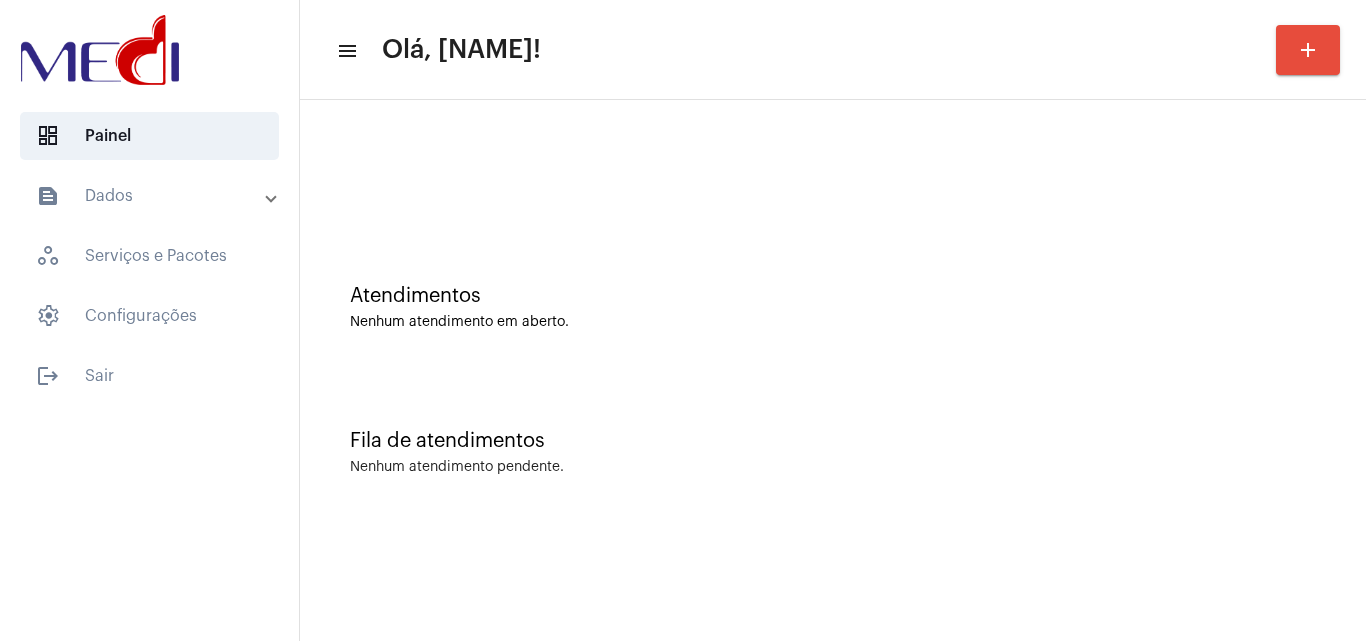 click on "add" 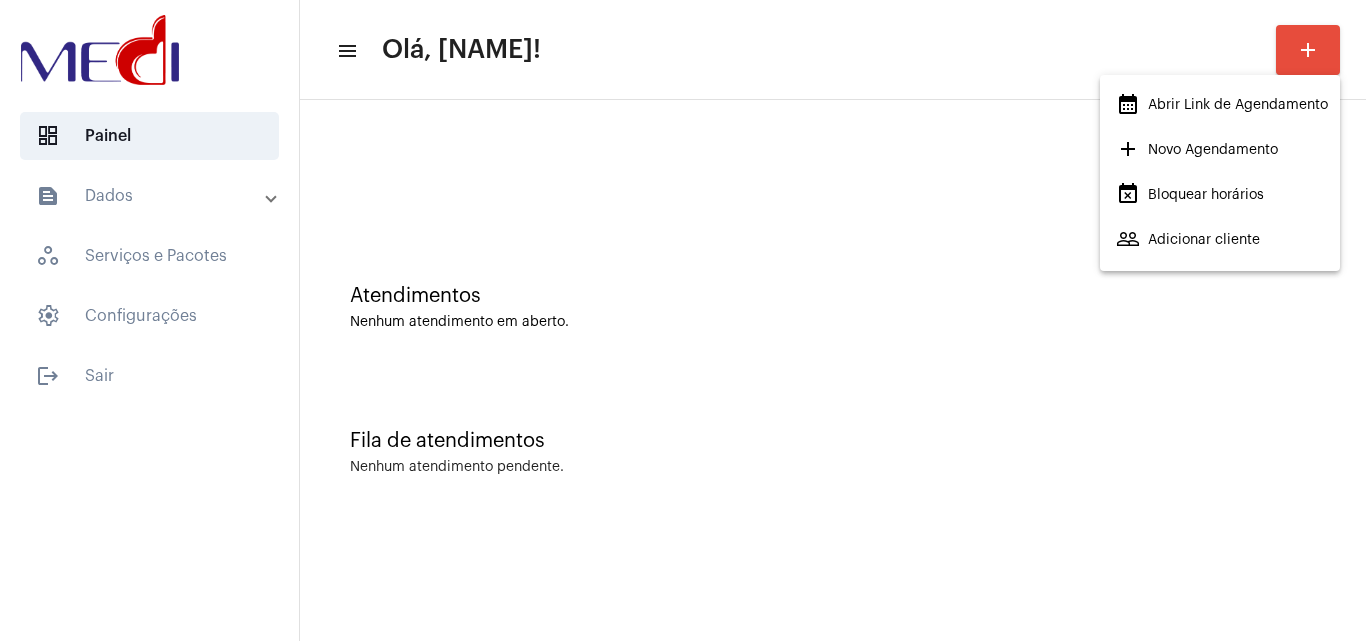 click on "calendar_month_outlined Abrir Link de Agendamento" at bounding box center (1222, 105) 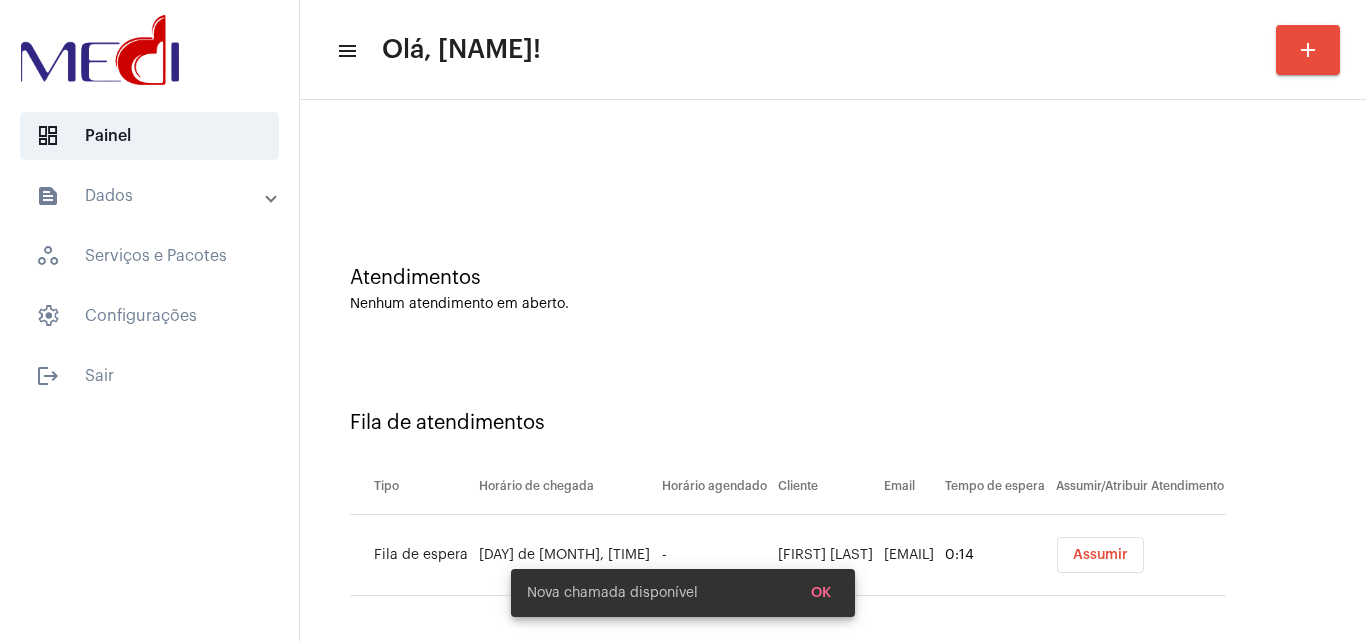 scroll, scrollTop: 27, scrollLeft: 0, axis: vertical 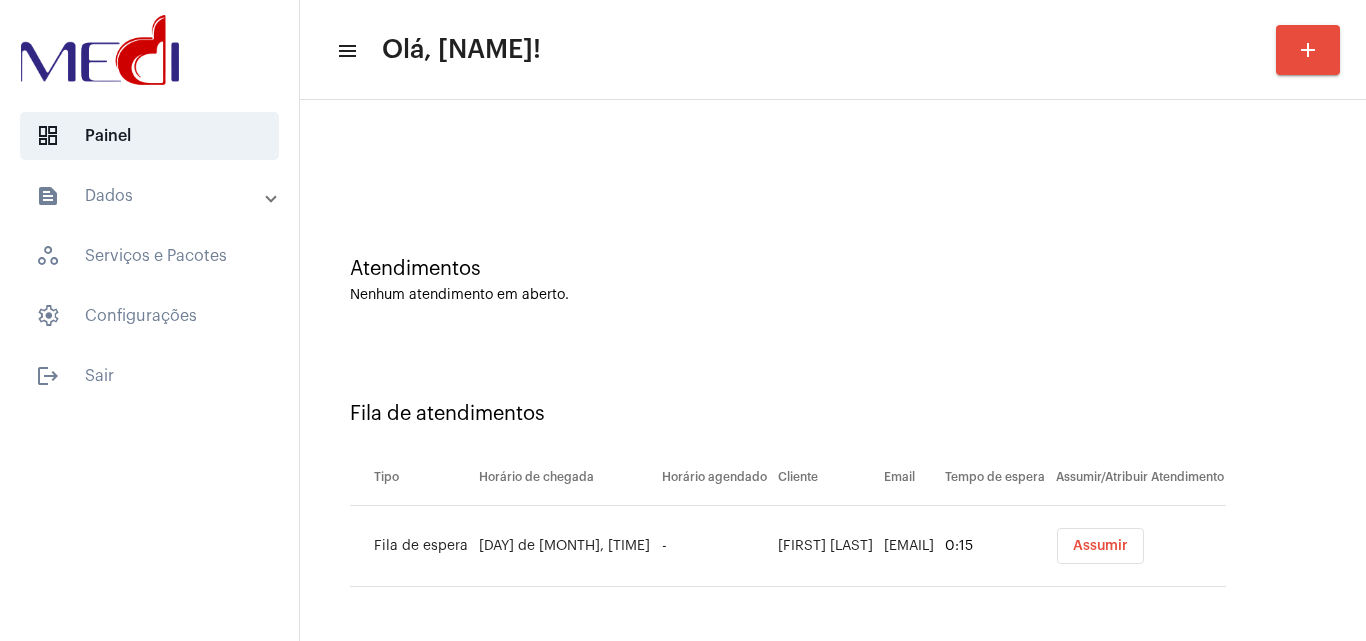 click on "Assumir" at bounding box center [1100, 546] 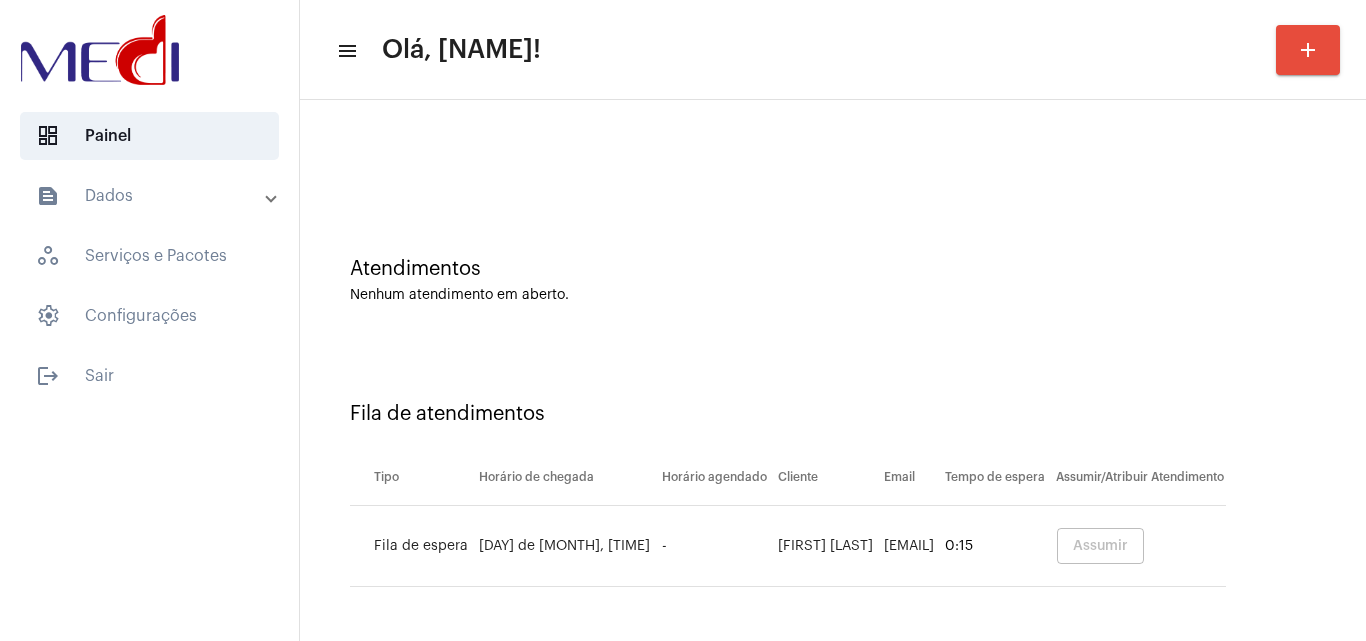 scroll, scrollTop: 0, scrollLeft: 0, axis: both 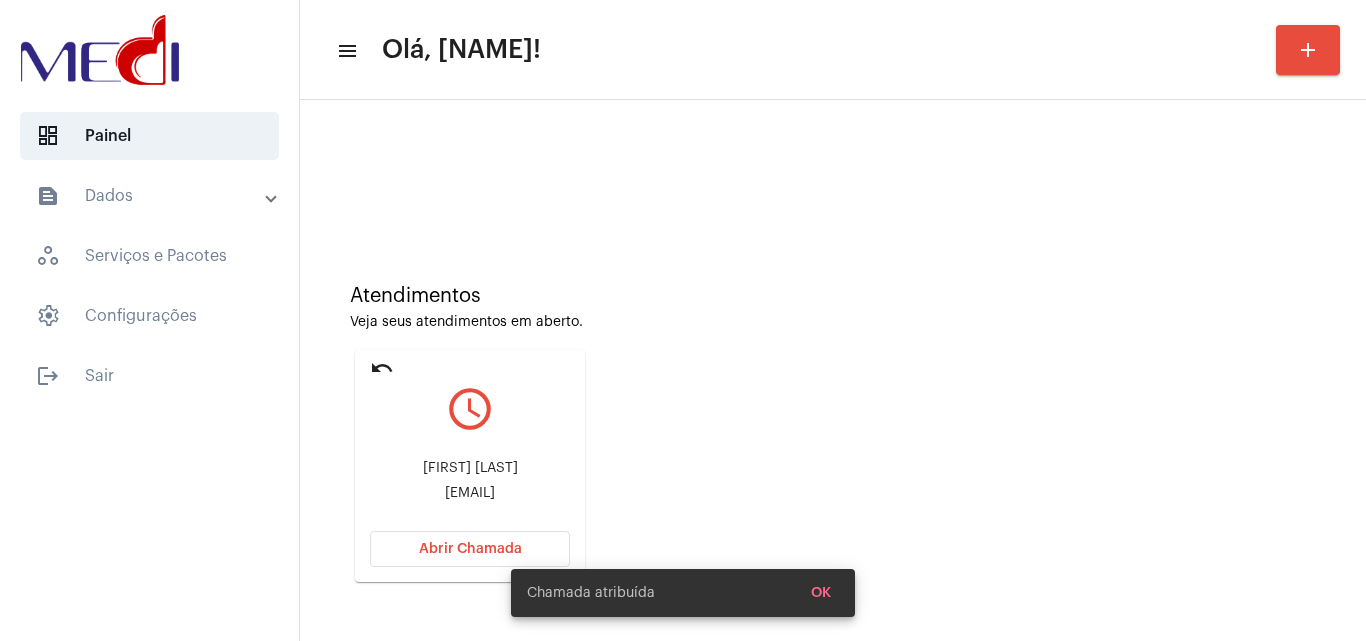 drag, startPoint x: 386, startPoint y: 468, endPoint x: 530, endPoint y: 449, distance: 145.24806 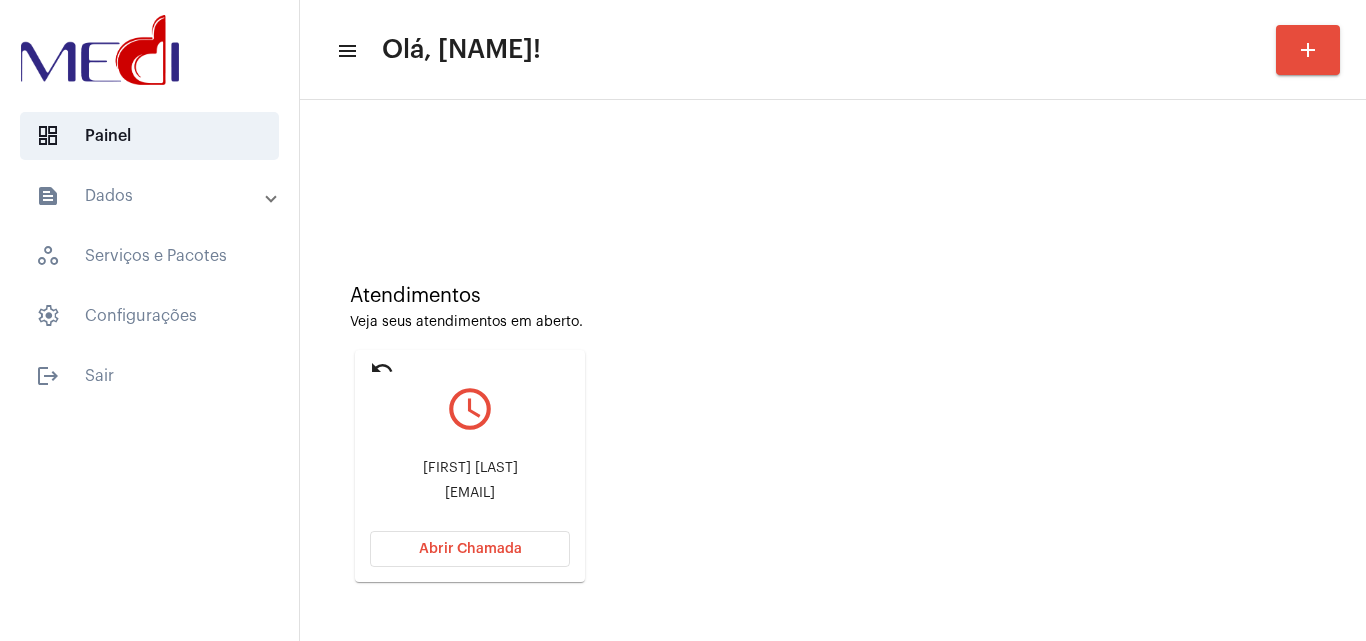 click on "Abrir Chamada" 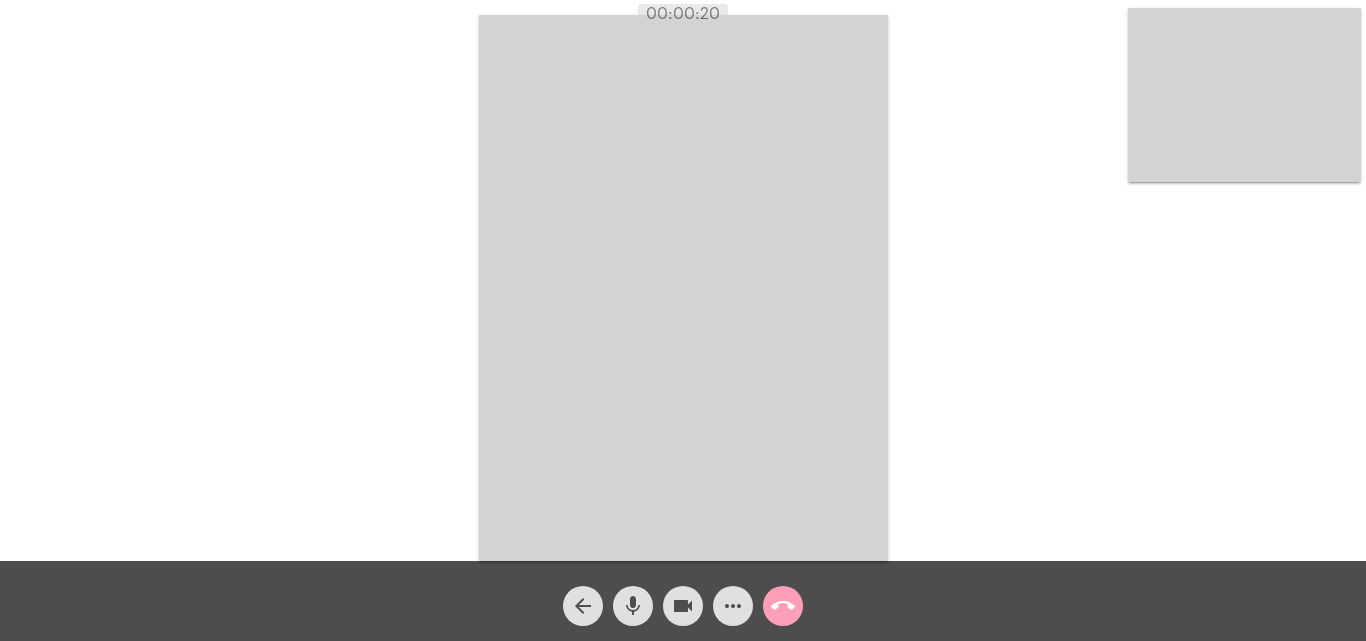 click on "call_end" 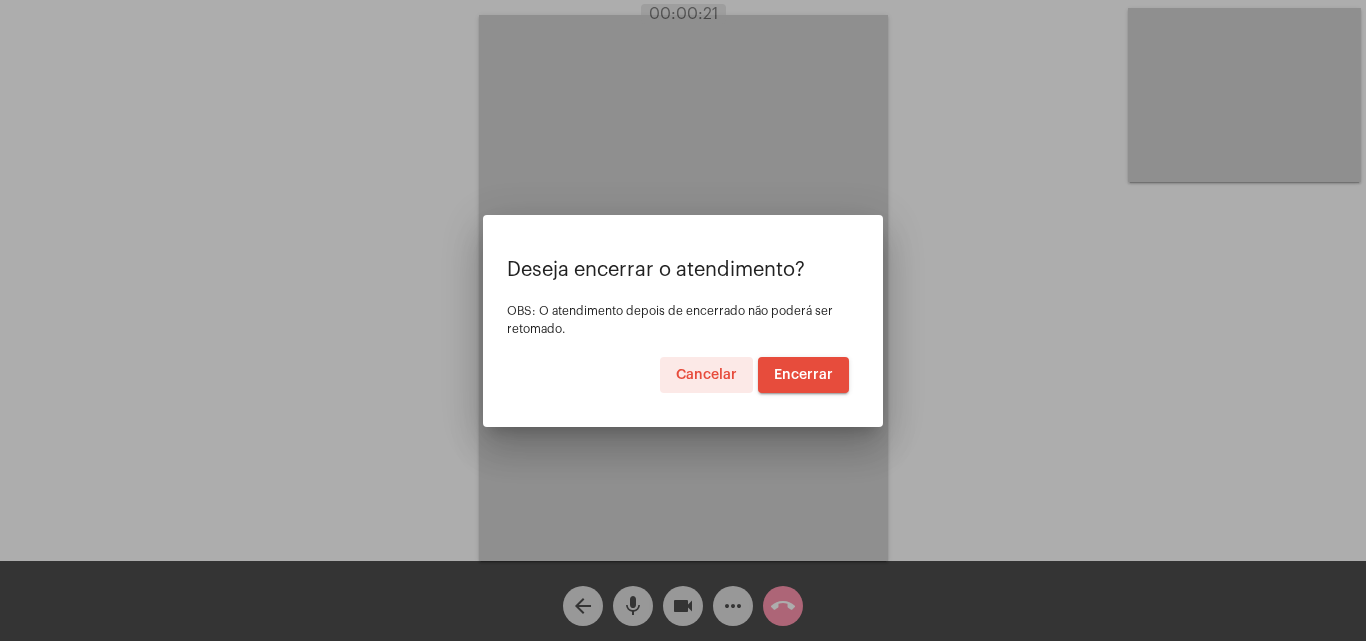 click on "Encerrar" at bounding box center [803, 375] 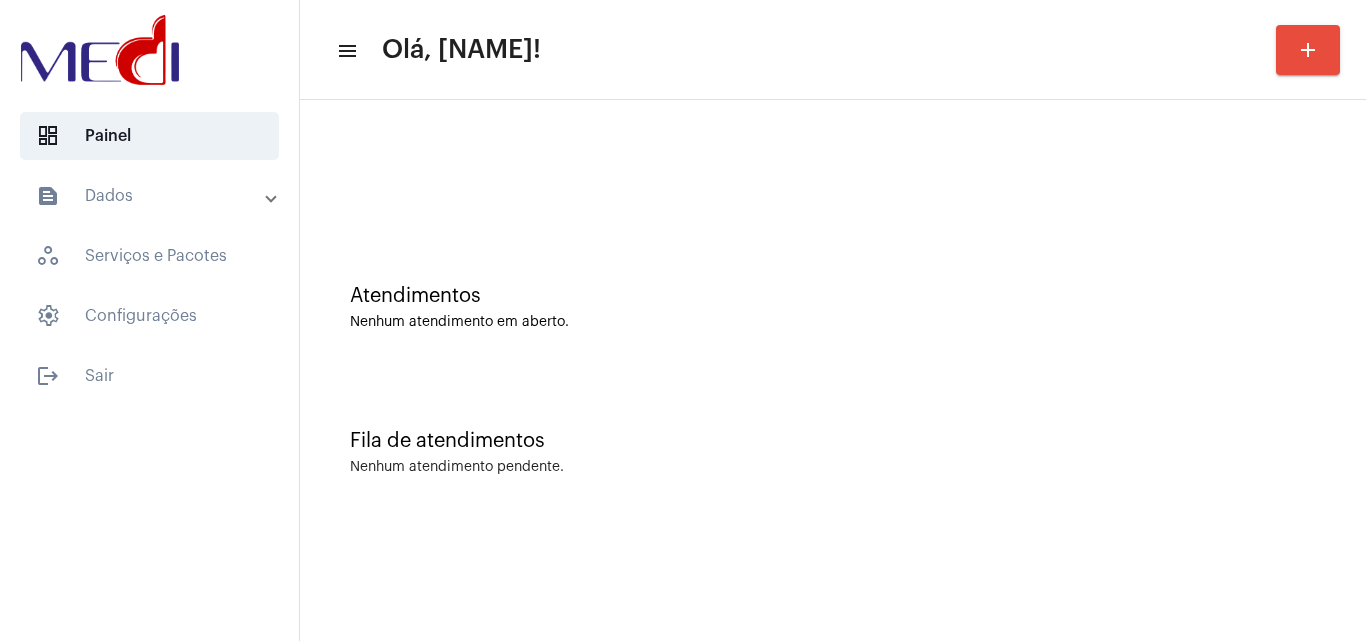 click on "Atendimentos Nenhum atendimento em aberto." 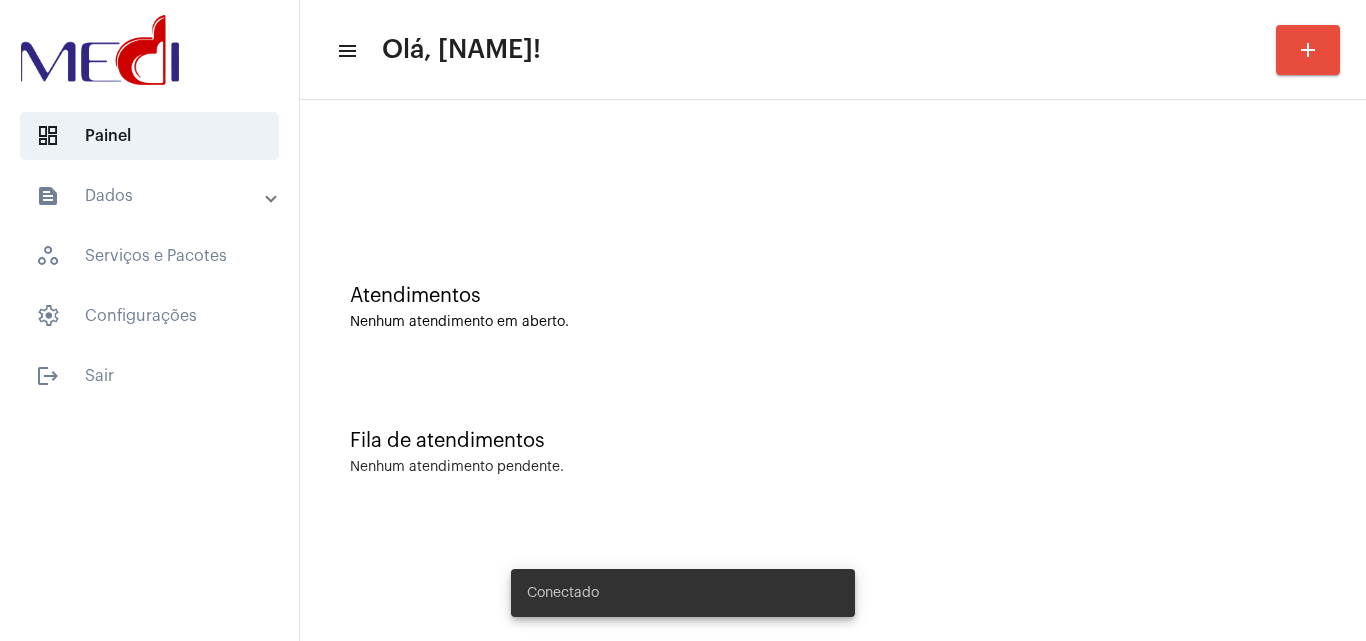 scroll, scrollTop: 0, scrollLeft: 0, axis: both 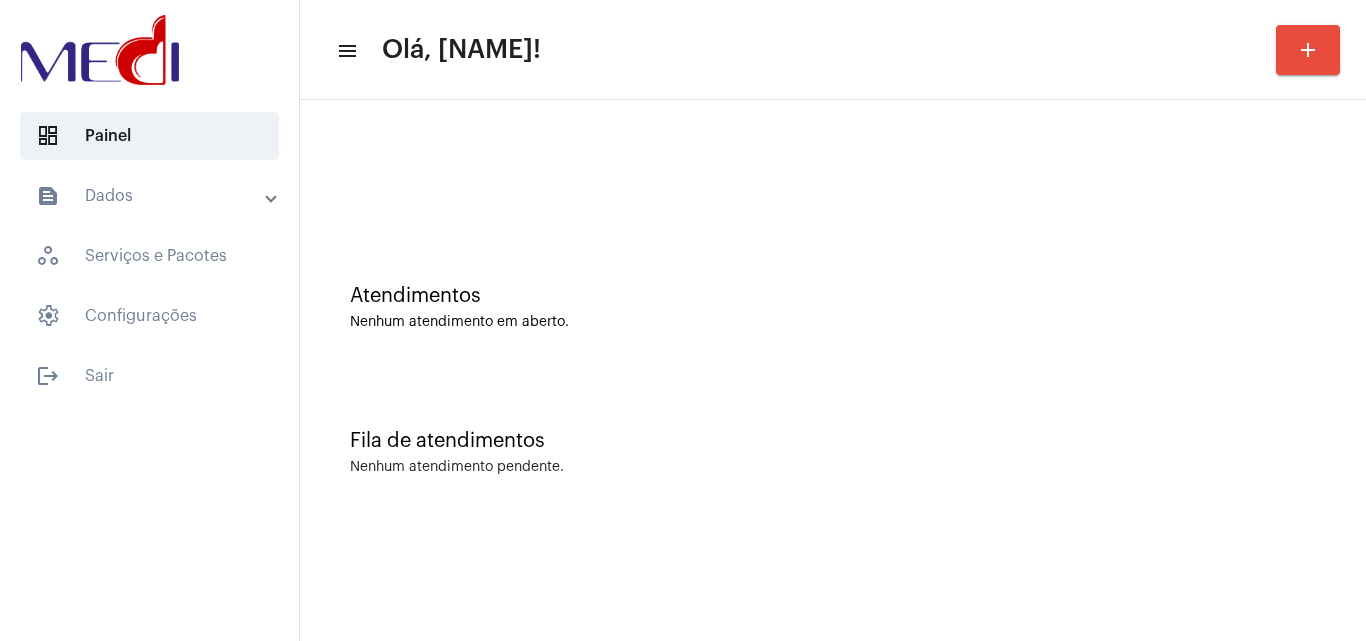 click on "Atendimentos" 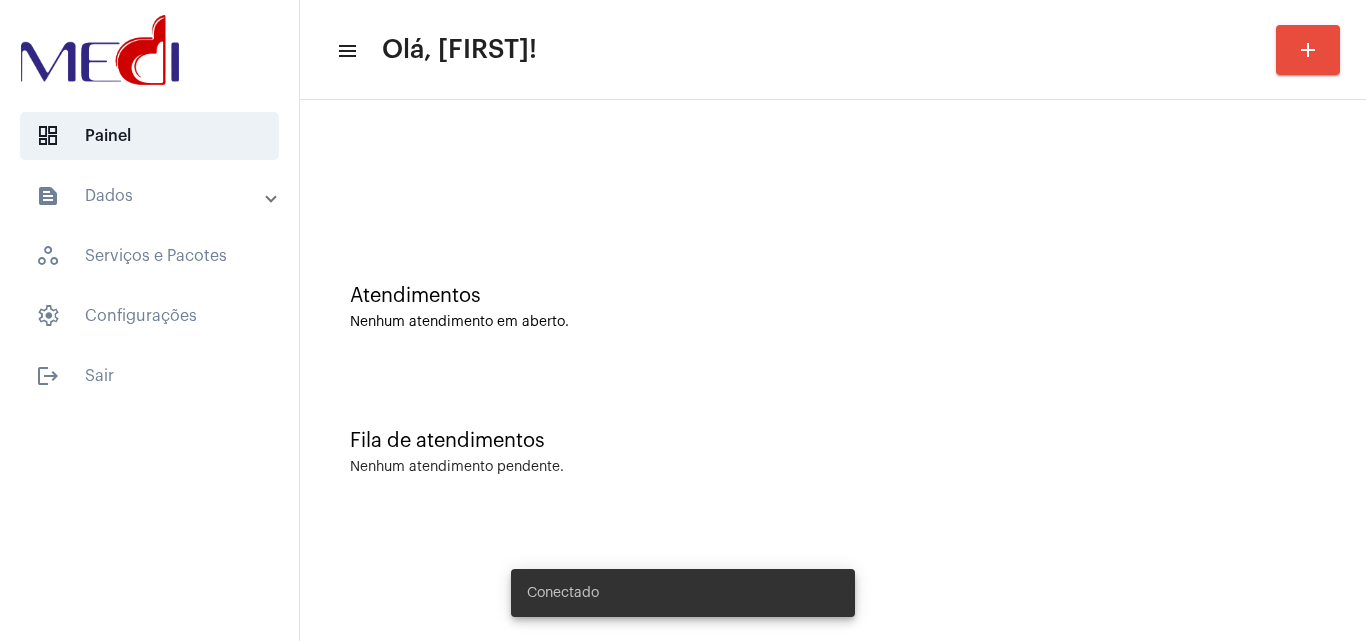 scroll, scrollTop: 0, scrollLeft: 0, axis: both 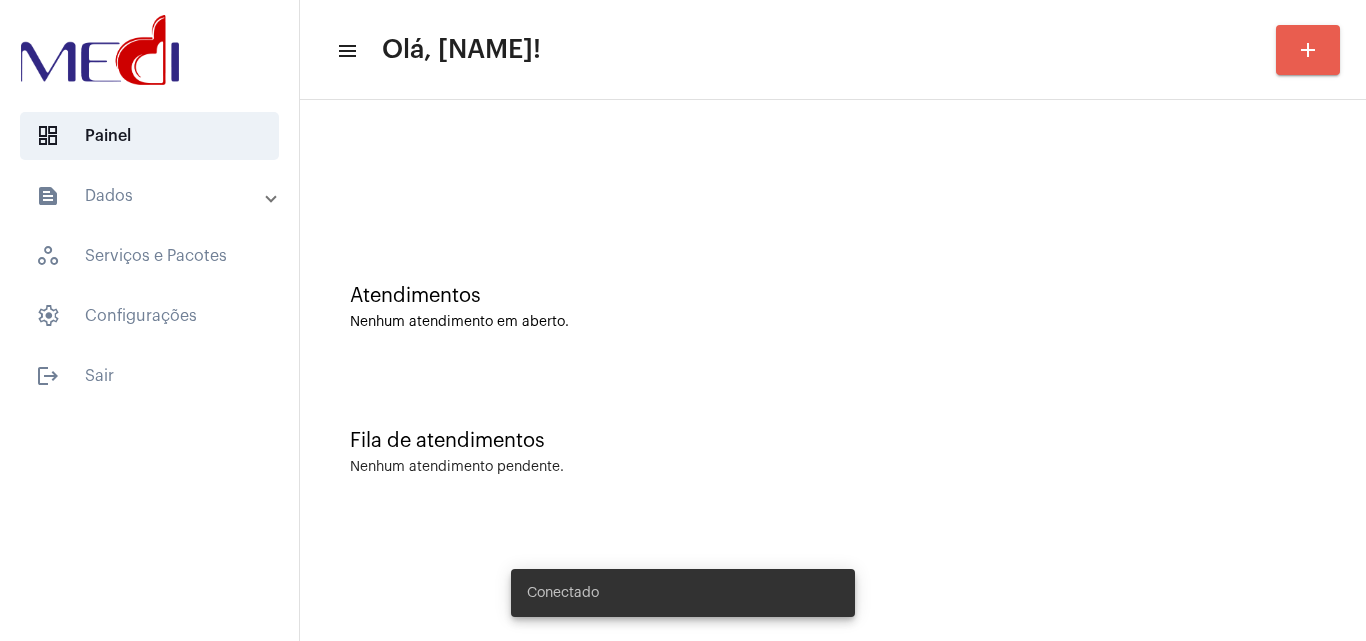 click on "add" 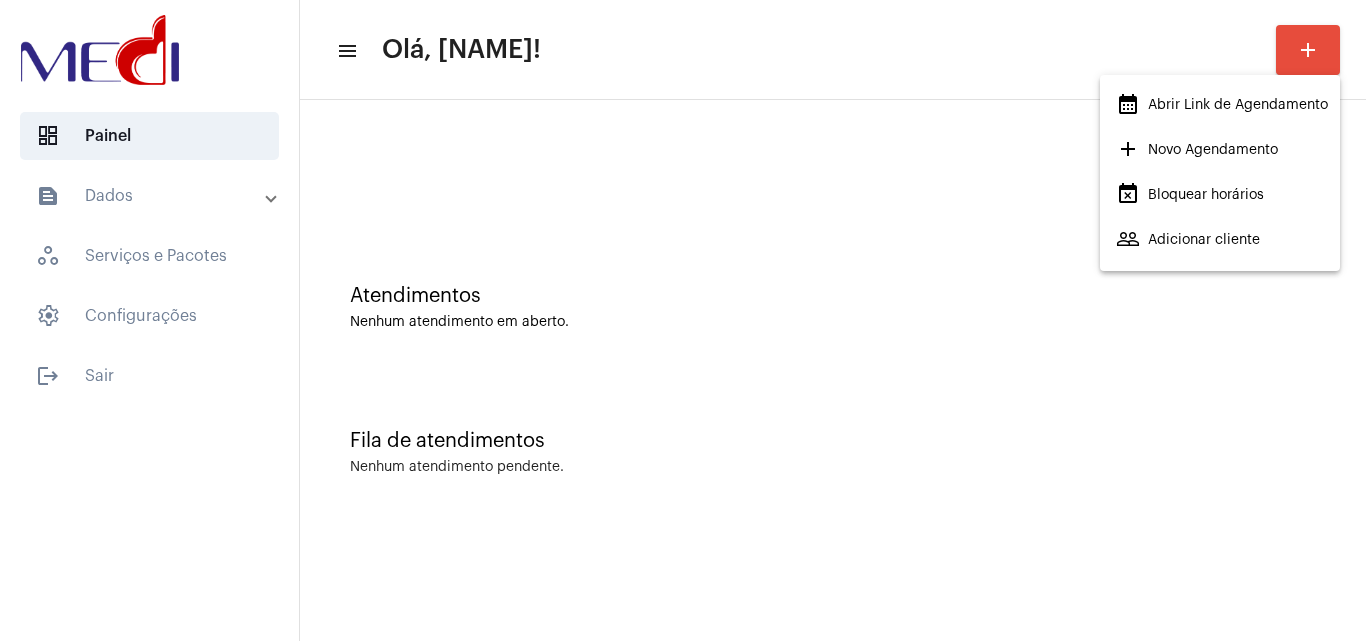 click on "calendar_month_outlined Abrir Link de Agendamento" at bounding box center [1222, 105] 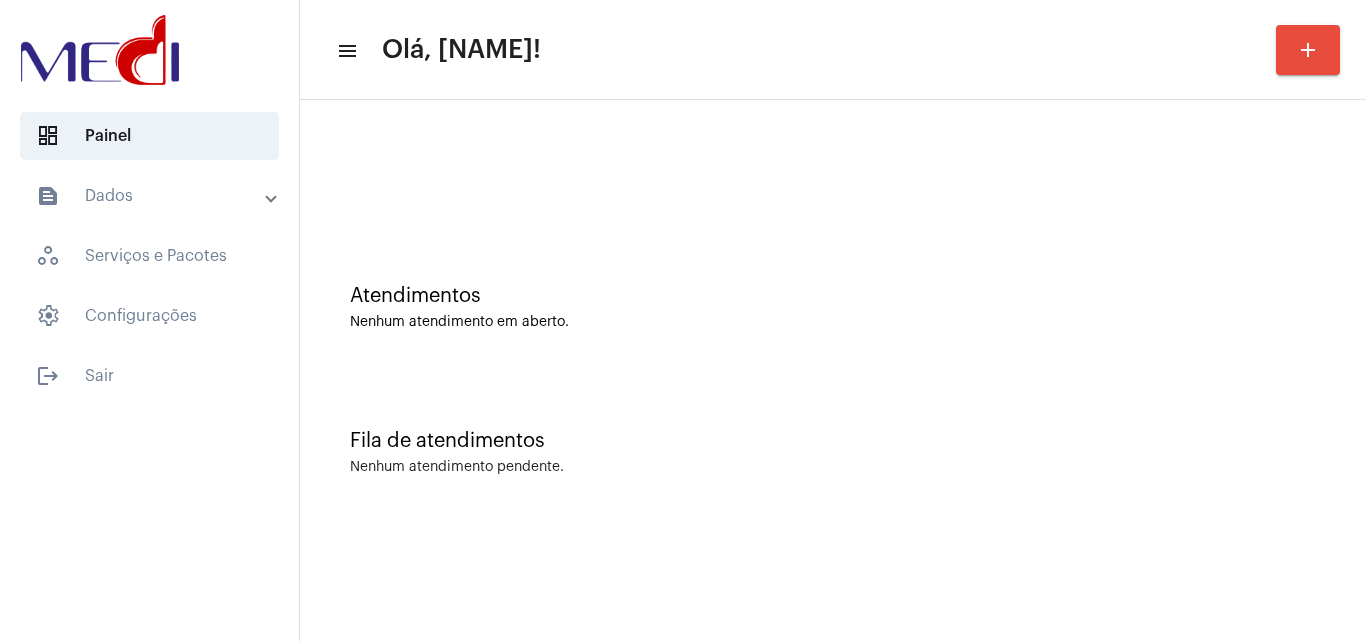 click on "Fila de atendimentos Nenhum atendimento pendente." 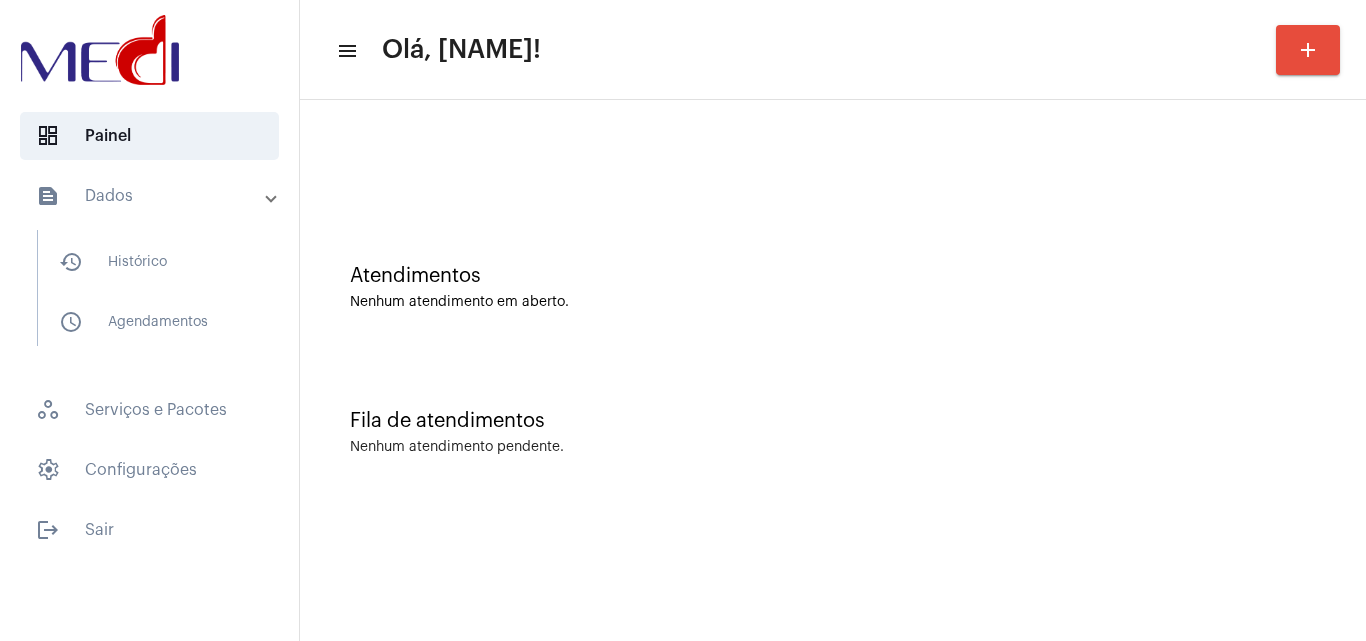 scroll, scrollTop: 0, scrollLeft: 0, axis: both 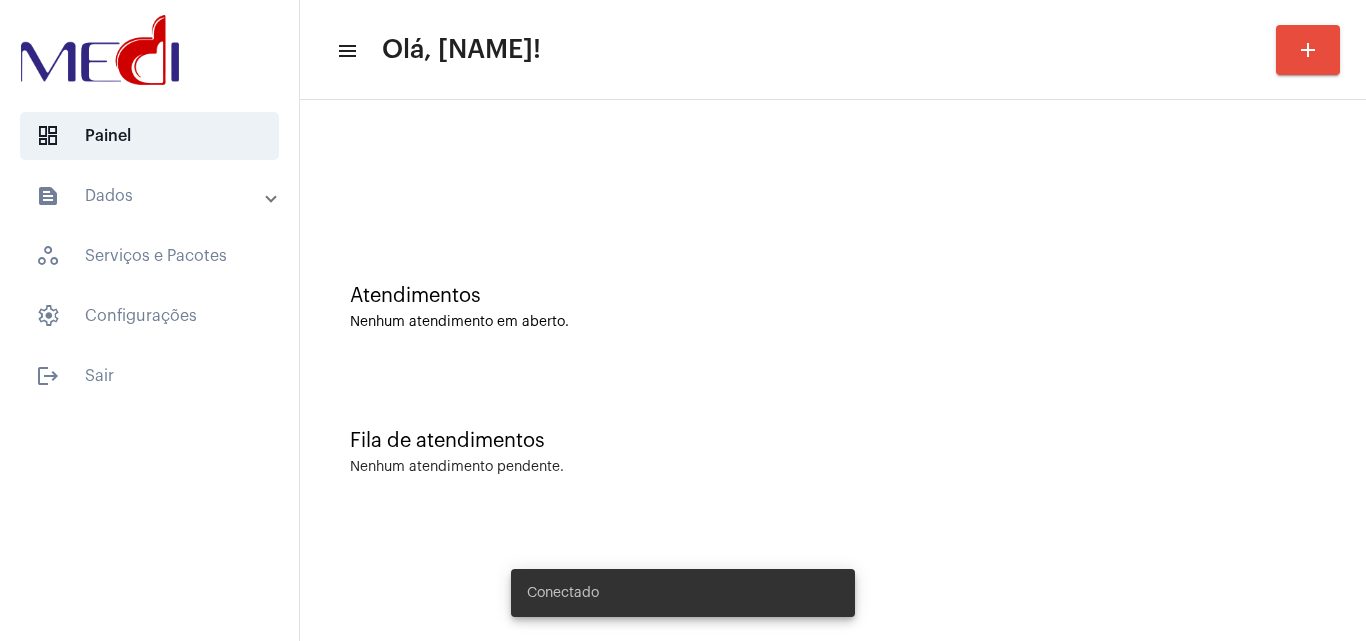 click on "Fila de atendimentos" 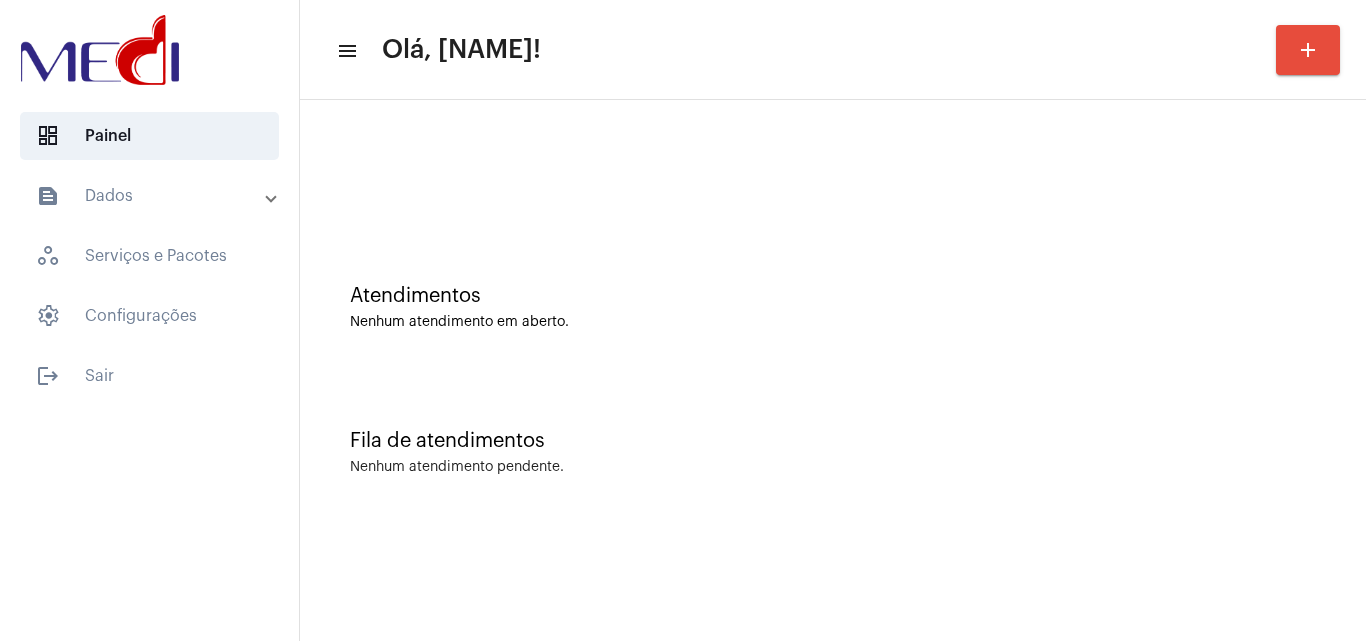 click on "Atendimentos Nenhum atendimento em aberto." 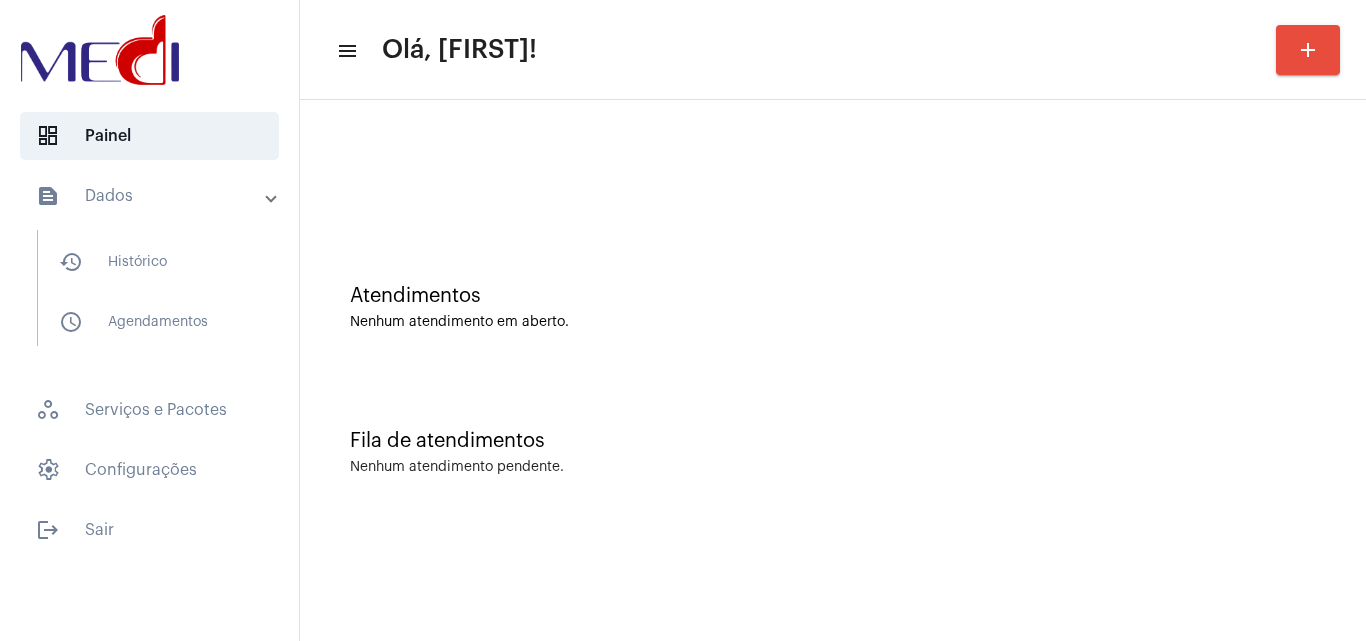 scroll, scrollTop: 0, scrollLeft: 0, axis: both 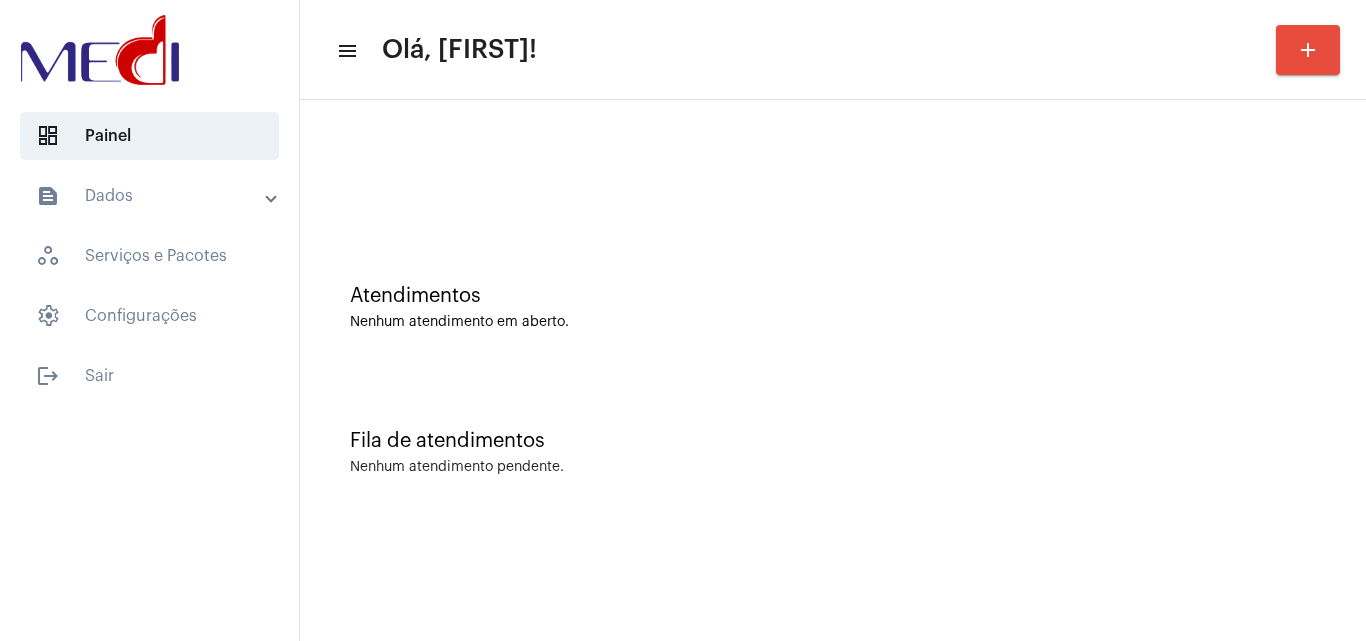 click on "Fila de atendimentos Nenhum atendimento pendente." 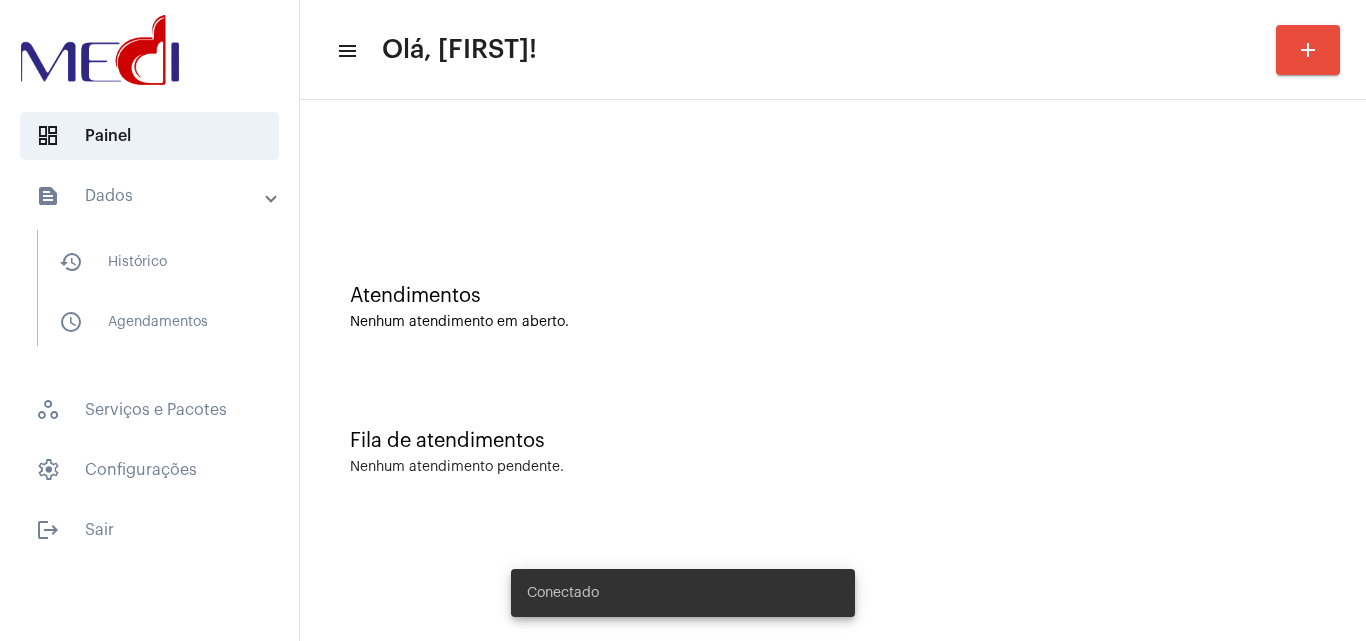 scroll, scrollTop: 0, scrollLeft: 0, axis: both 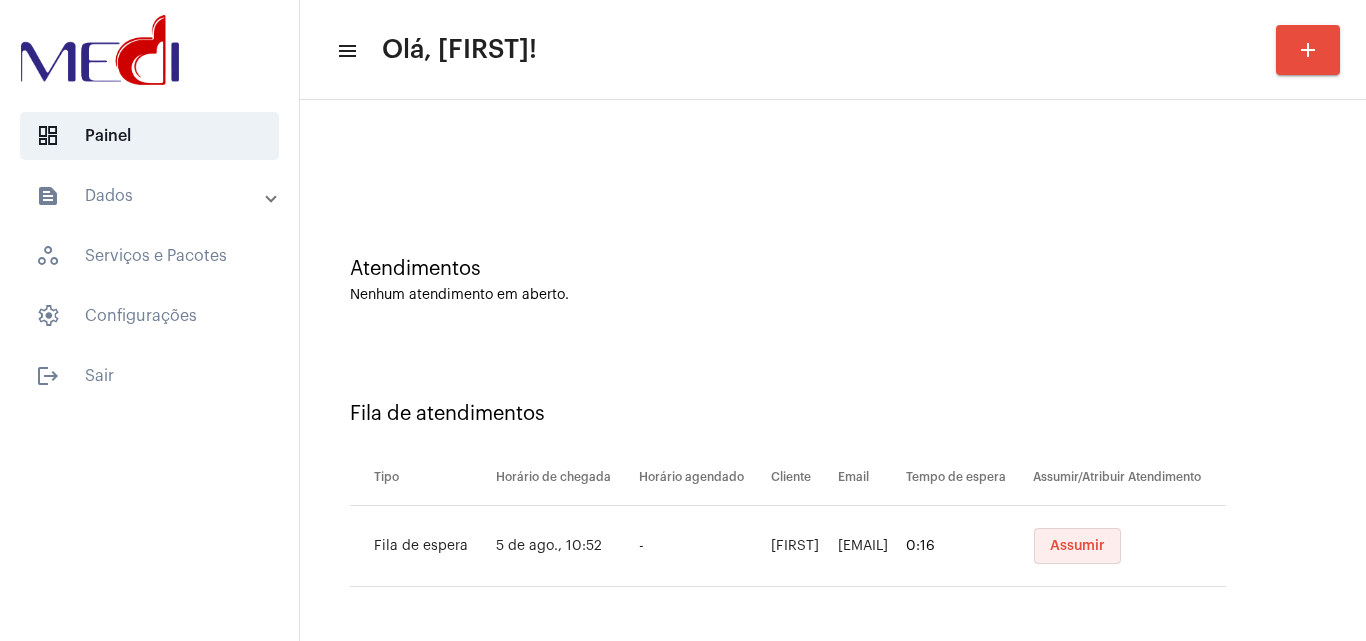 click on "Assumir" at bounding box center [1077, 546] 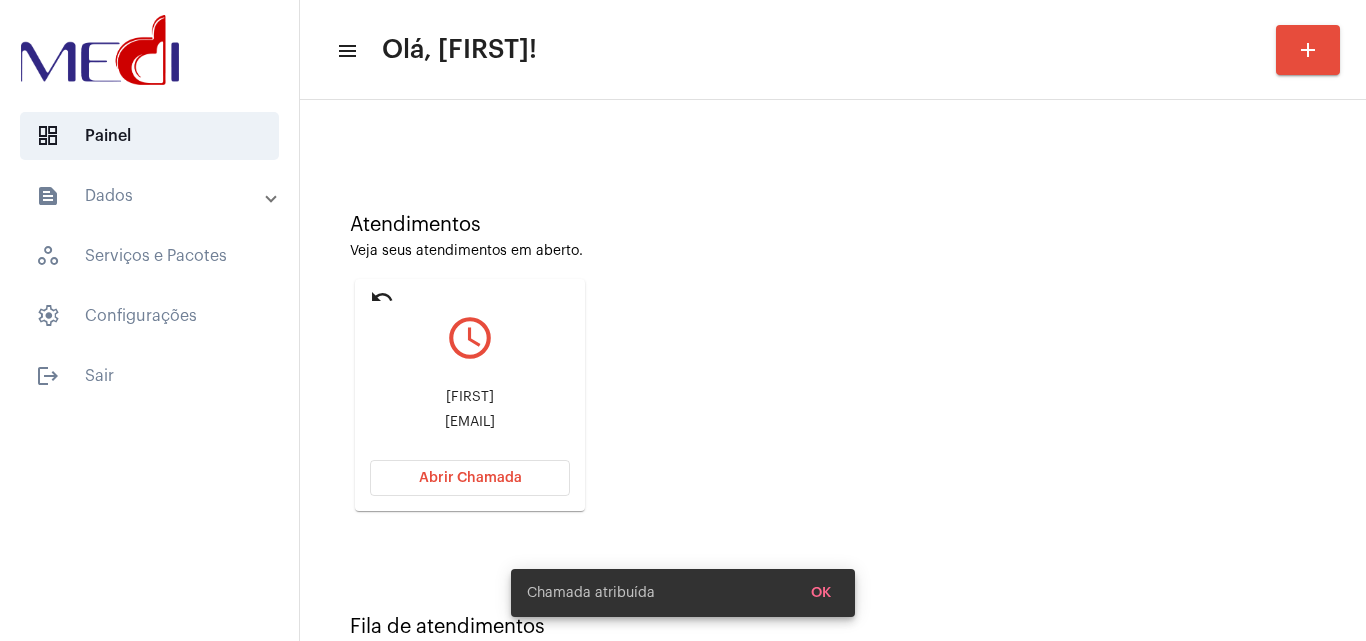 scroll, scrollTop: 141, scrollLeft: 0, axis: vertical 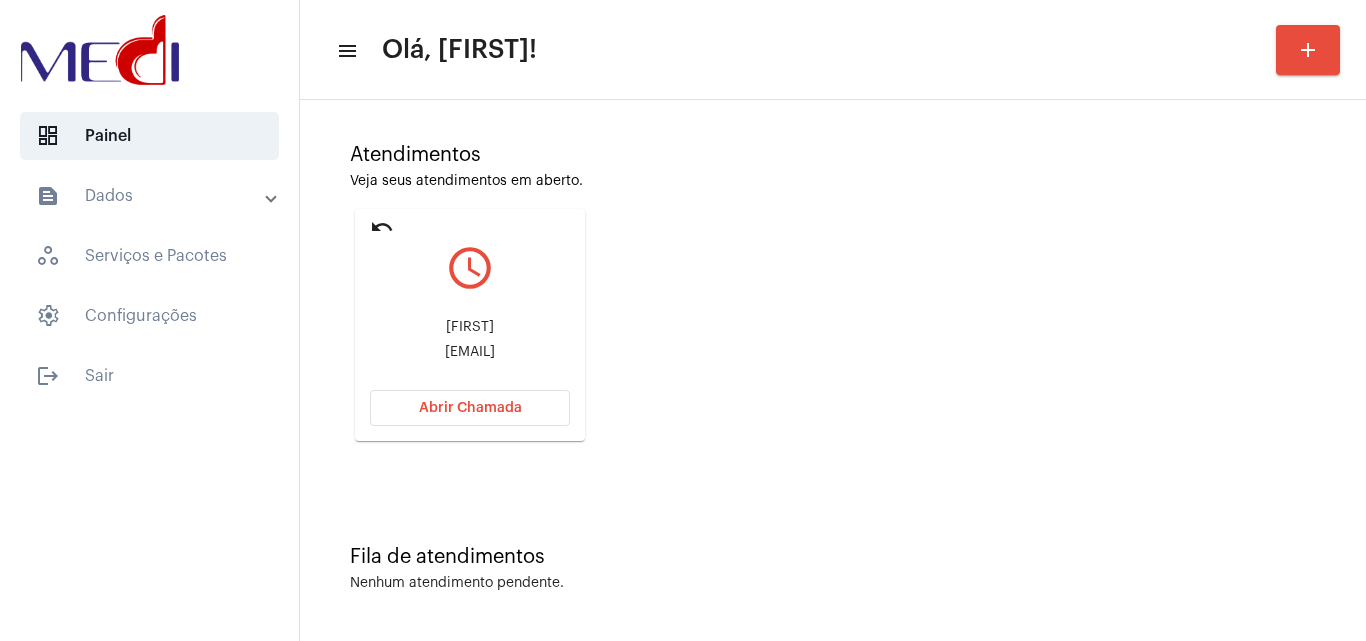 drag, startPoint x: 369, startPoint y: 353, endPoint x: 468, endPoint y: 352, distance: 99.00505 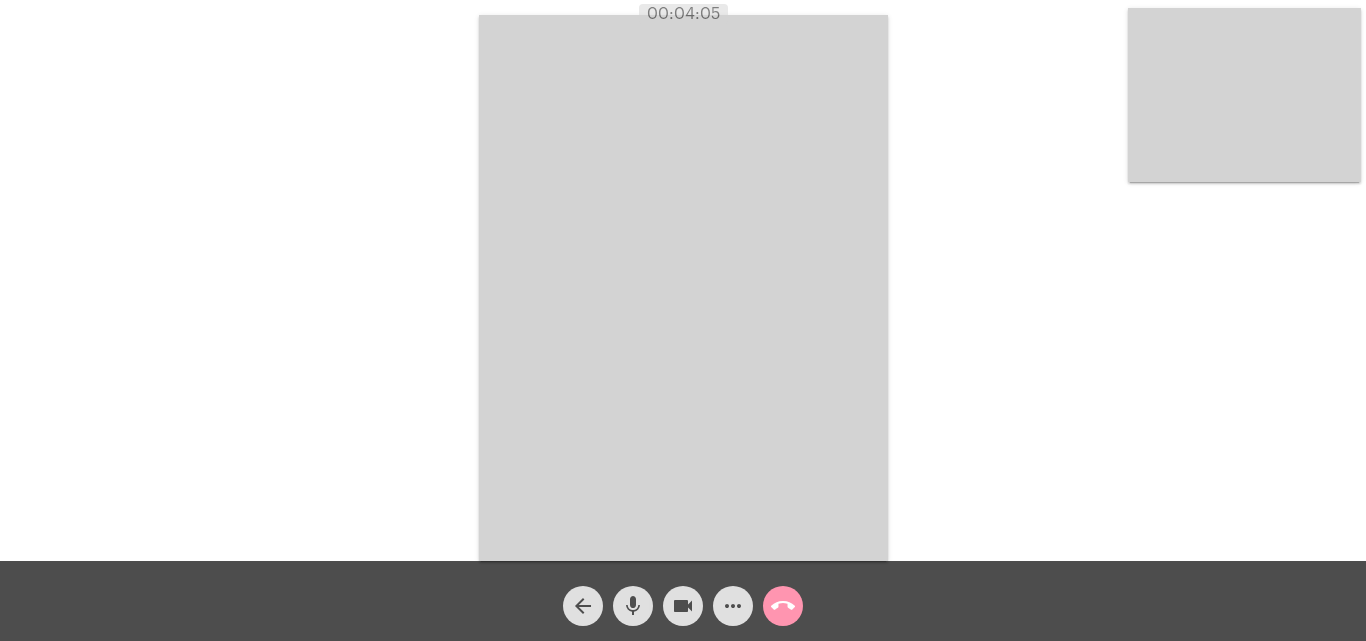 click on "call_end" 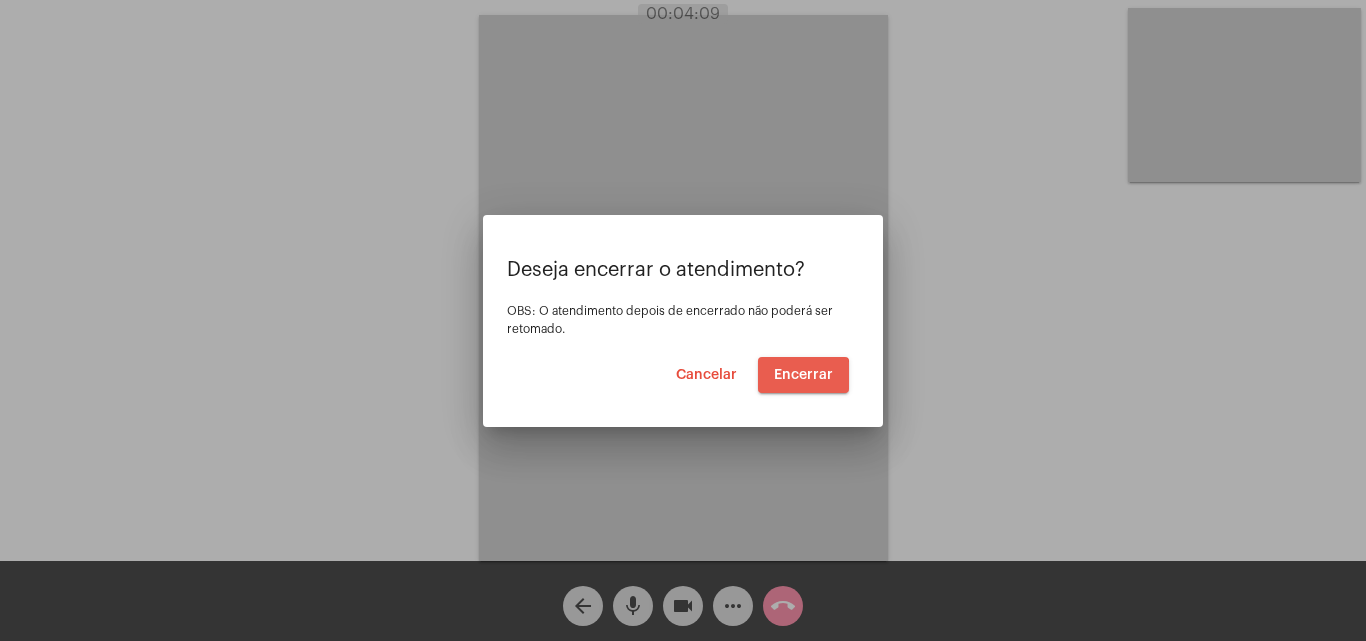 click on "Encerrar" at bounding box center [803, 375] 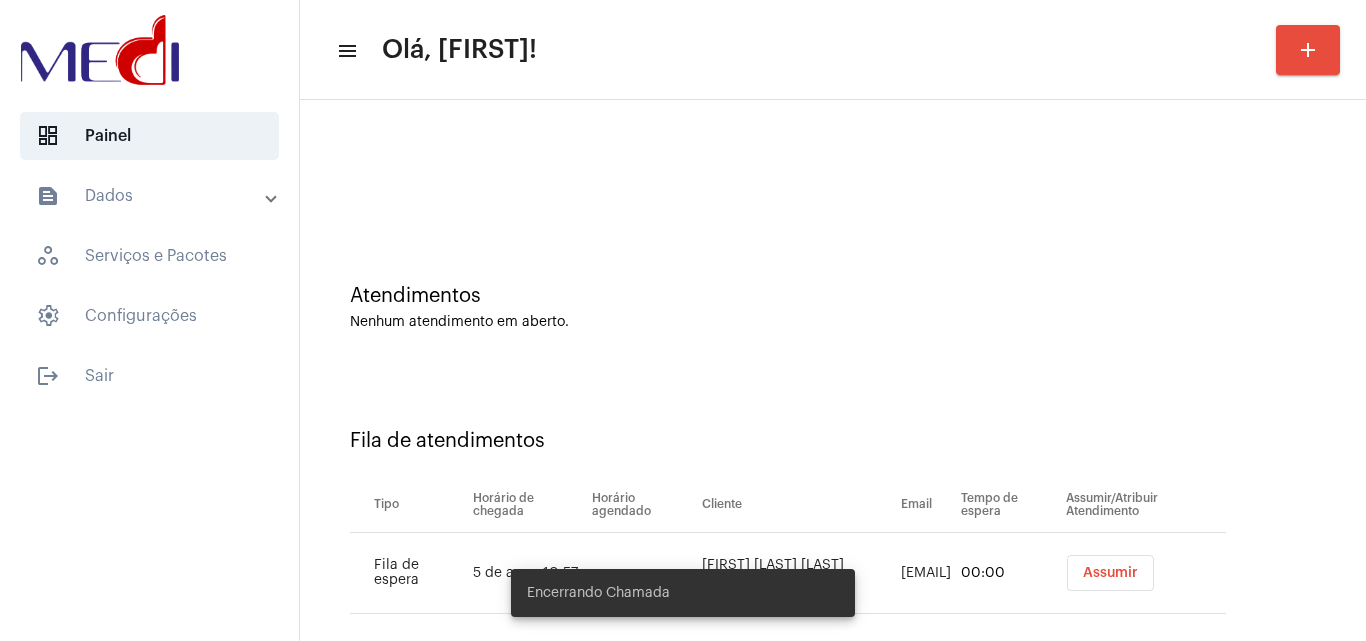 drag, startPoint x: 714, startPoint y: 275, endPoint x: 742, endPoint y: 308, distance: 43.27817 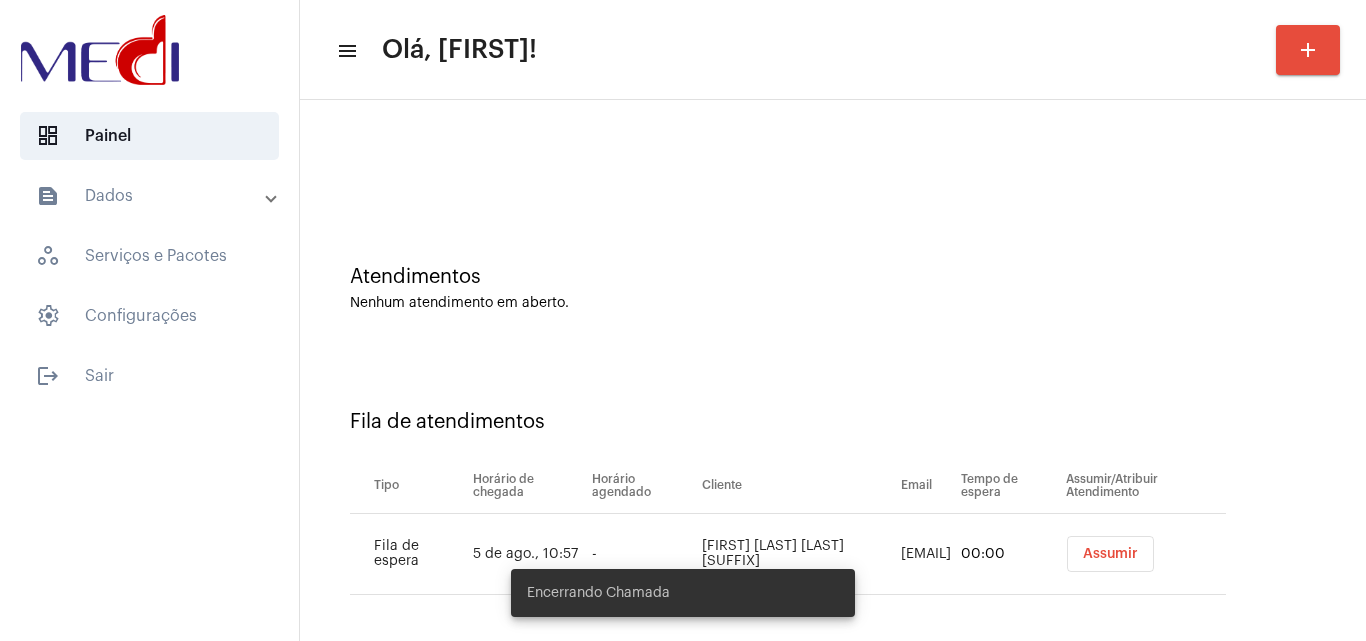 scroll, scrollTop: 27, scrollLeft: 0, axis: vertical 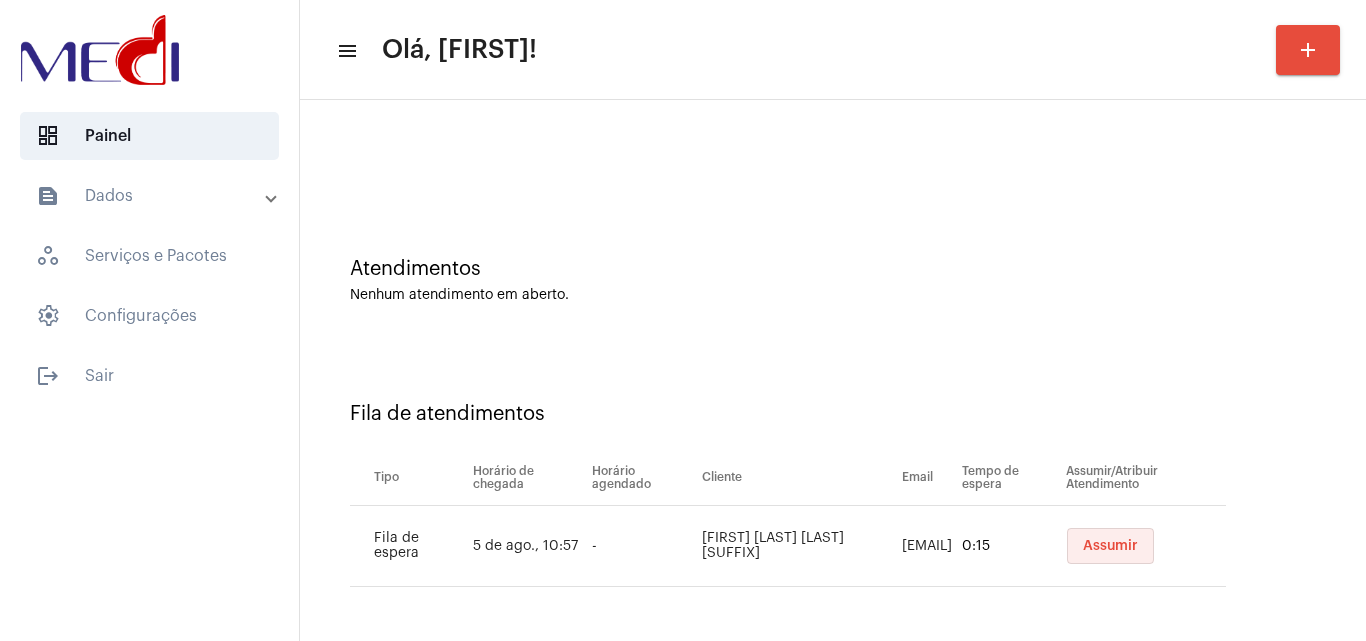 click on "Assumir" at bounding box center (1110, 546) 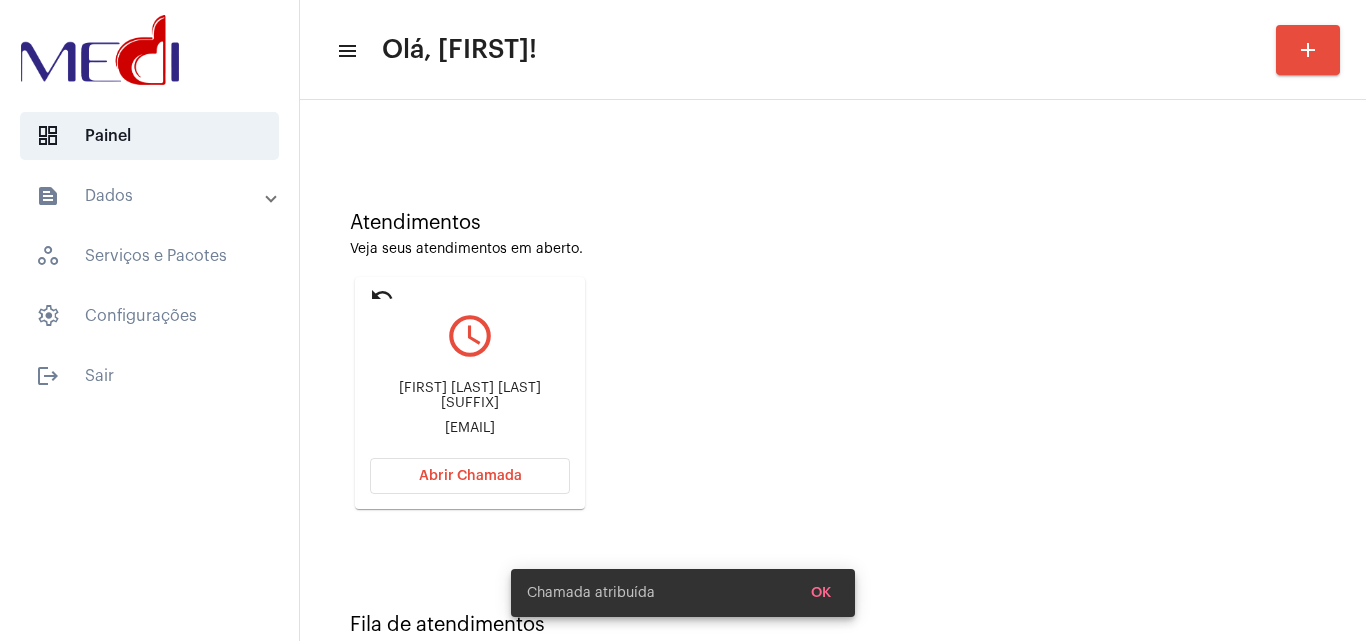 scroll, scrollTop: 141, scrollLeft: 0, axis: vertical 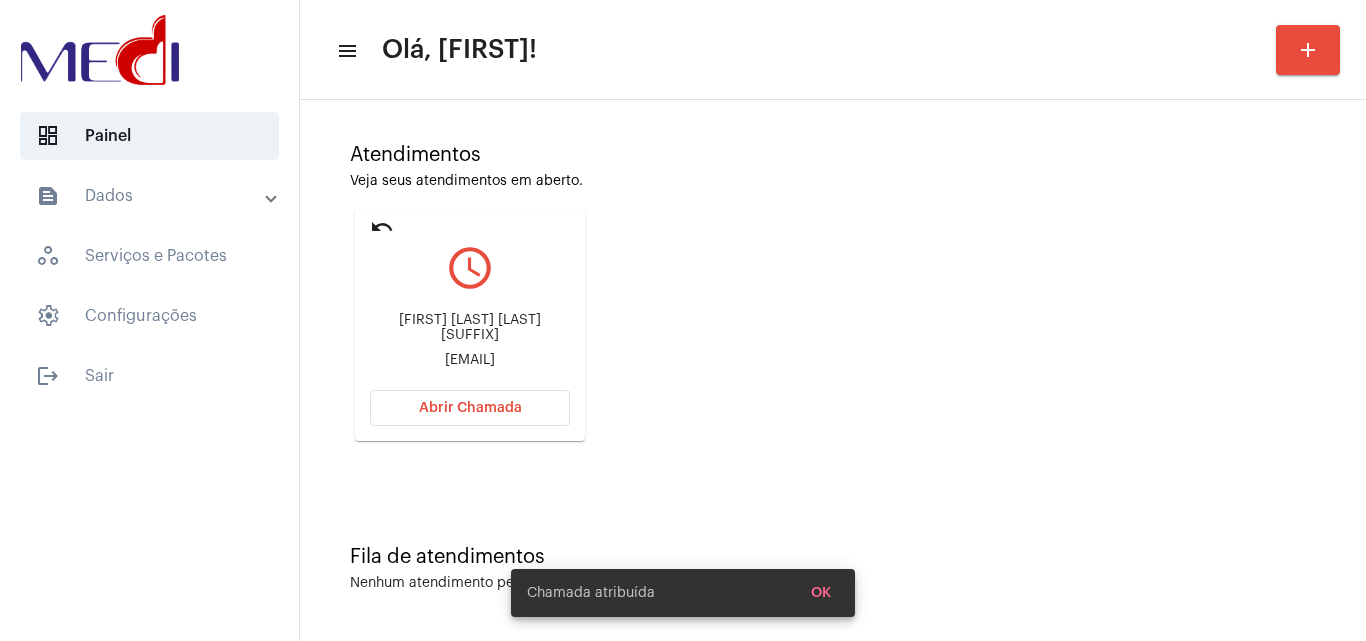 click on "João dos Santos Silva Júnior  joaosantos.jr@yahoo.com" 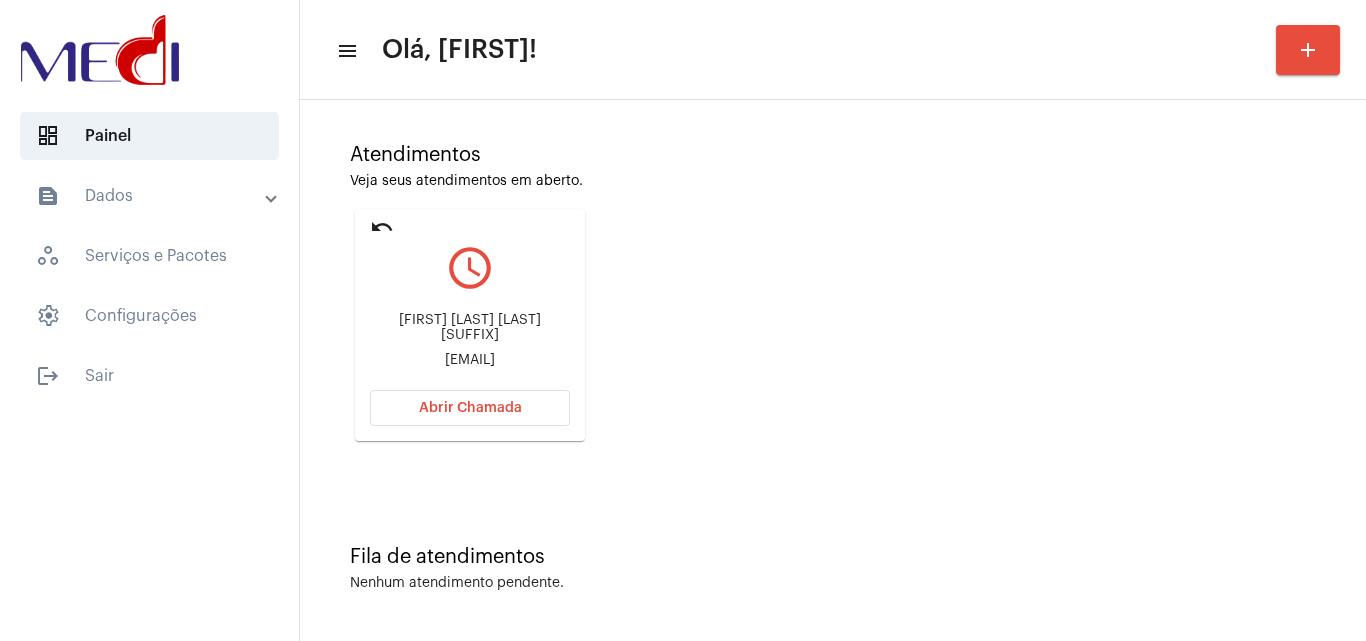 copy on "João dos Santos Silva" 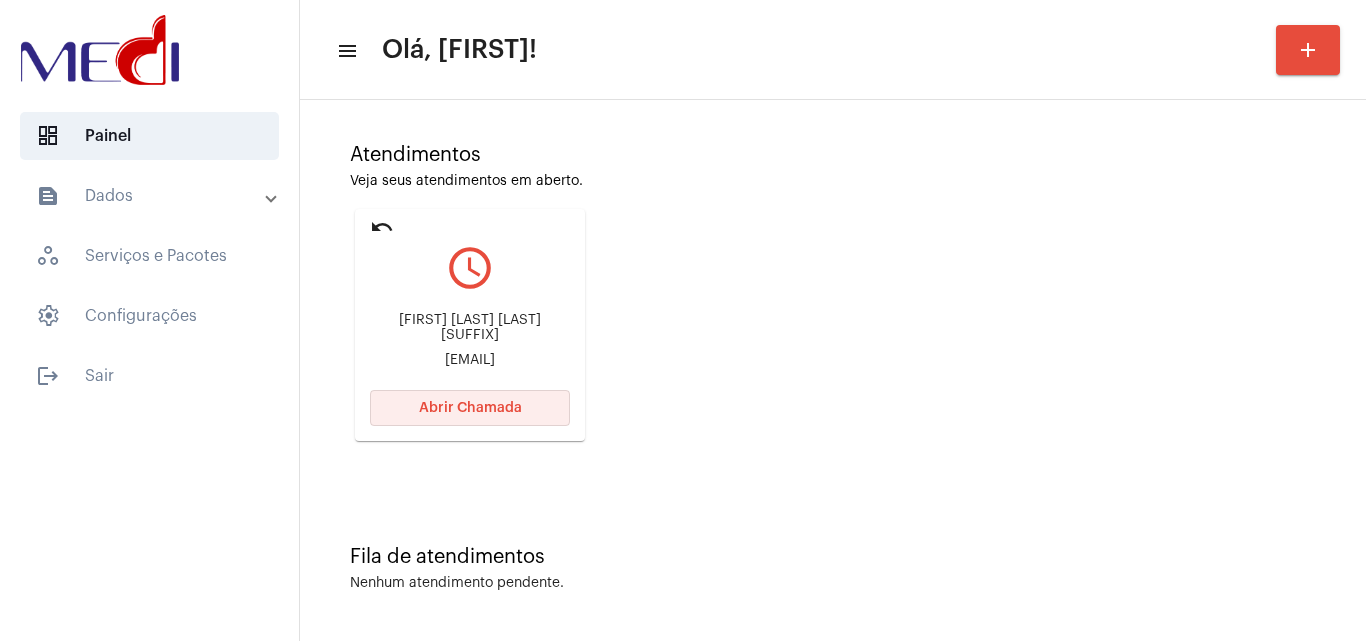 click on "Abrir Chamada" 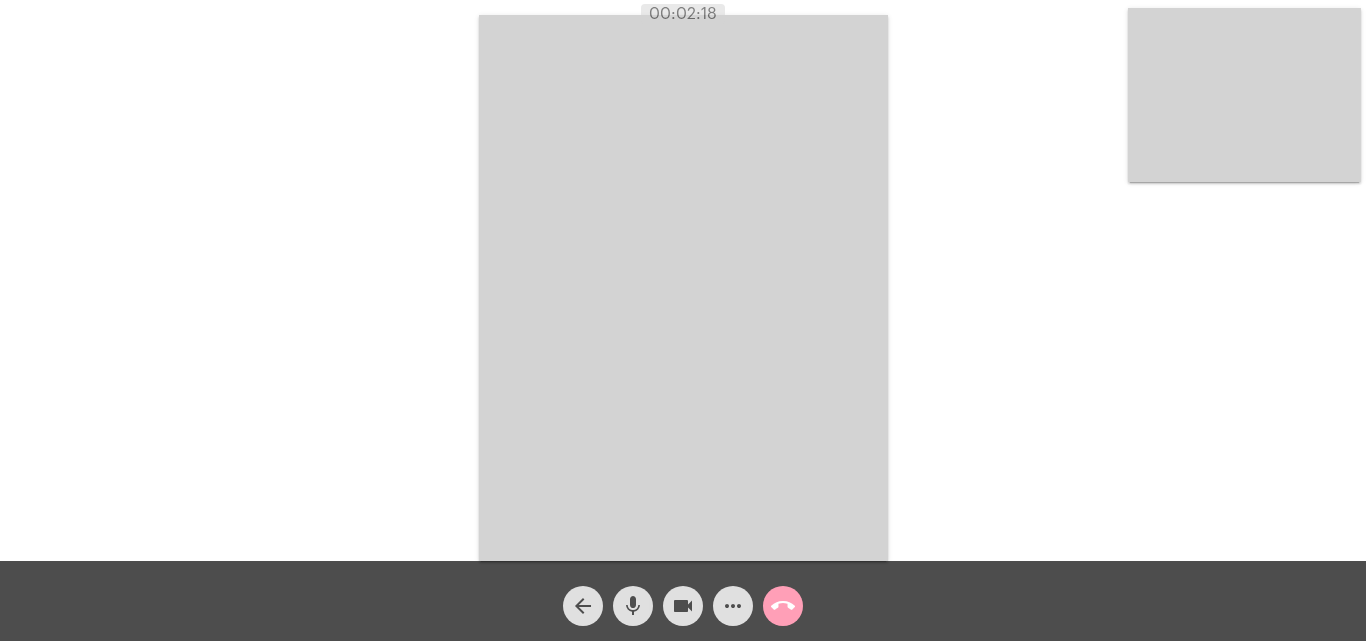 click on "call_end" 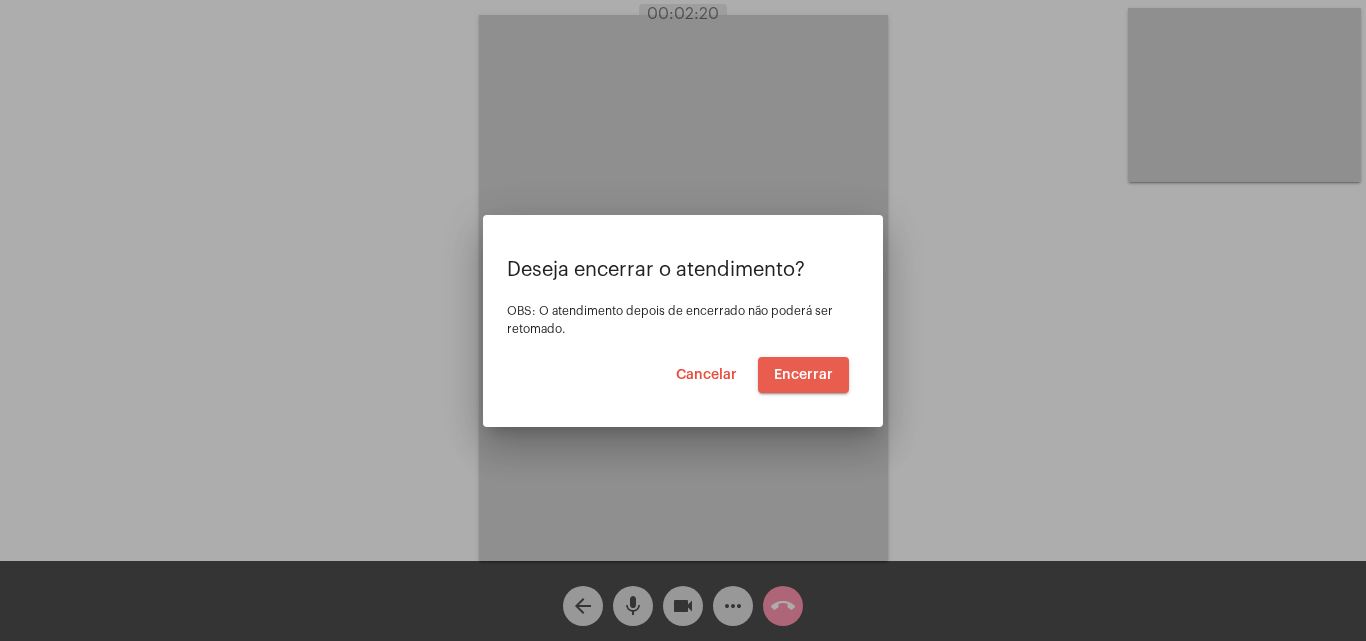 click on "Encerrar" at bounding box center (803, 375) 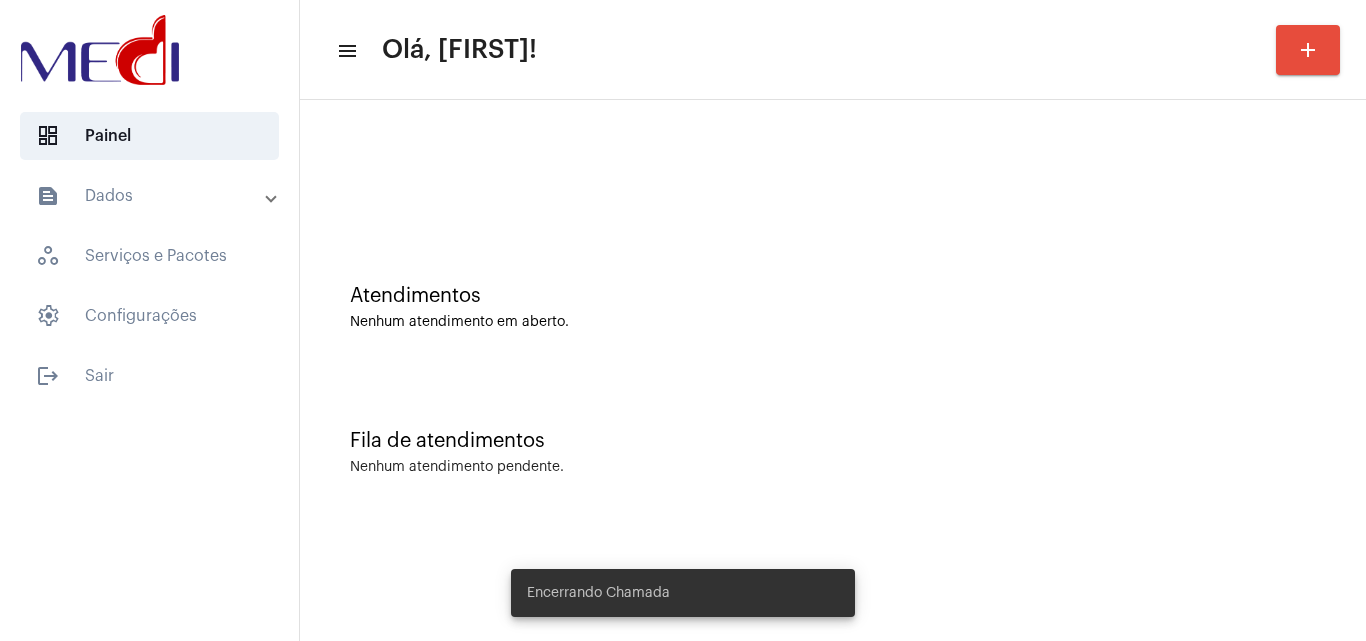 drag, startPoint x: 628, startPoint y: 273, endPoint x: 624, endPoint y: 284, distance: 11.7046995 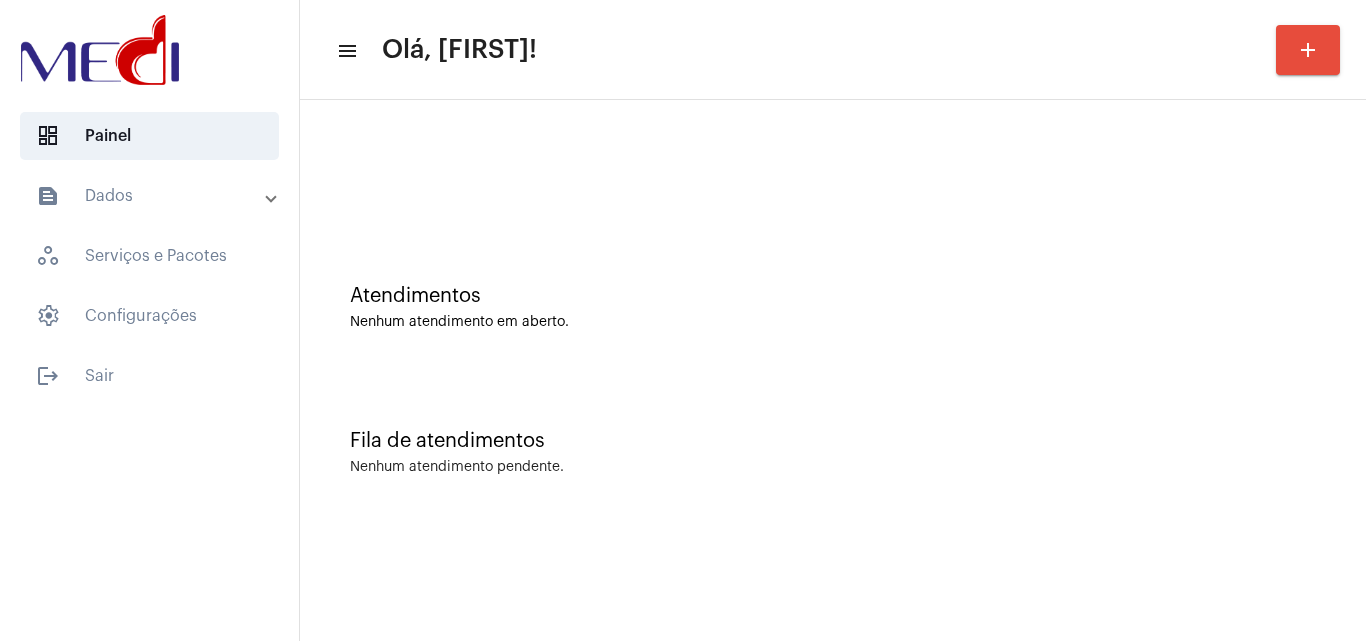 click 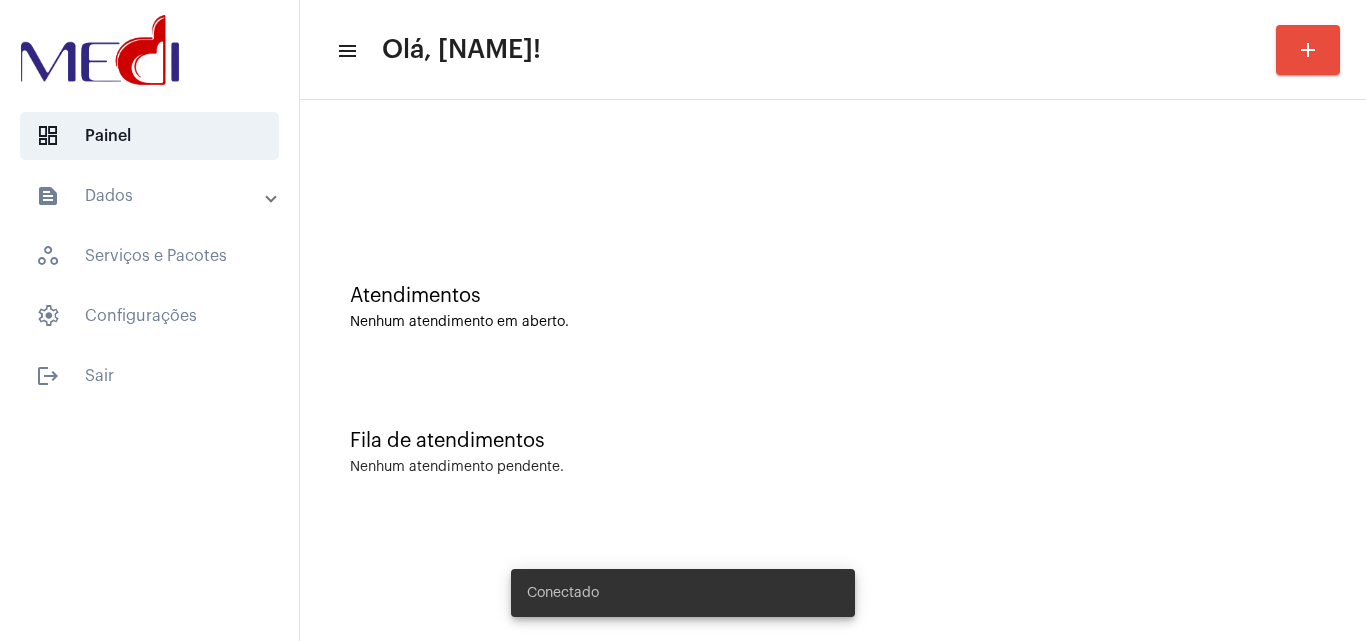scroll, scrollTop: 0, scrollLeft: 0, axis: both 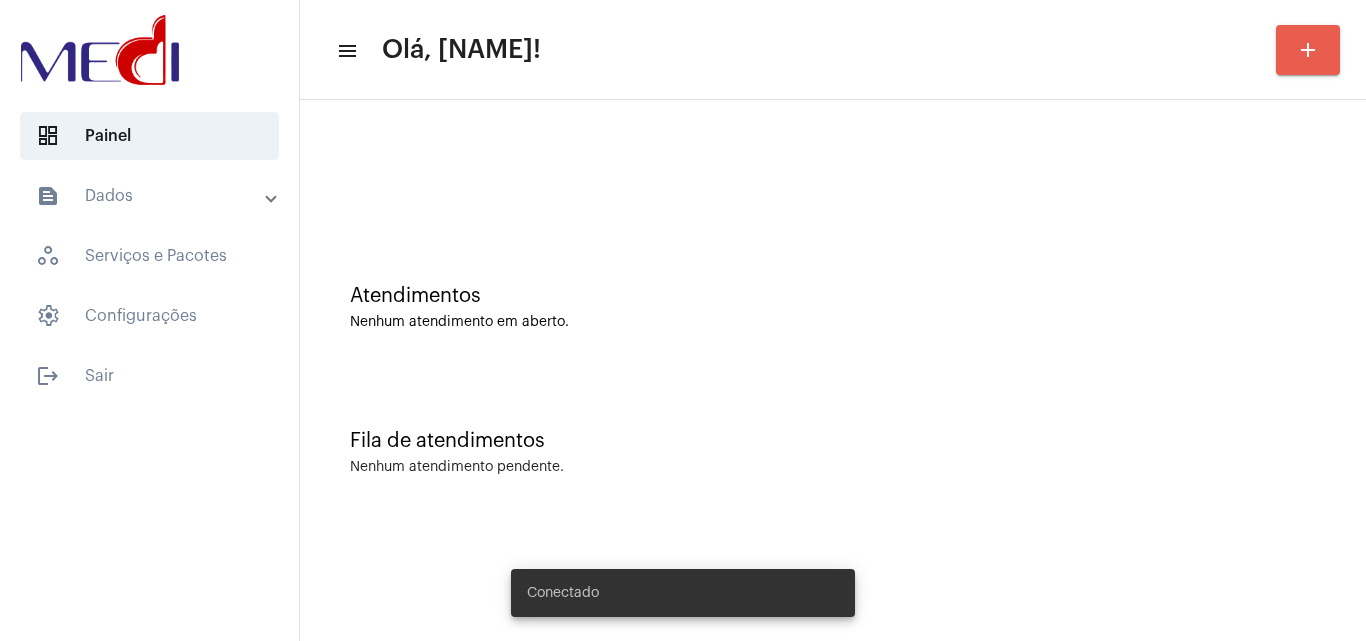 click on "add" 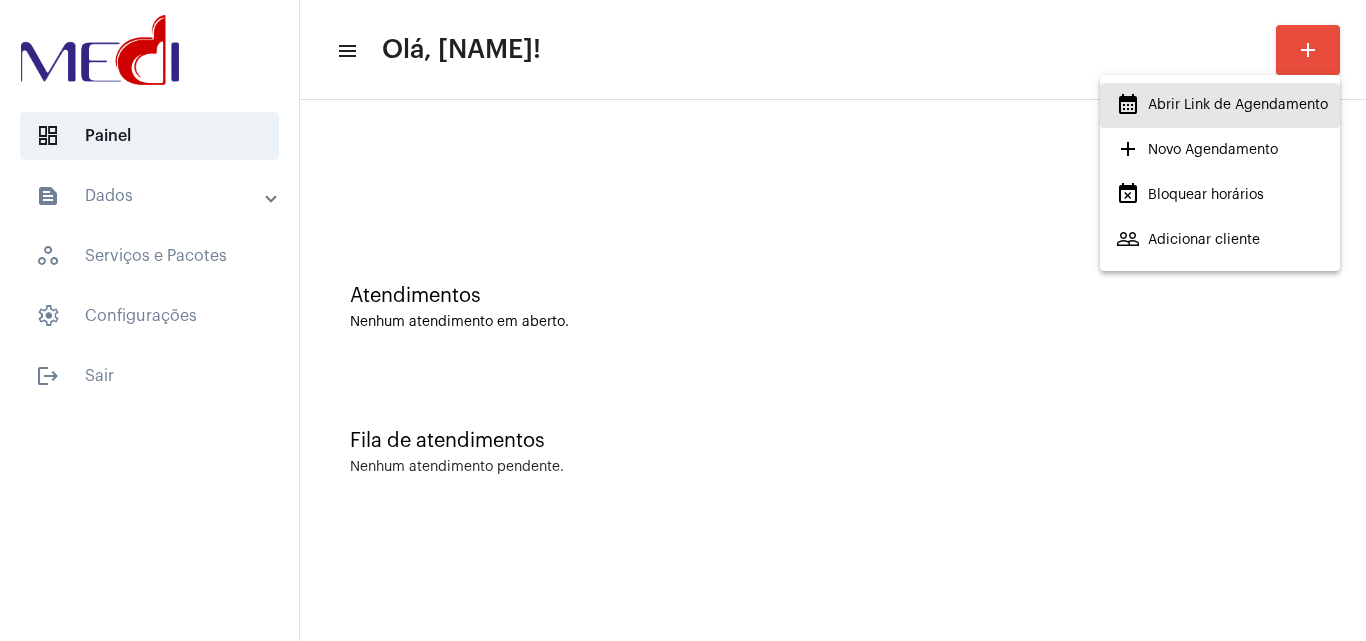 click on "calendar_month_outlined Abrir Link de Agendamento" at bounding box center [1222, 105] 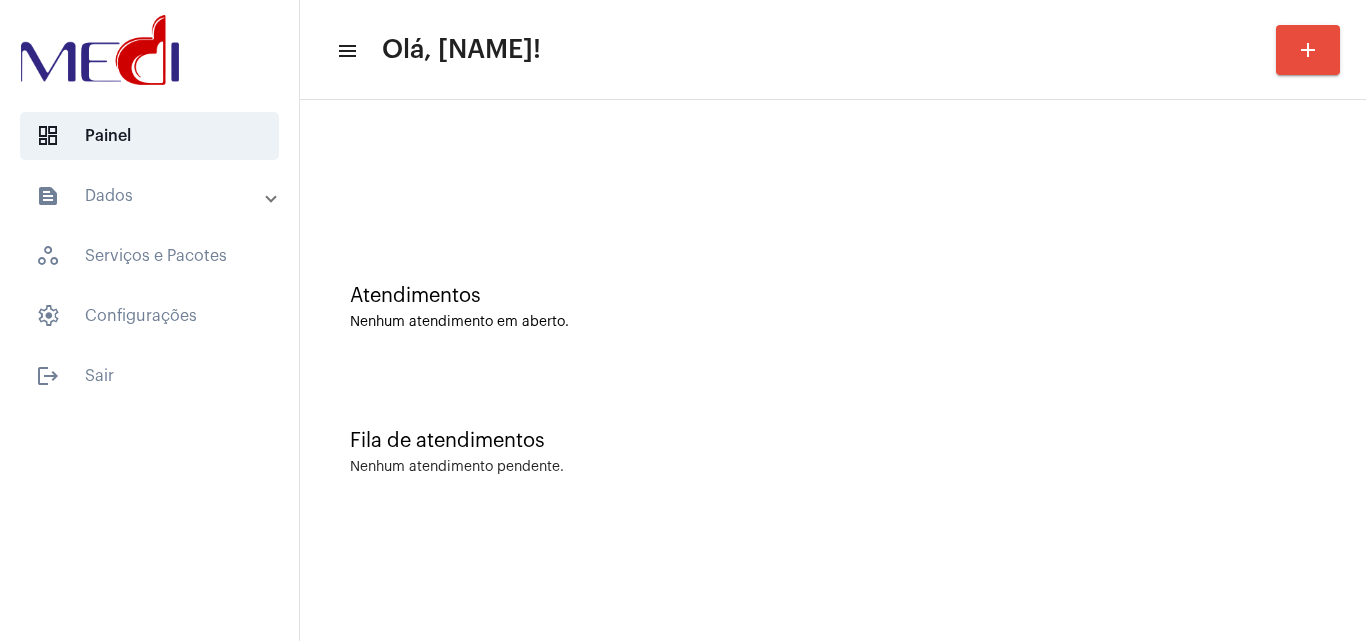 click on "Atendimentos Nenhum atendimento em aberto." 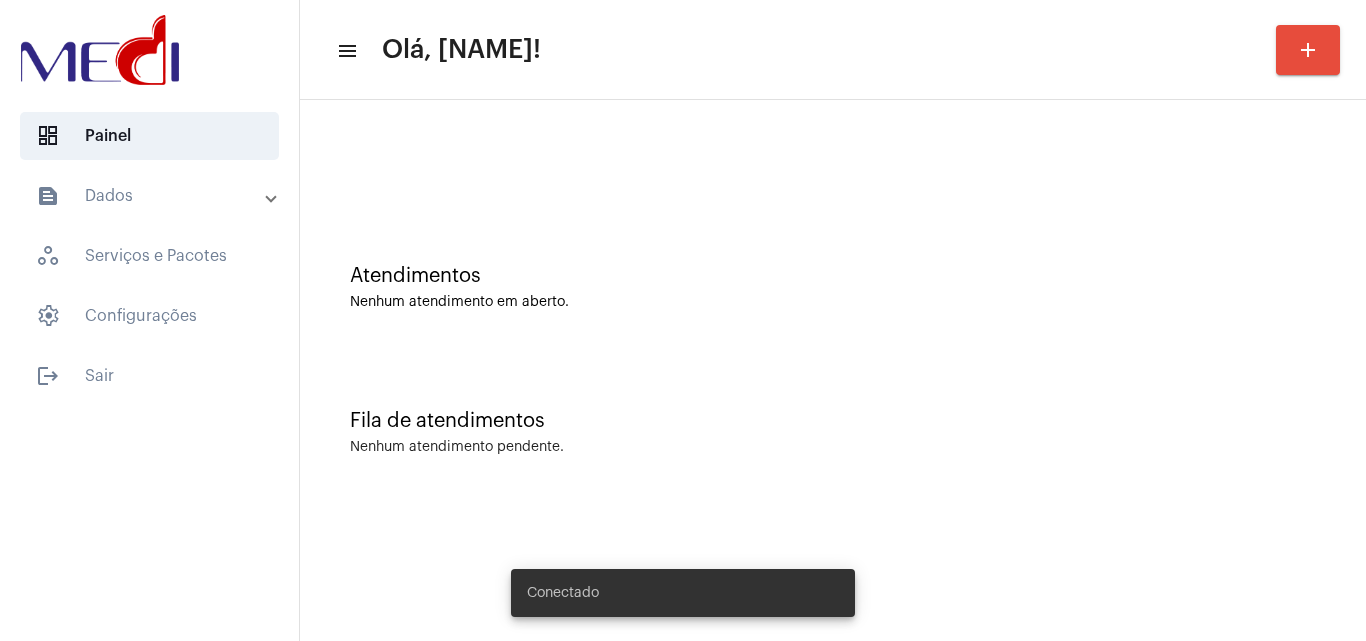 scroll, scrollTop: 0, scrollLeft: 0, axis: both 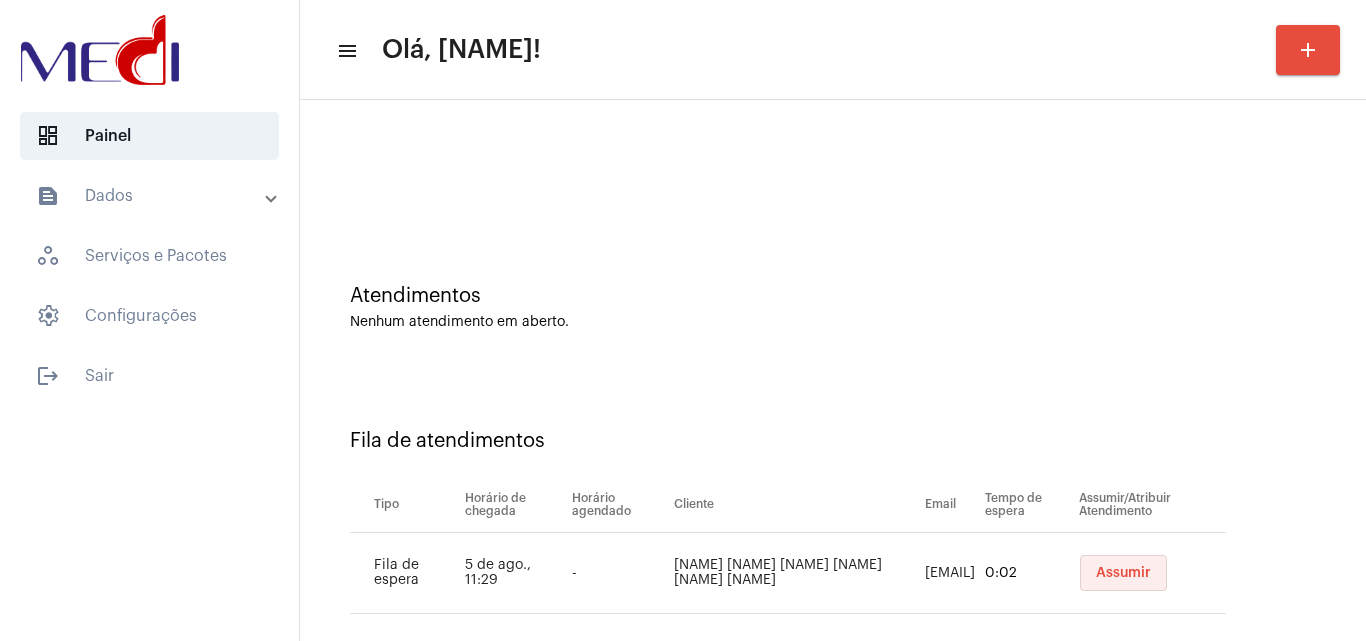 click on "Assumir" at bounding box center (1123, 573) 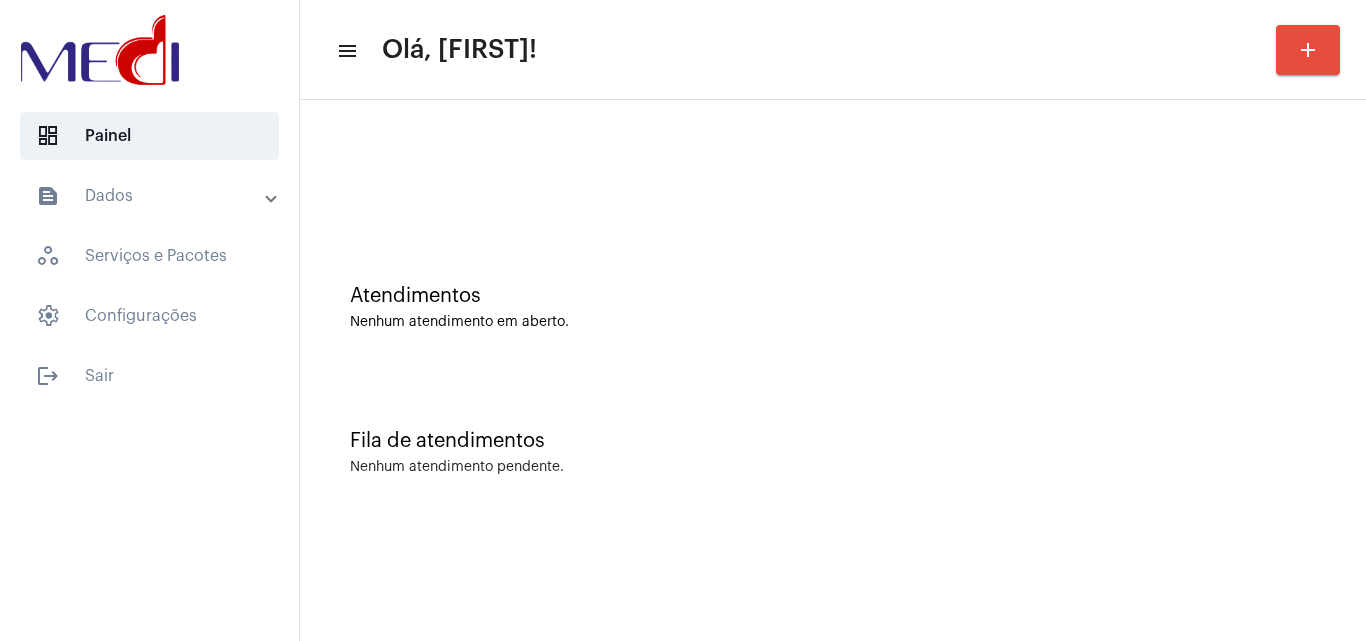 scroll, scrollTop: 0, scrollLeft: 0, axis: both 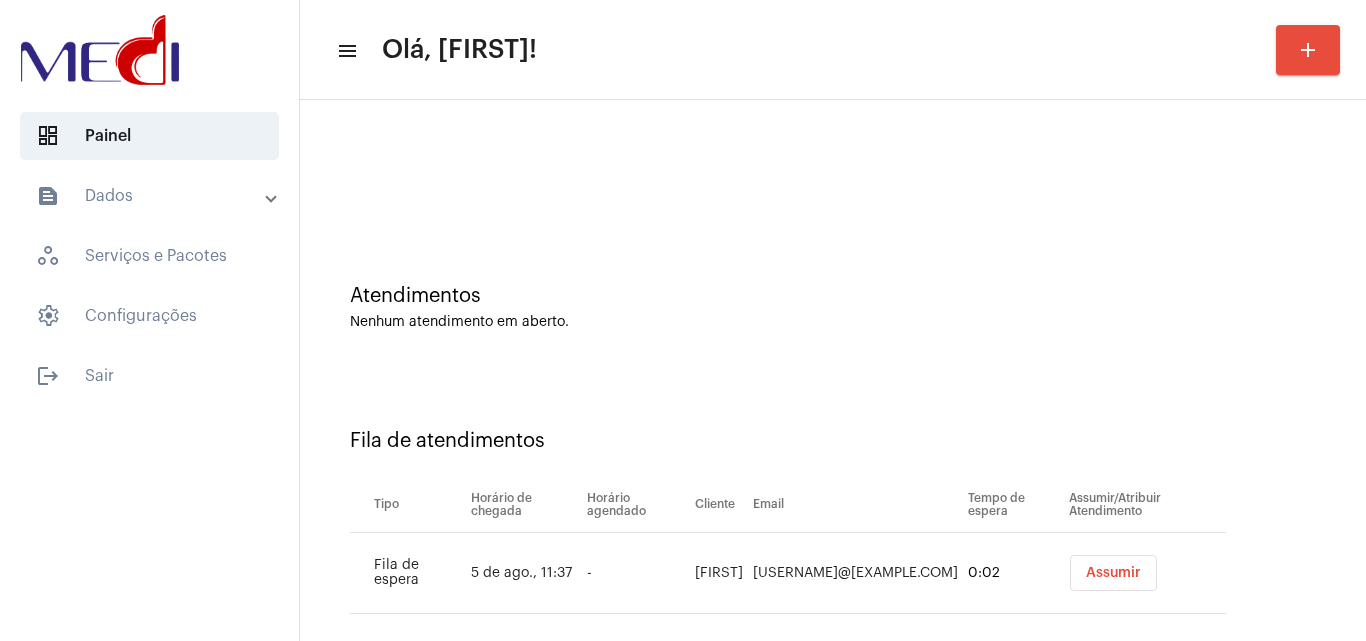 click on "Assumir" at bounding box center [1113, 573] 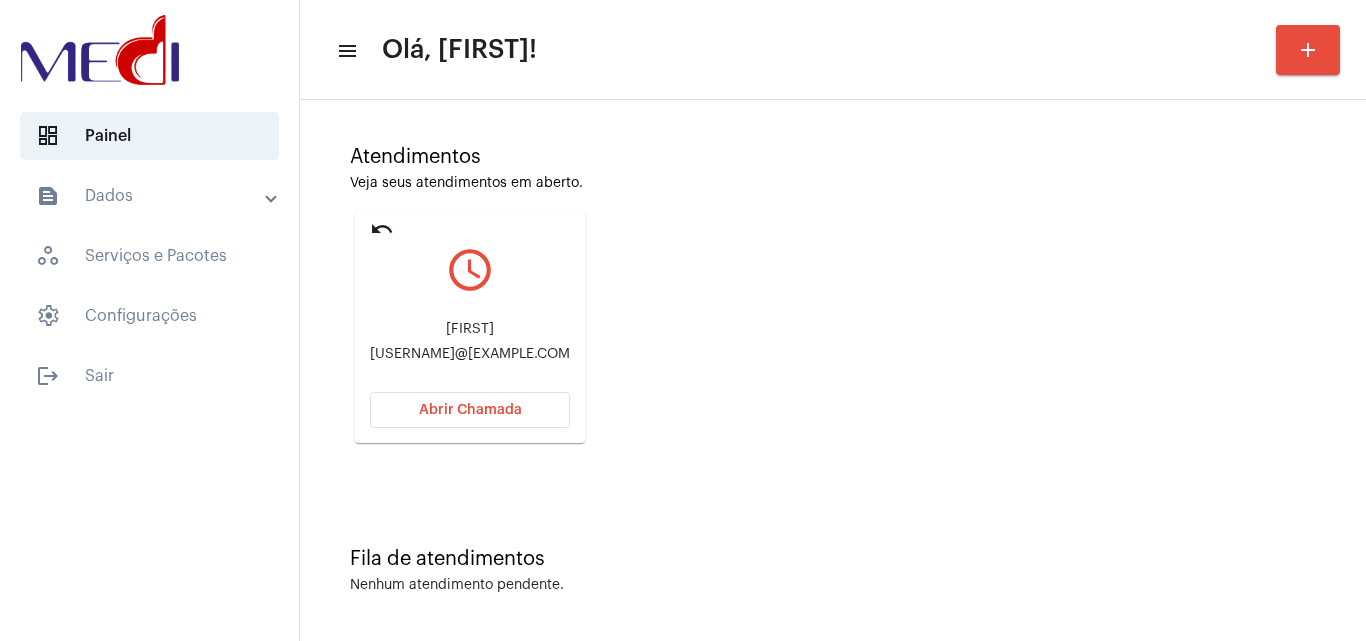 scroll, scrollTop: 141, scrollLeft: 0, axis: vertical 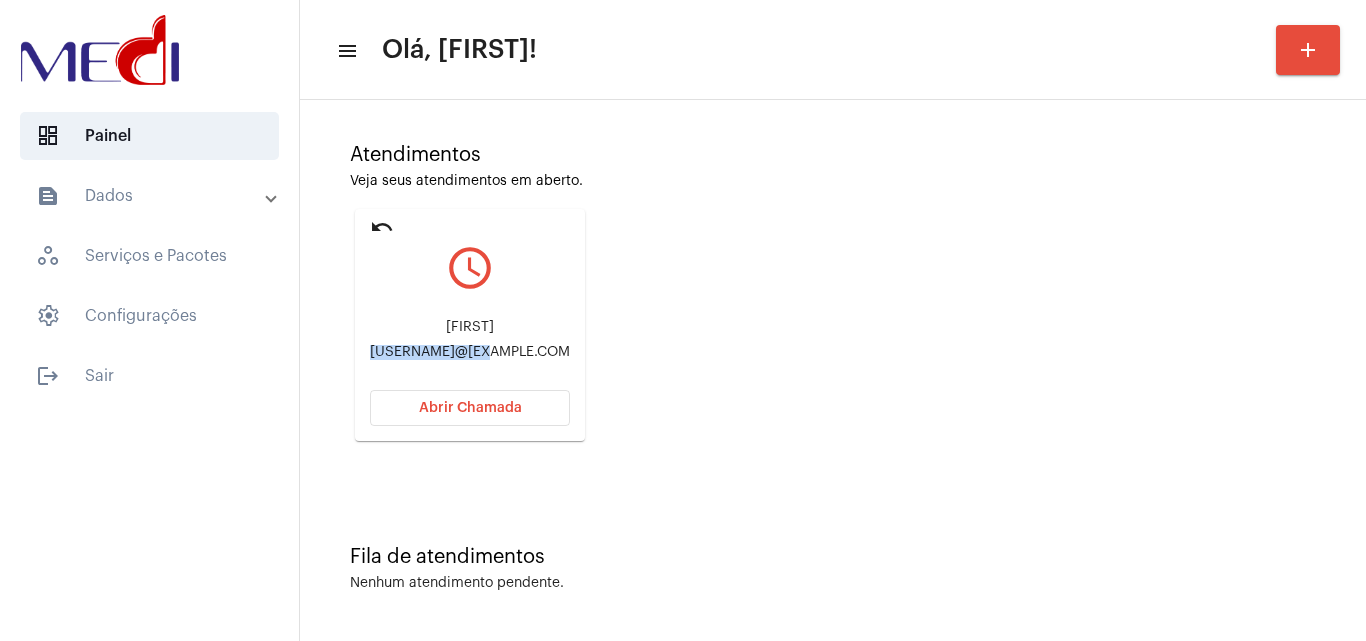 drag, startPoint x: 394, startPoint y: 349, endPoint x: 507, endPoint y: 355, distance: 113.15918 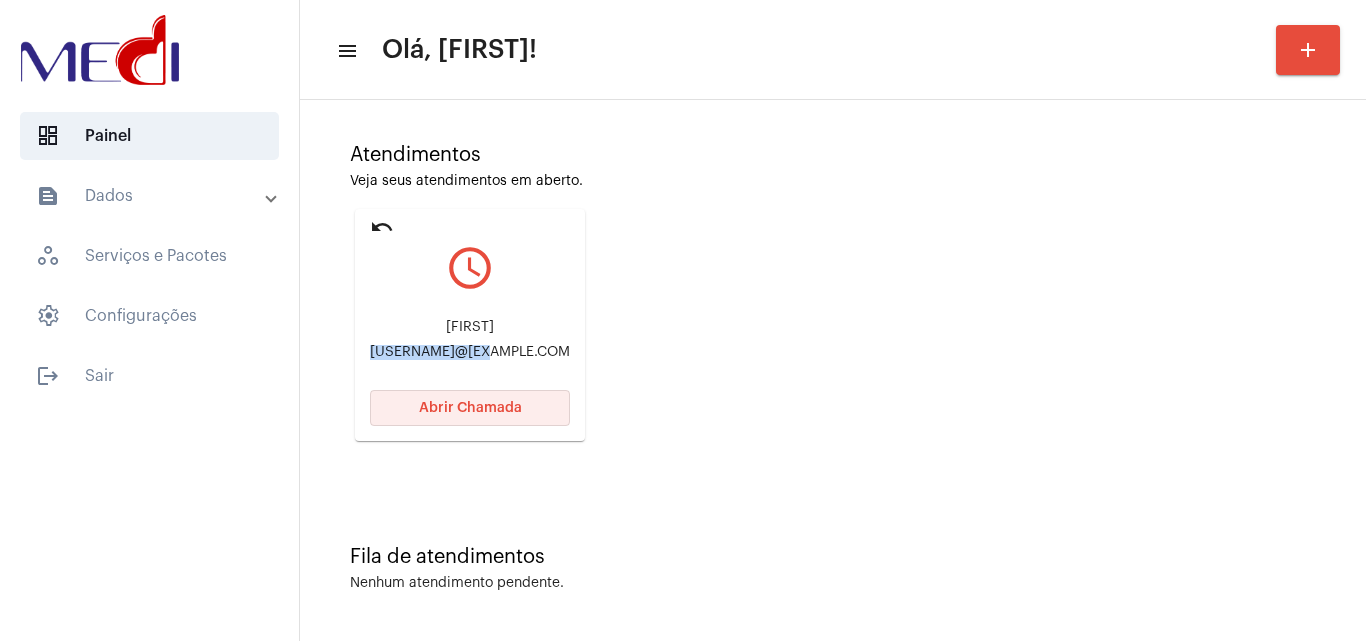 click on "Abrir Chamada" 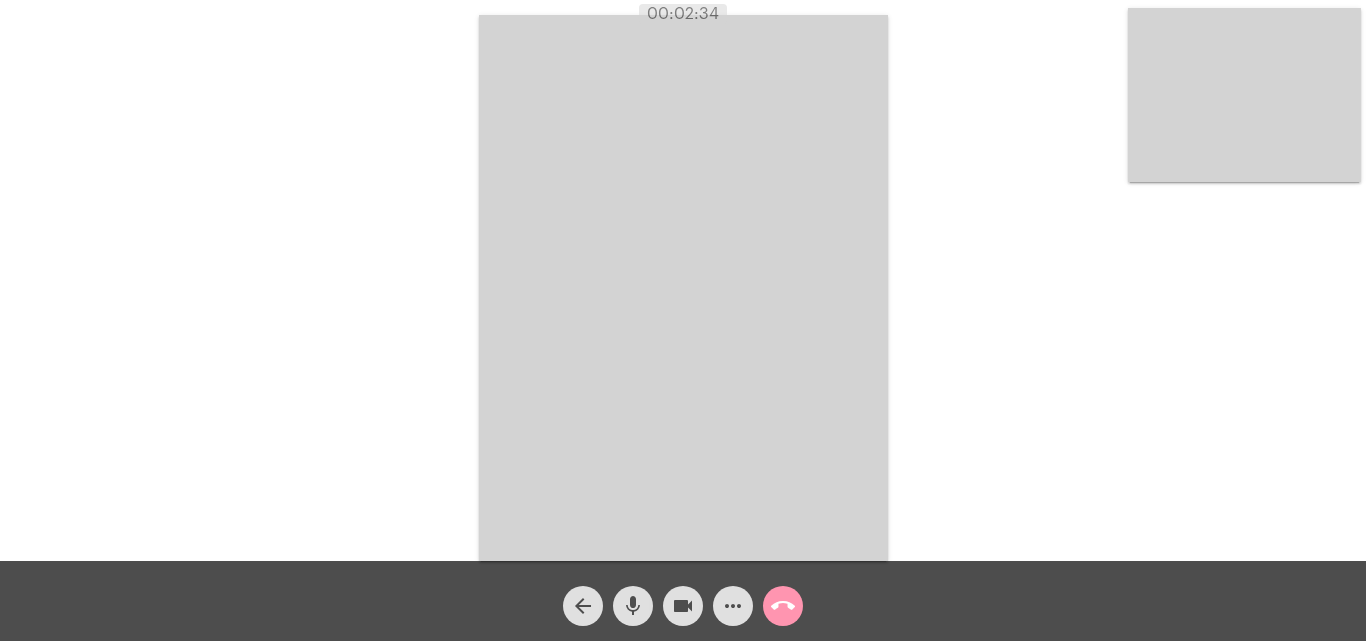 drag, startPoint x: 633, startPoint y: 596, endPoint x: 663, endPoint y: 597, distance: 30.016663 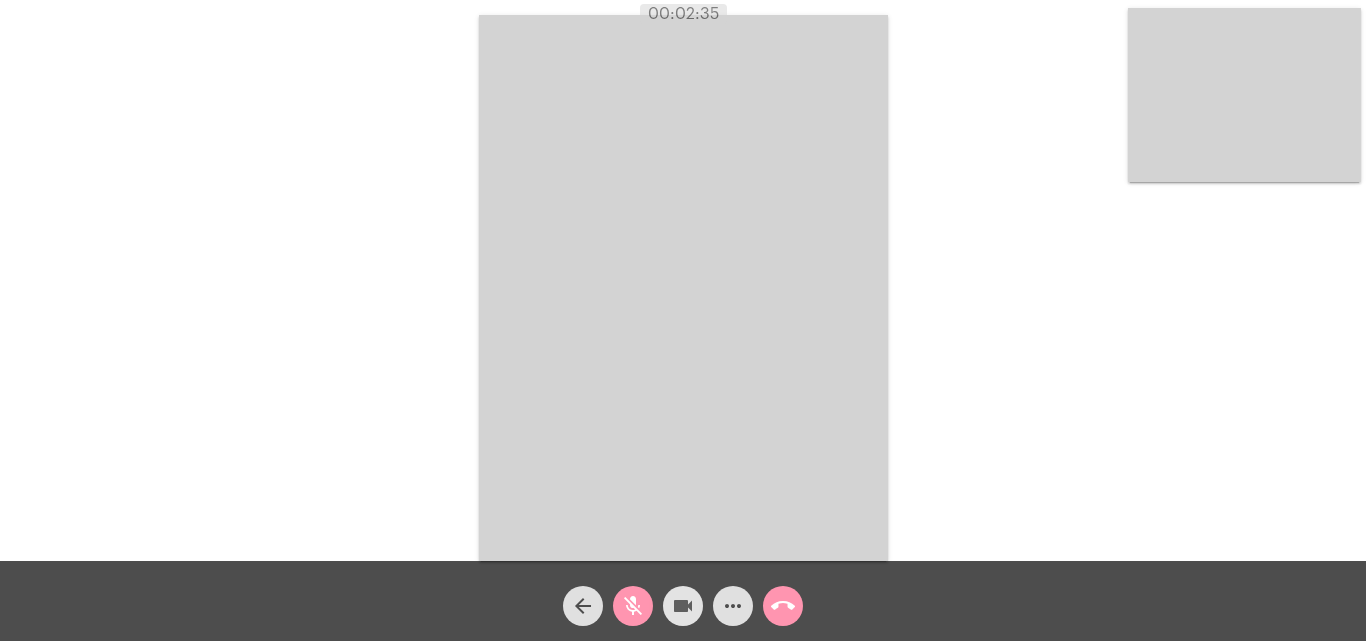click on "videocam" 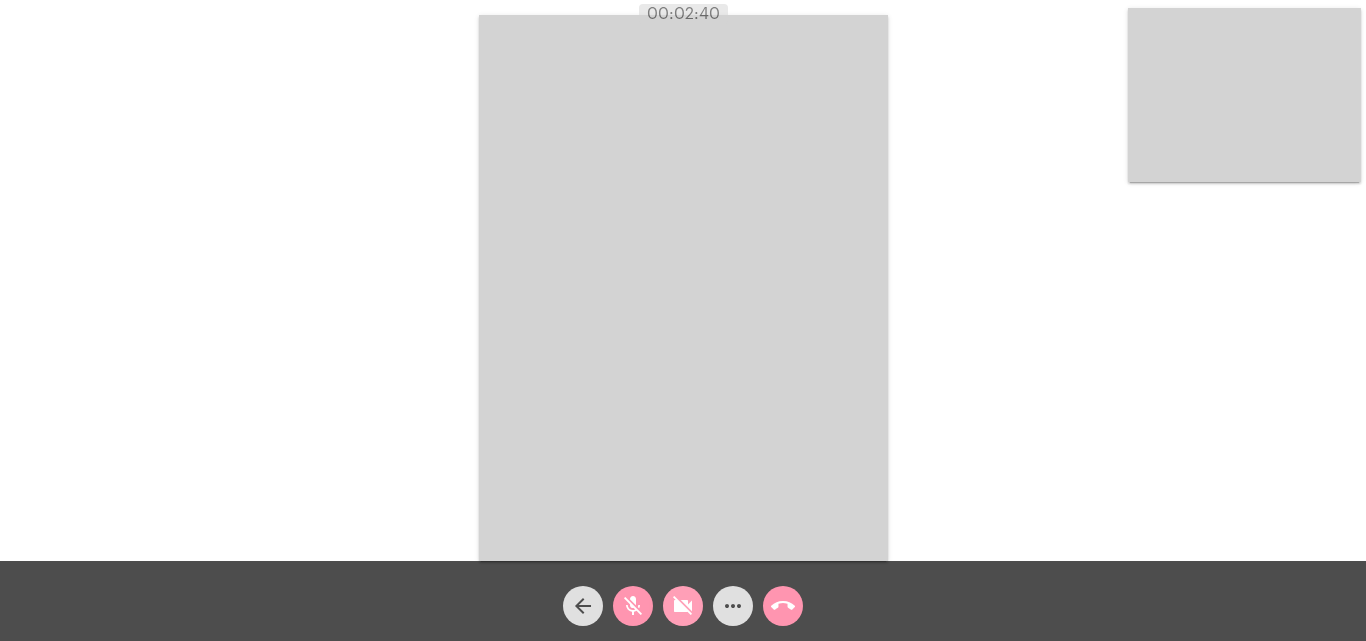 click on "videocam_off" 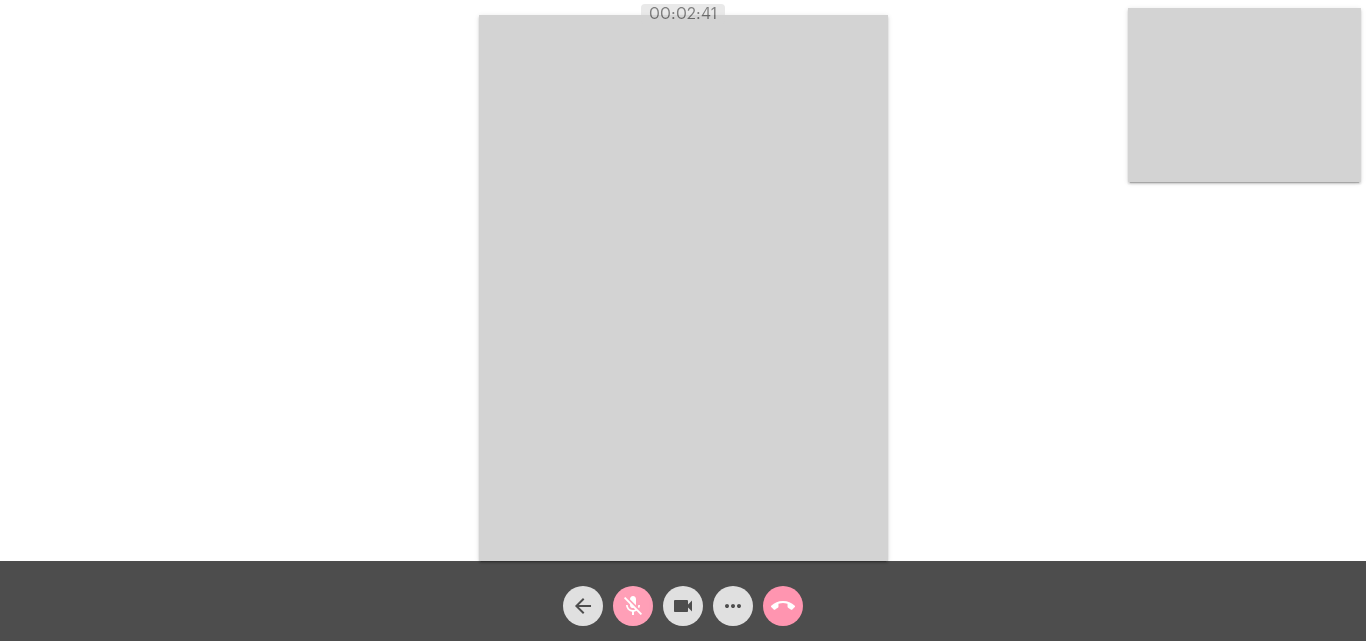 click on "mic_off" 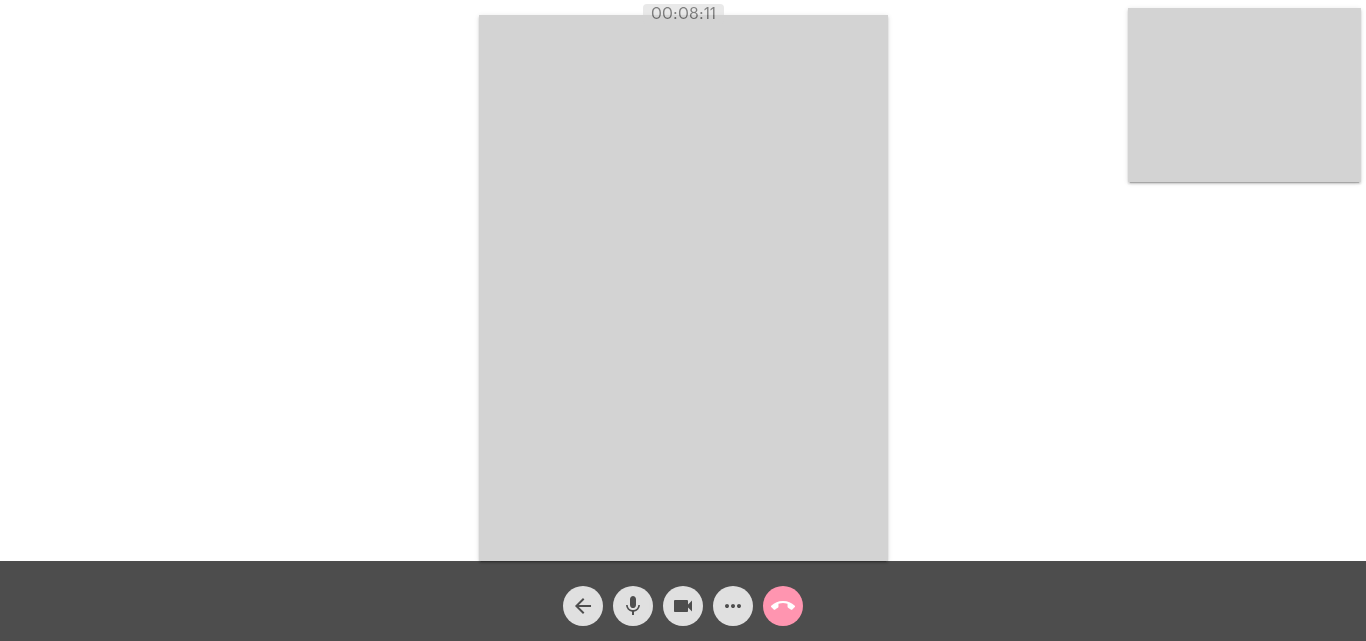 click on "call_end" 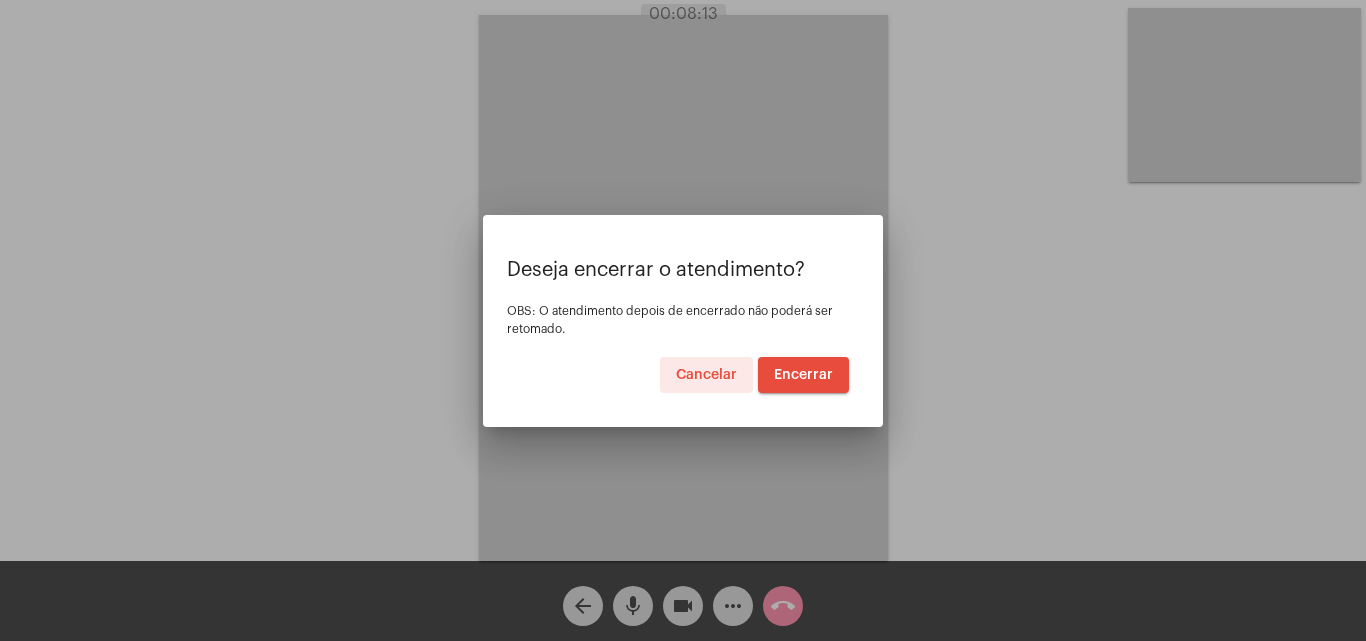 click on "Encerrar" at bounding box center [803, 375] 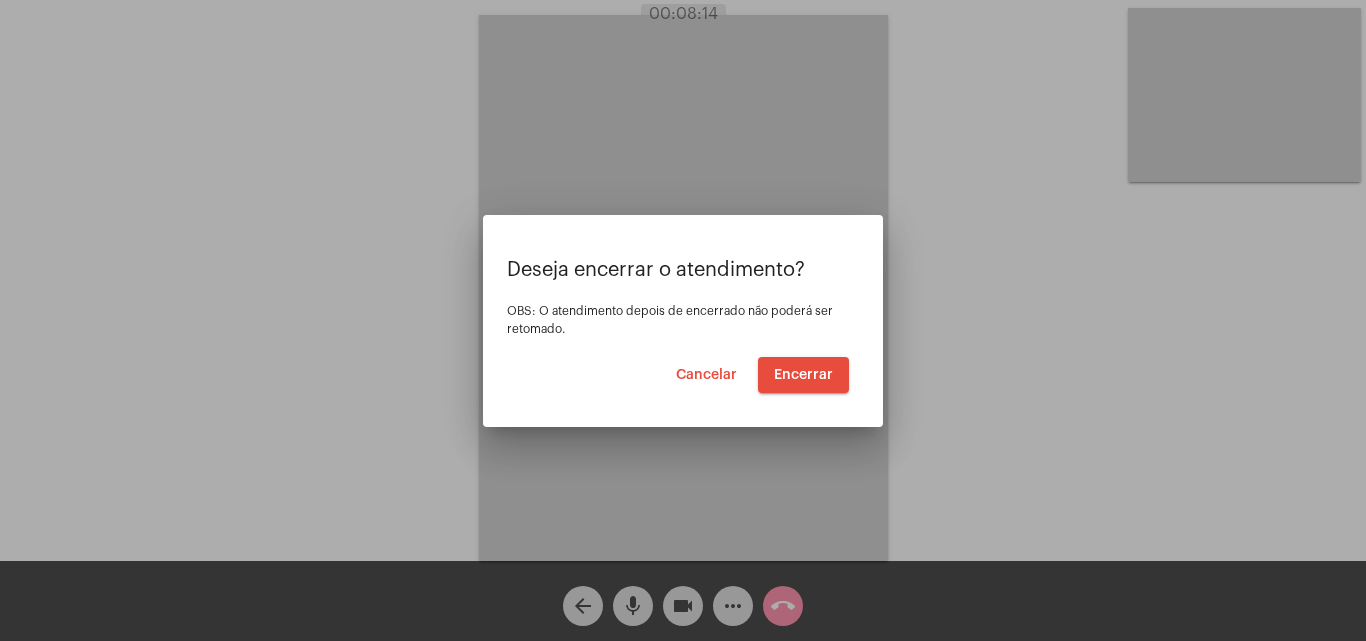 click on "Encerrar" at bounding box center (803, 375) 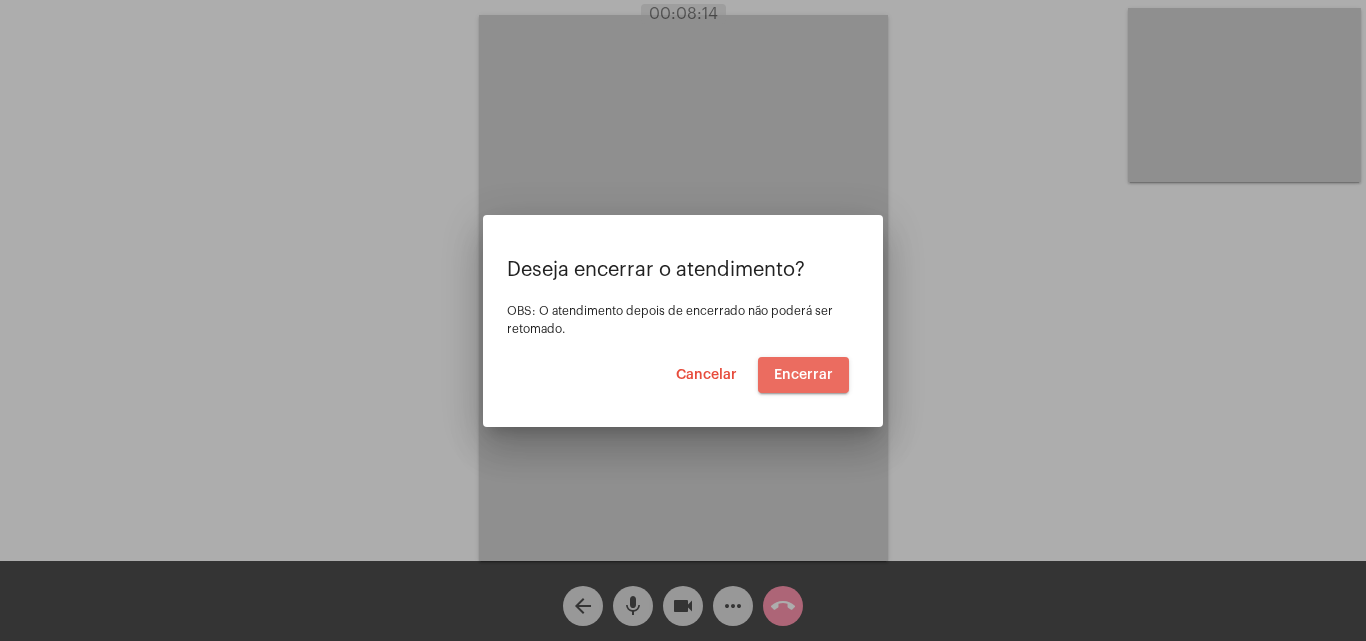 click on "Encerrar" at bounding box center (803, 375) 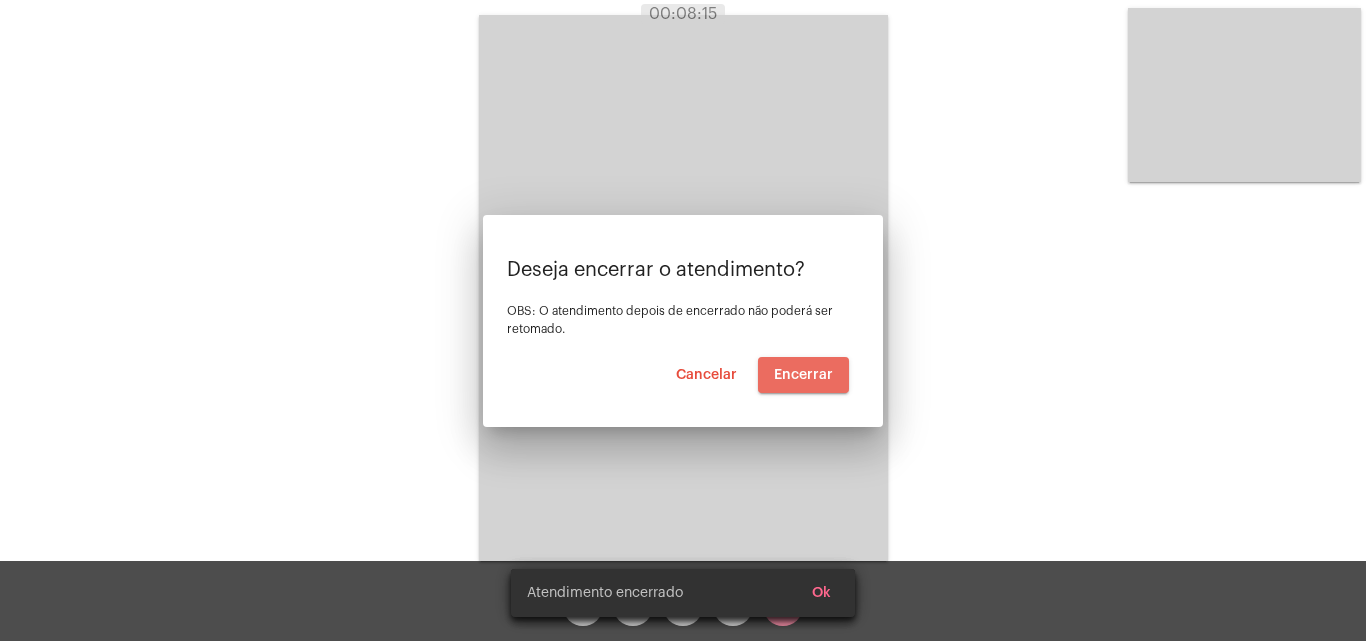 click at bounding box center [683, 288] 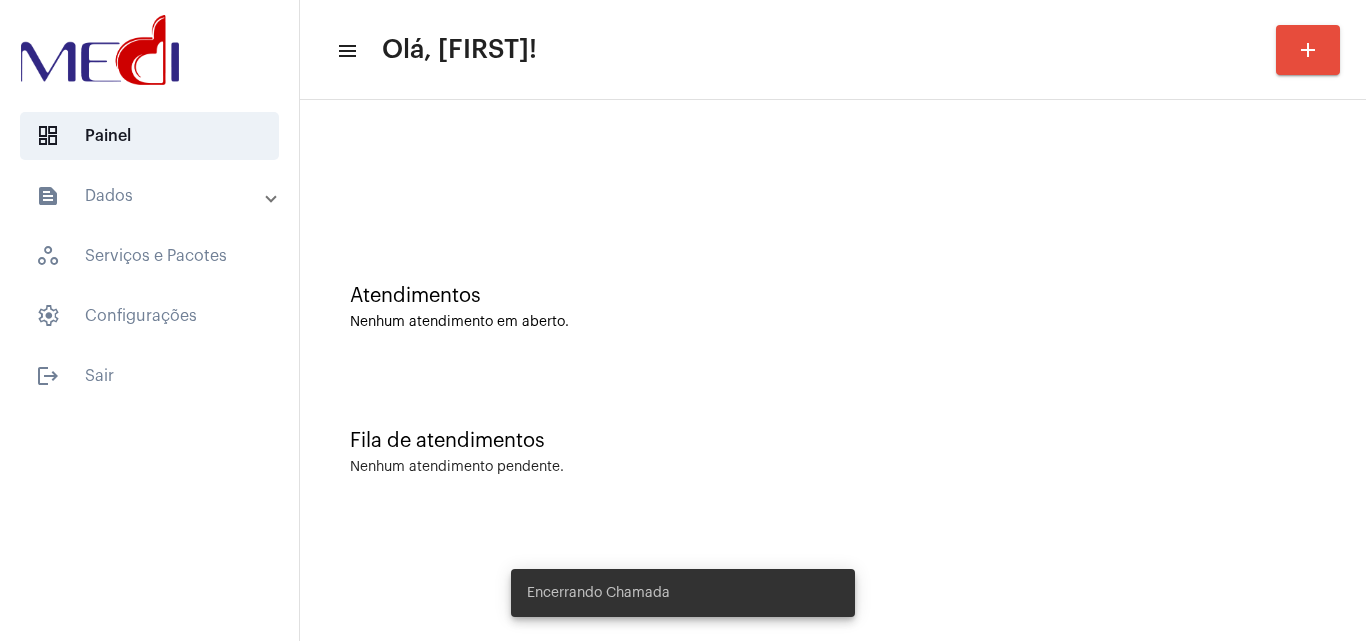 click on "Fila de atendimentos Nenhum atendimento pendente." 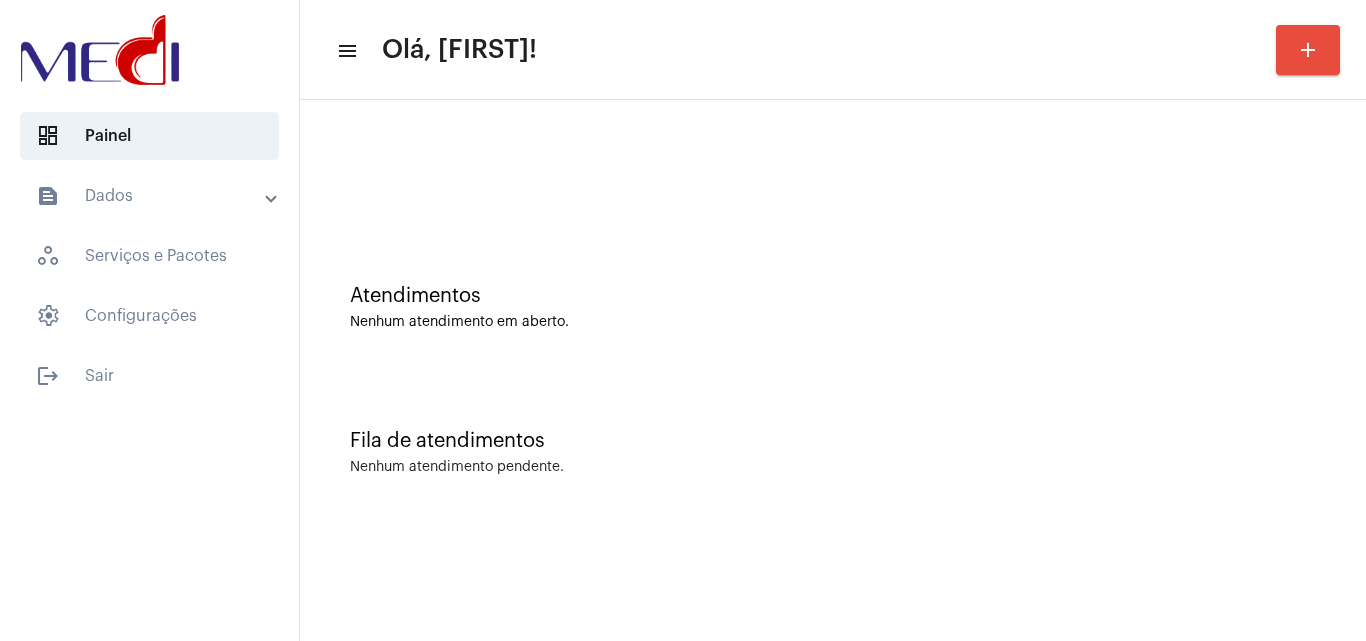 click on "Atendimentos" 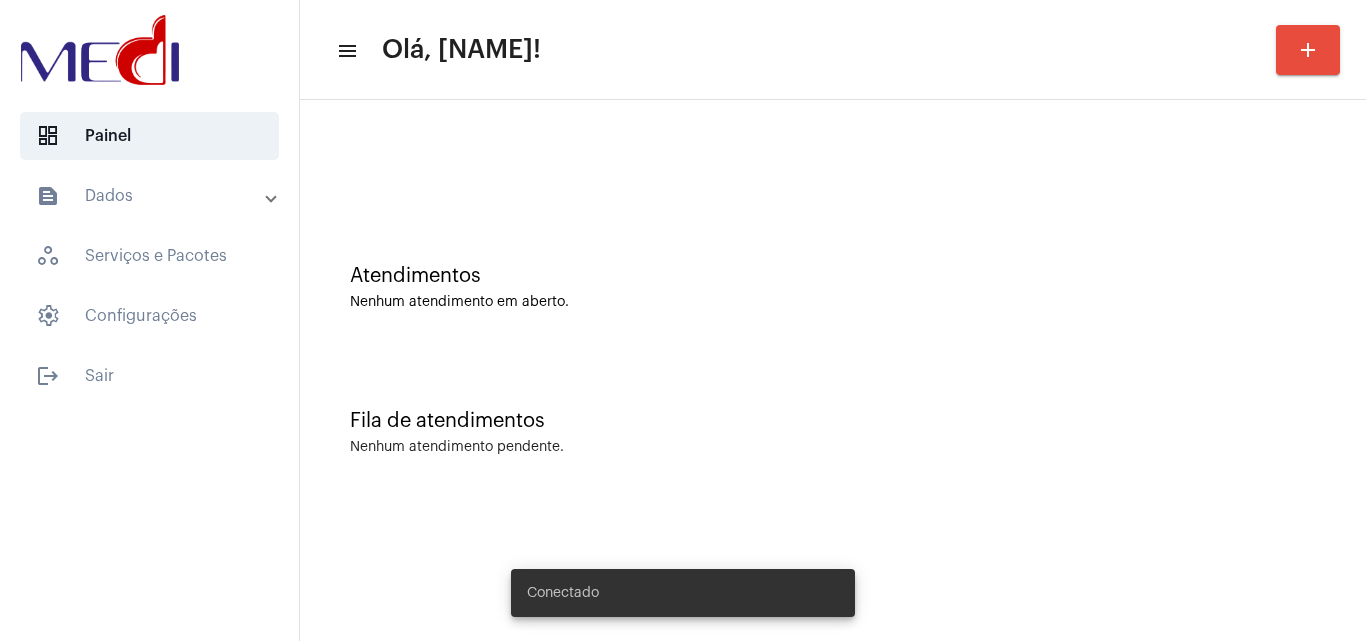 scroll, scrollTop: 0, scrollLeft: 0, axis: both 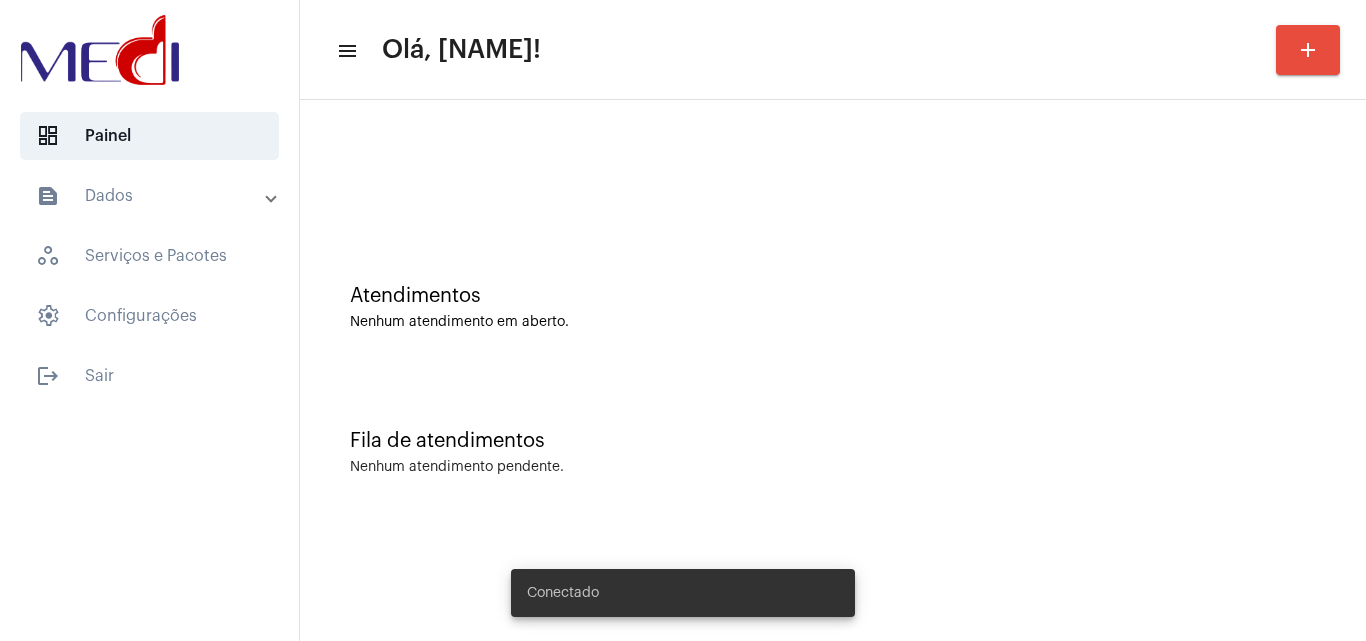 click on "Fila de atendimentos Nenhum atendimento pendente." 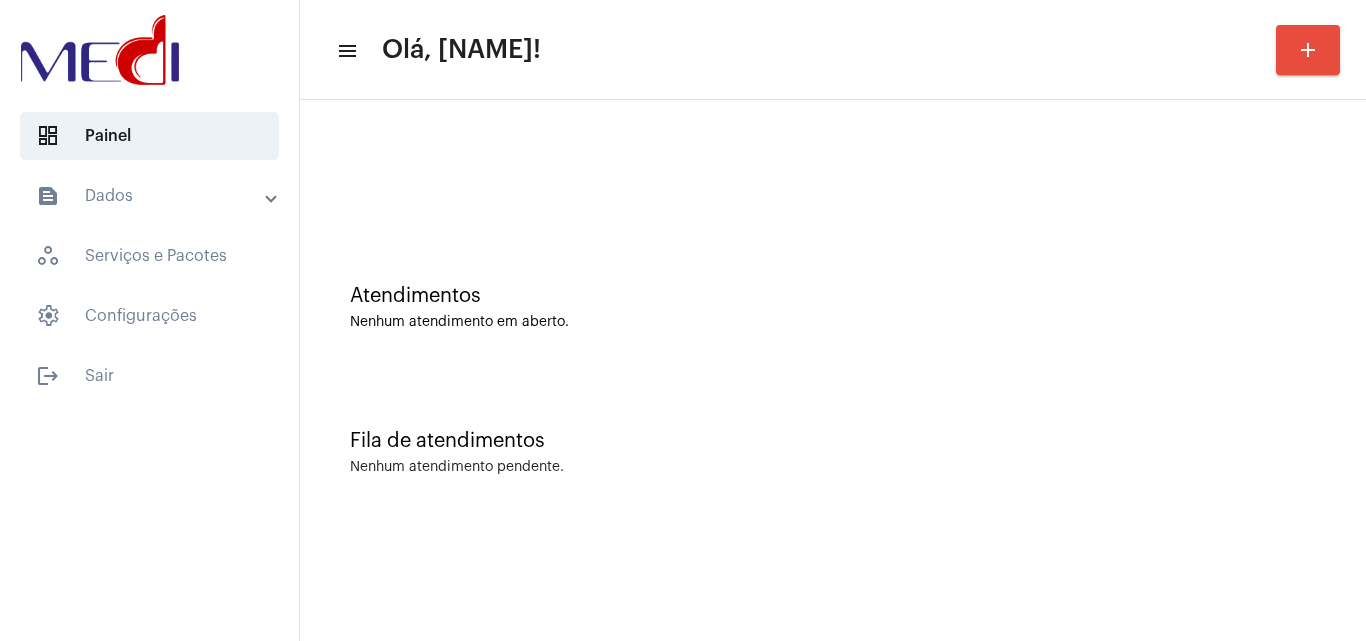 click on "Fila de atendimentos Nenhum atendimento pendente." 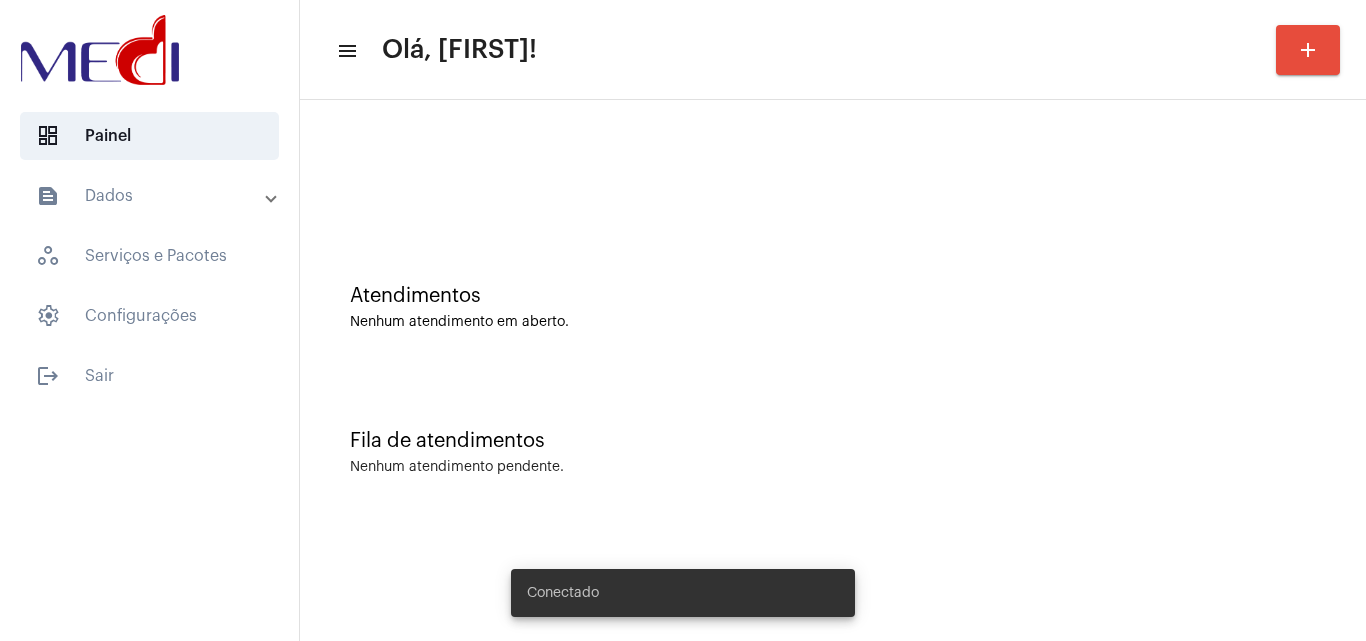 scroll, scrollTop: 0, scrollLeft: 0, axis: both 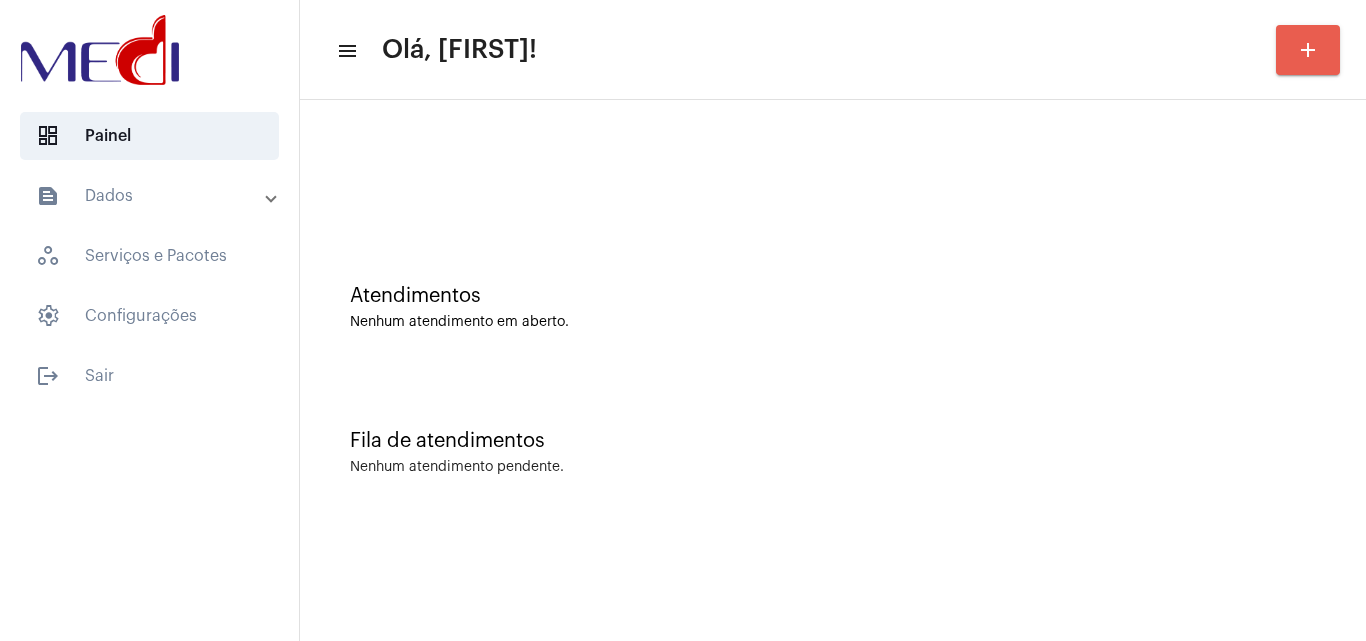 click on "add" 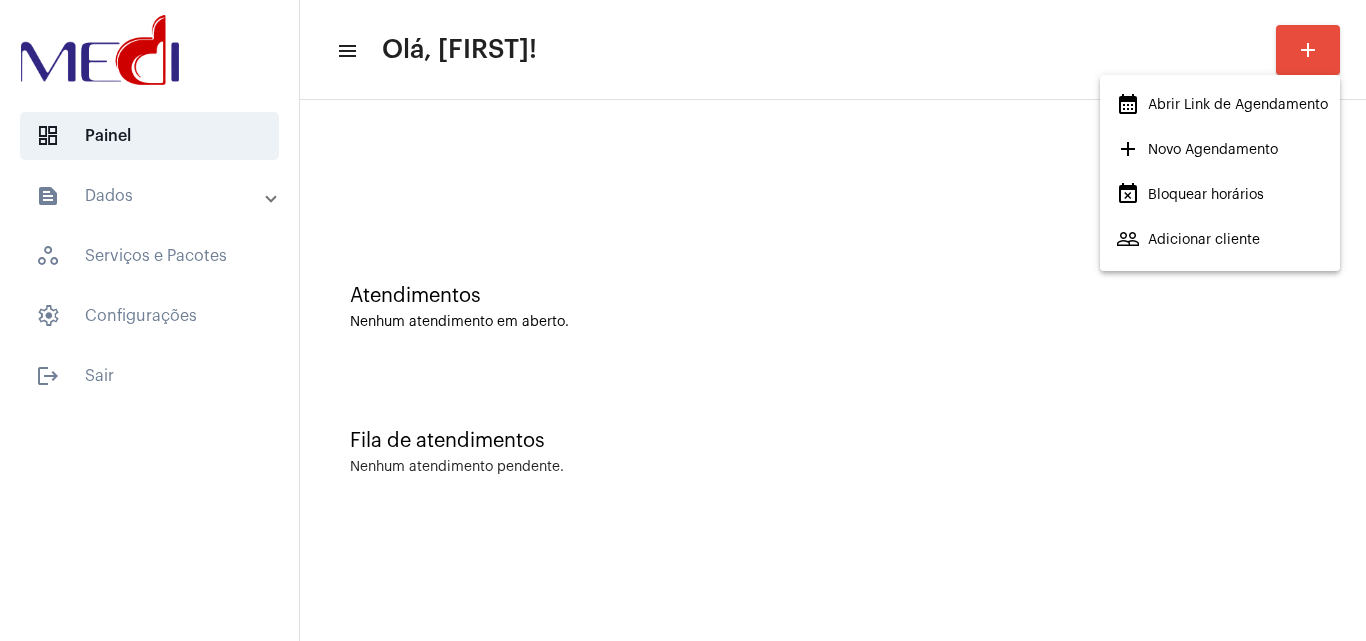 click on "calendar_month_outlined Abrir Link de Agendamento" at bounding box center [1222, 105] 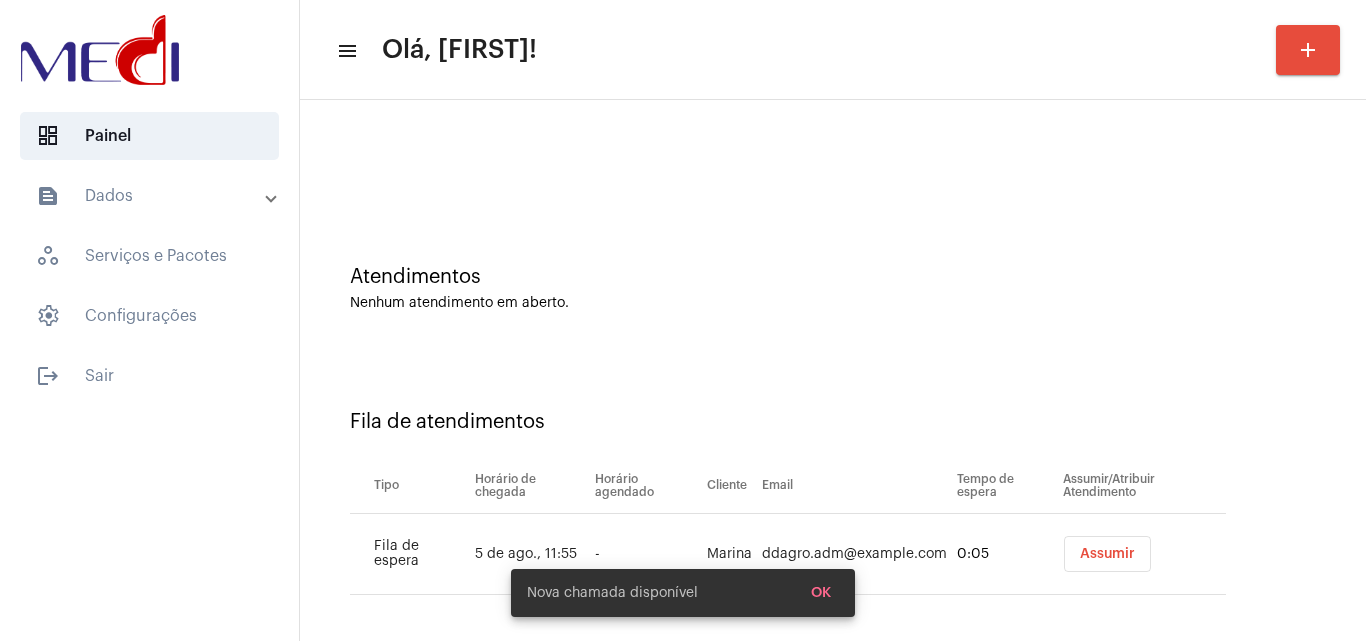 scroll, scrollTop: 27, scrollLeft: 0, axis: vertical 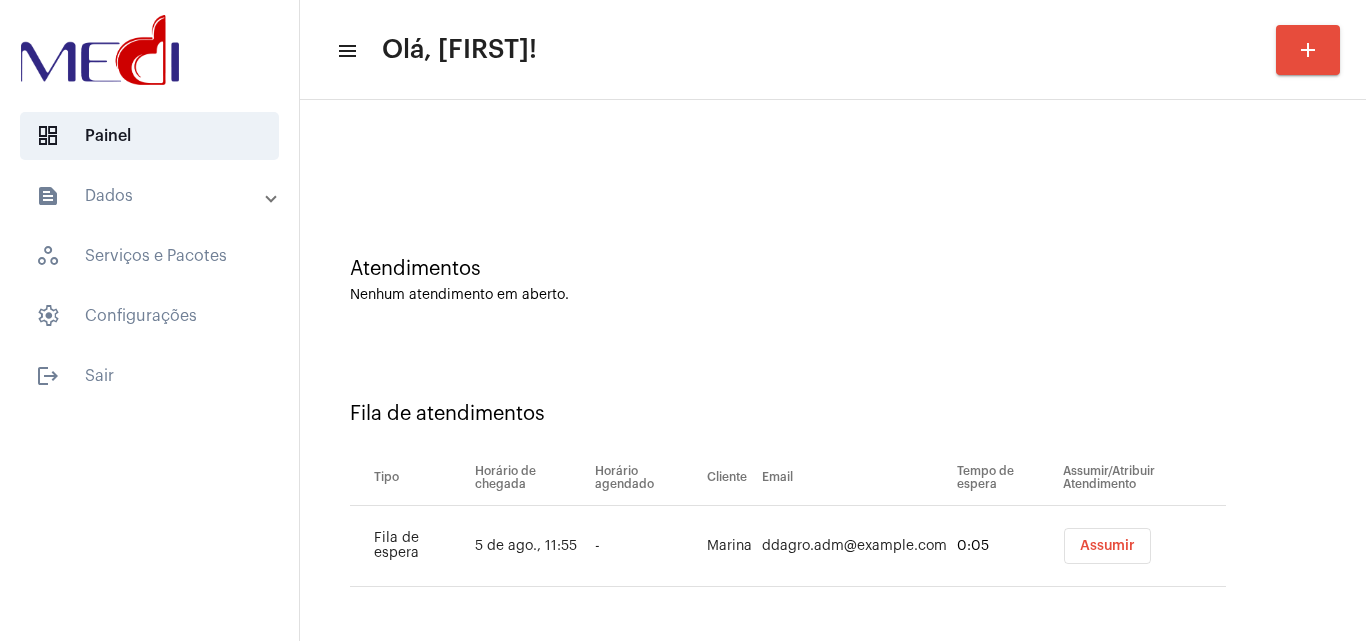 click on "Assumir" at bounding box center [1107, 546] 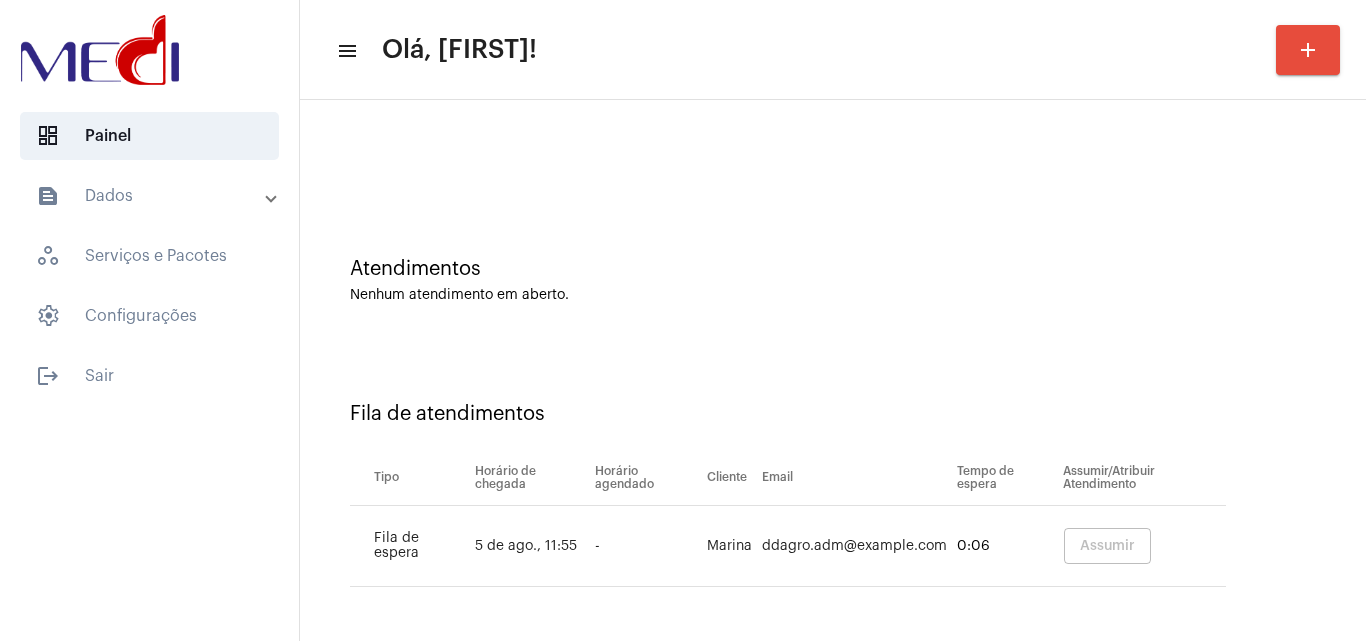 scroll, scrollTop: 0, scrollLeft: 0, axis: both 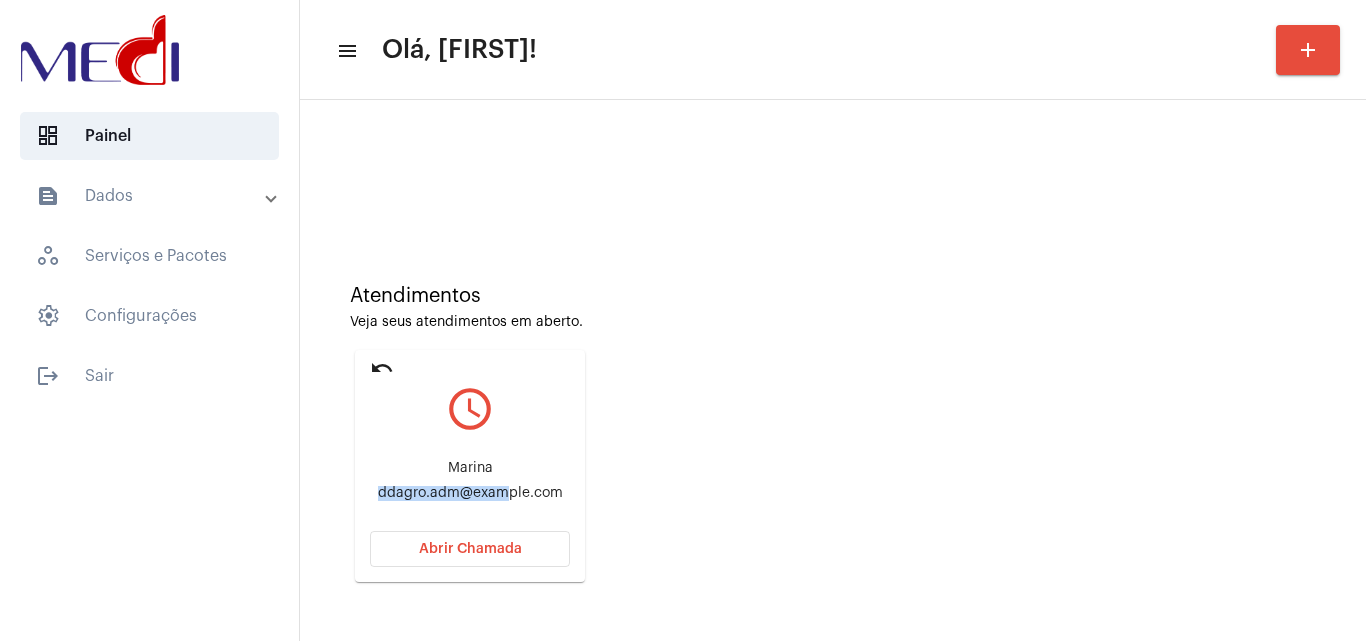drag, startPoint x: 388, startPoint y: 497, endPoint x: 516, endPoint y: 492, distance: 128.09763 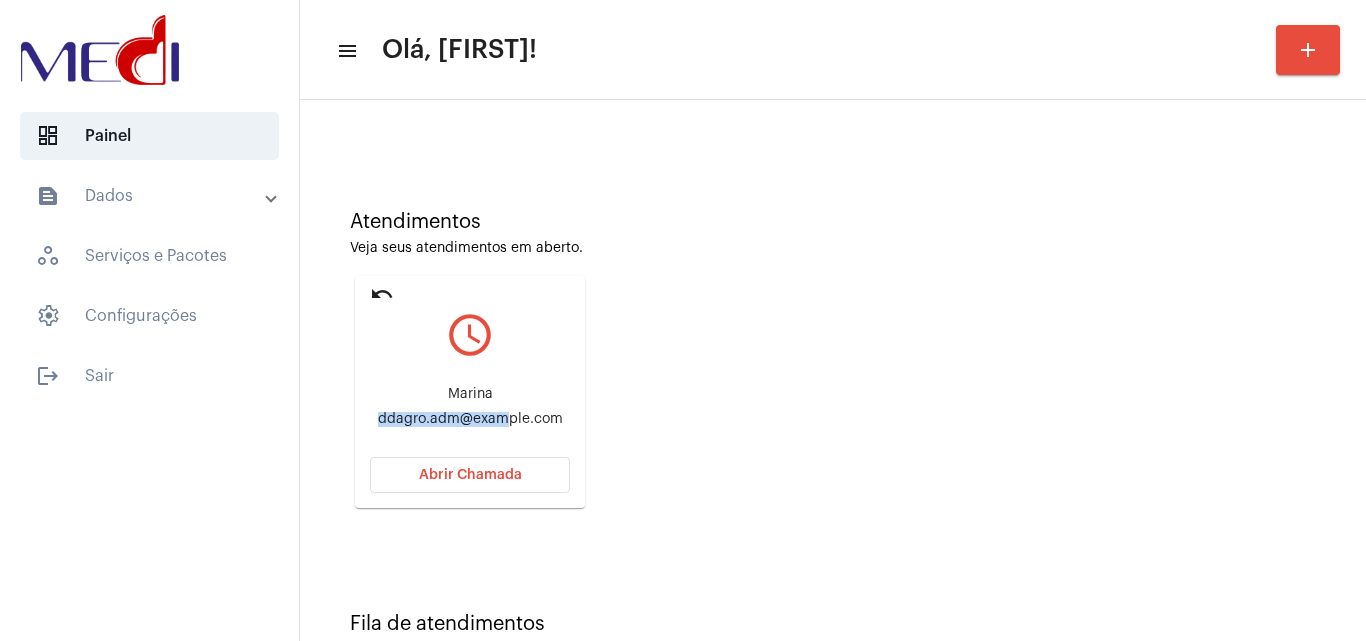 scroll, scrollTop: 141, scrollLeft: 0, axis: vertical 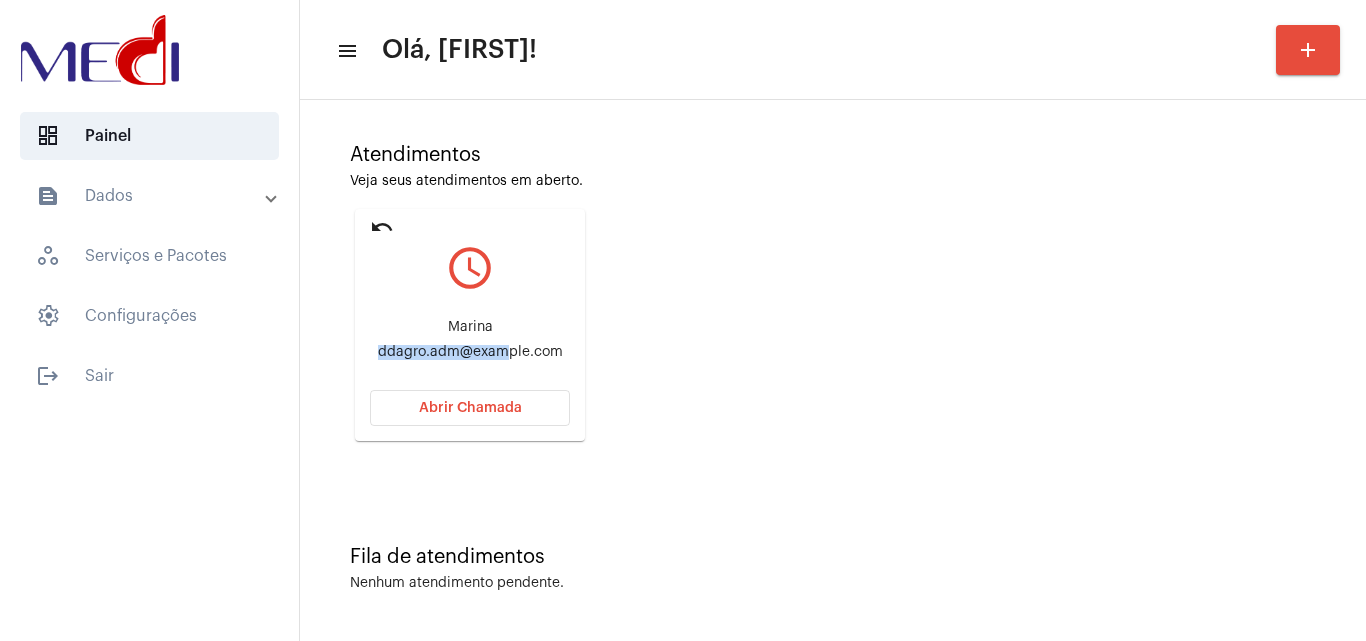 click on "Abrir Chamada" 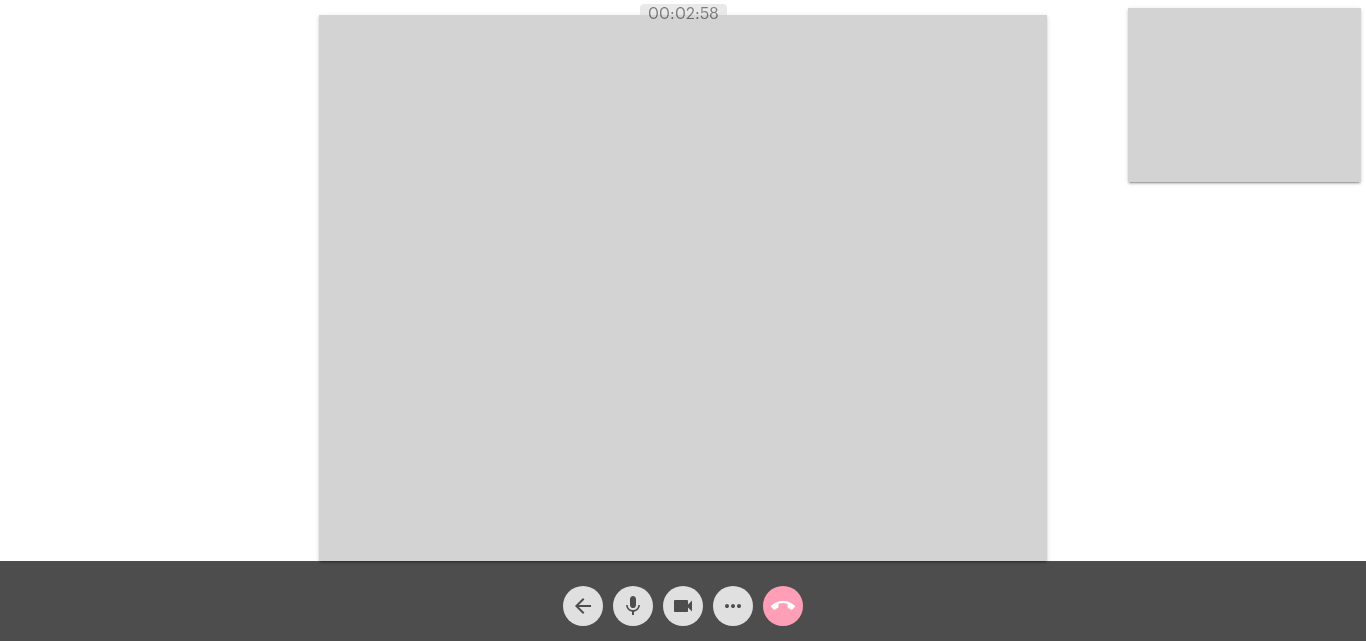 click on "call_end" 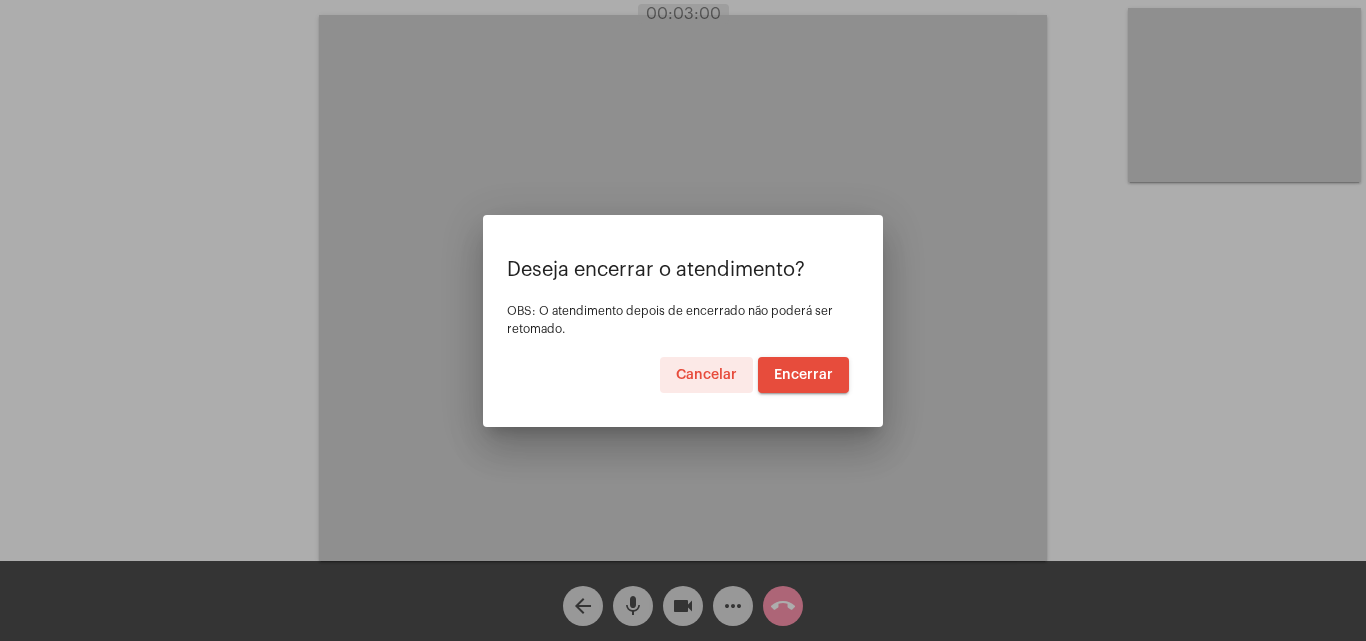 click on "Encerrar" at bounding box center (803, 375) 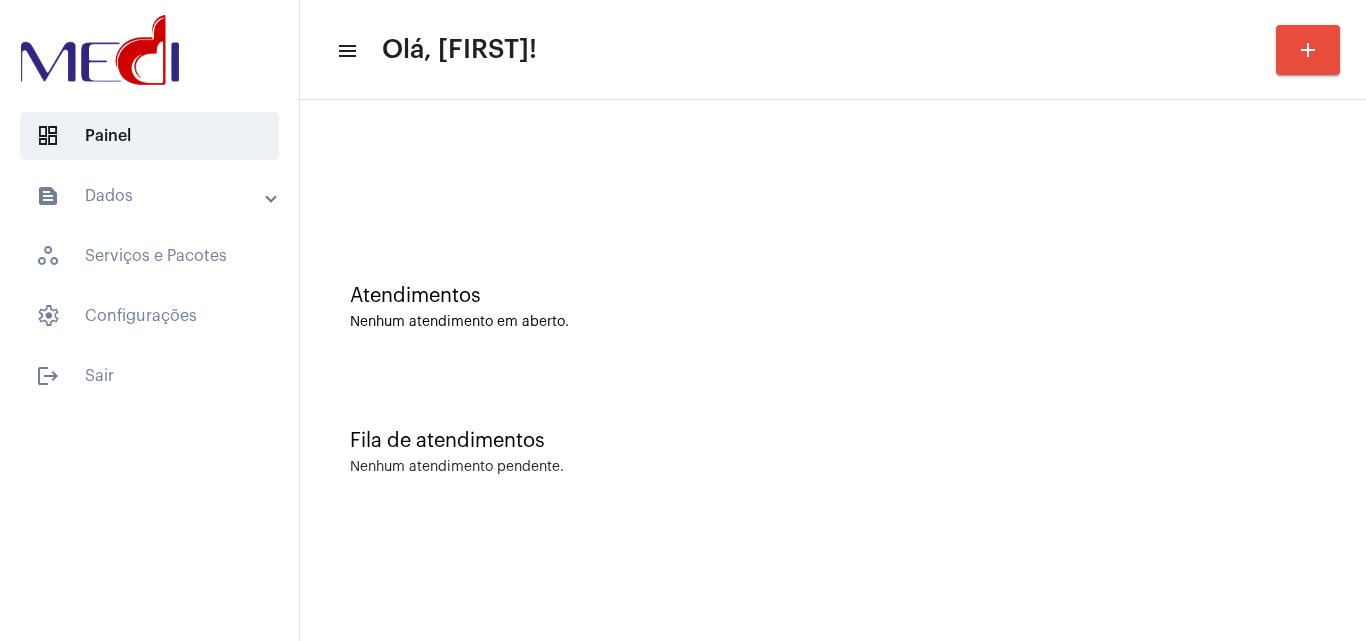 click on "Atendimentos" 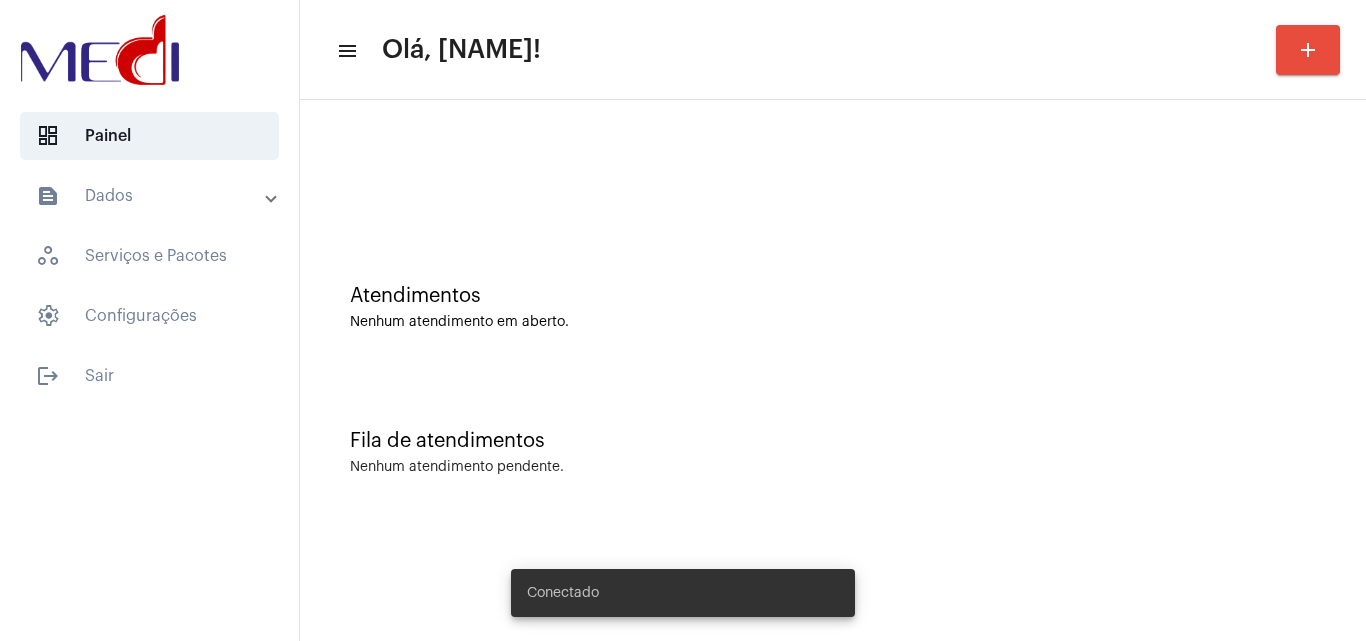 scroll, scrollTop: 0, scrollLeft: 0, axis: both 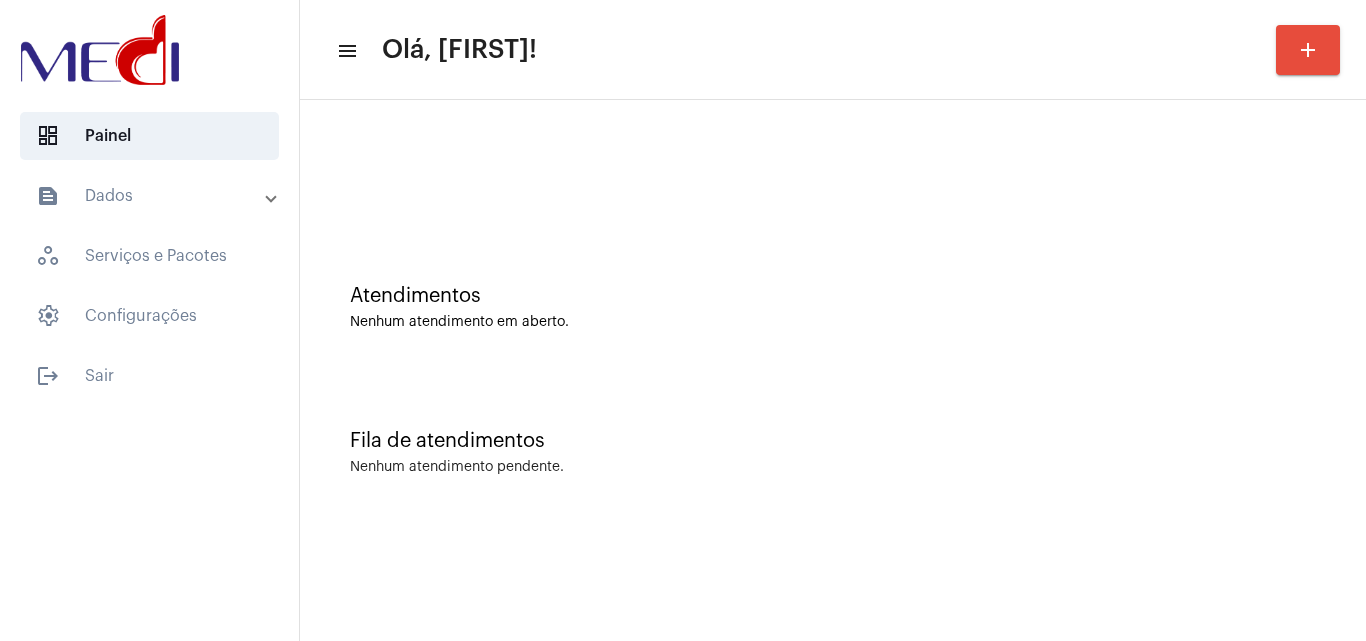 click on "Nenhum atendimento em aberto." 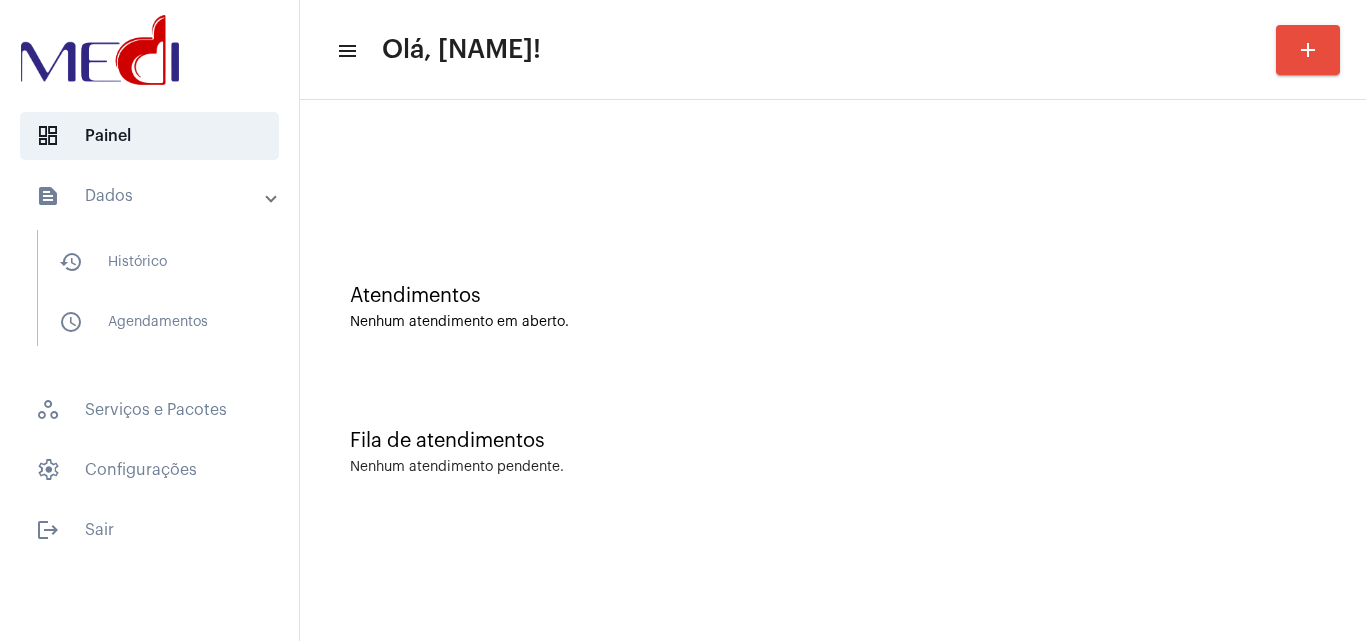 scroll, scrollTop: 0, scrollLeft: 0, axis: both 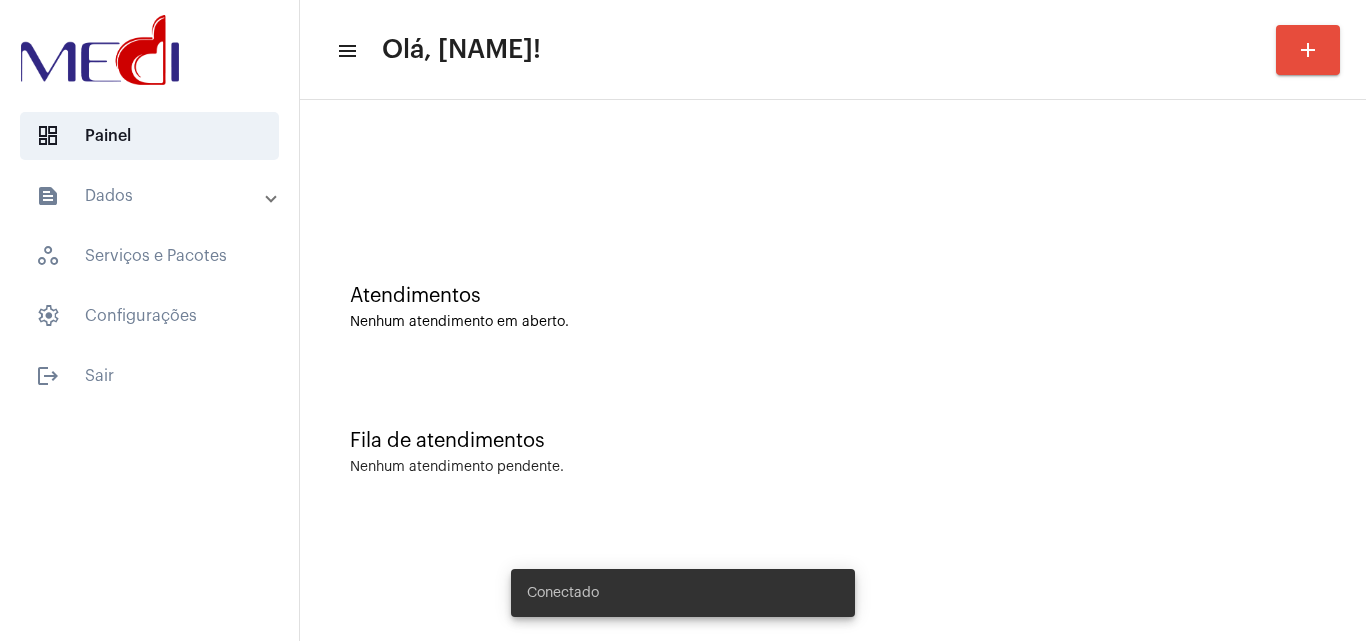 click on "Fila de atendimentos Nenhum atendimento pendente." 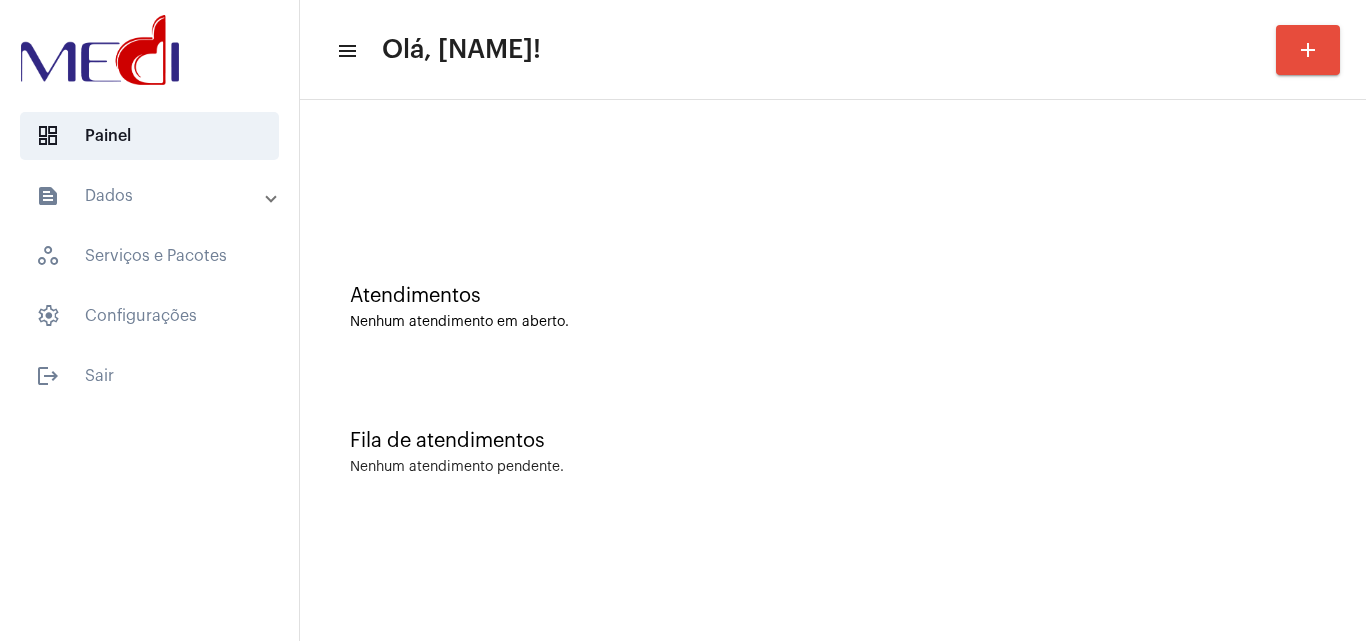 click on "Fila de atendimentos Nenhum atendimento pendente." 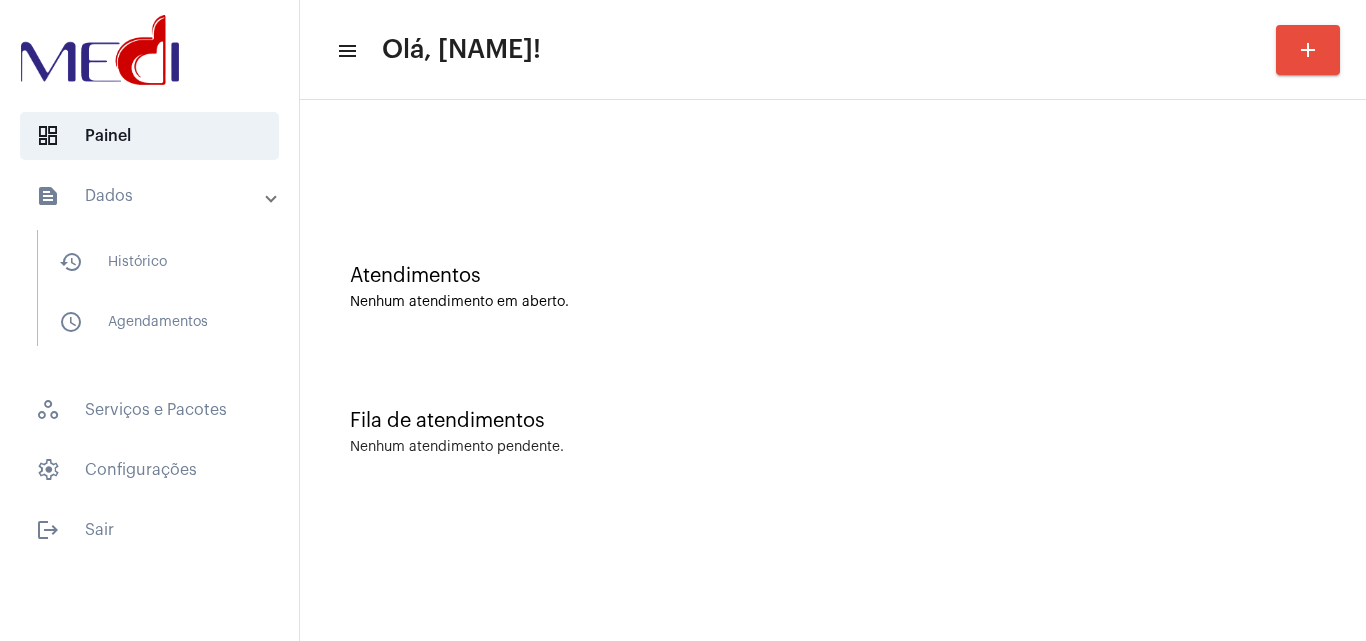 scroll, scrollTop: 0, scrollLeft: 0, axis: both 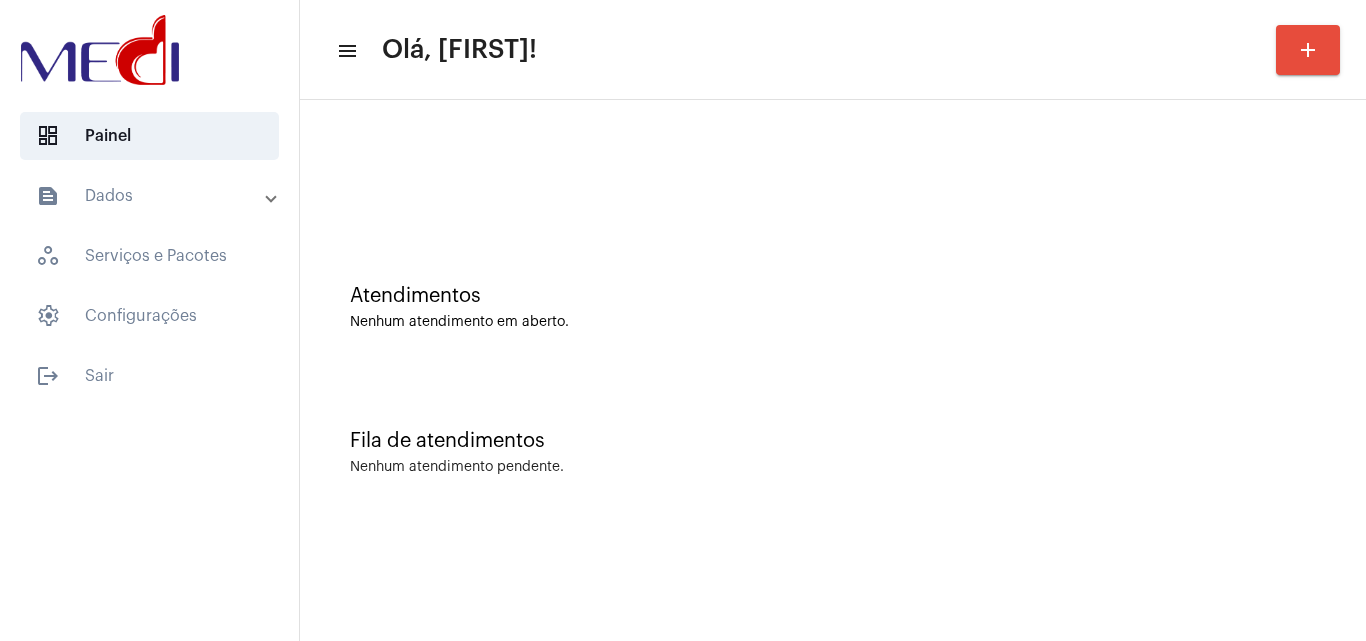 click on "Fila de atendimentos Nenhum atendimento pendente." 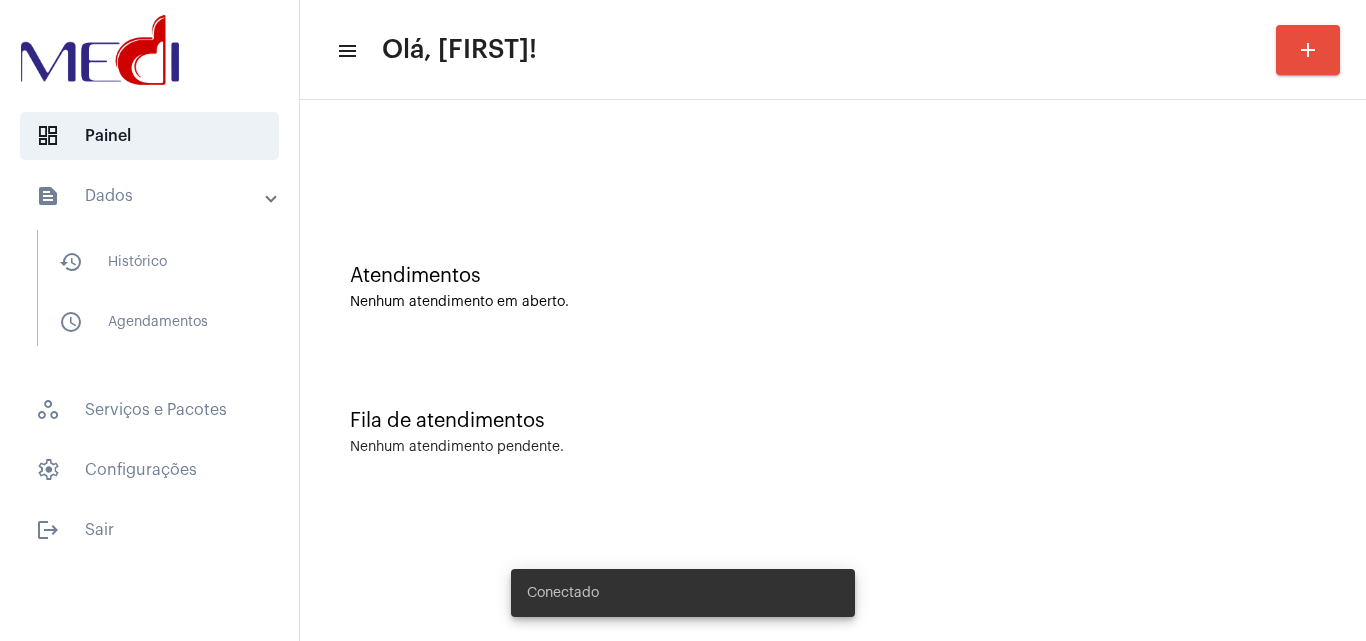 scroll, scrollTop: 0, scrollLeft: 0, axis: both 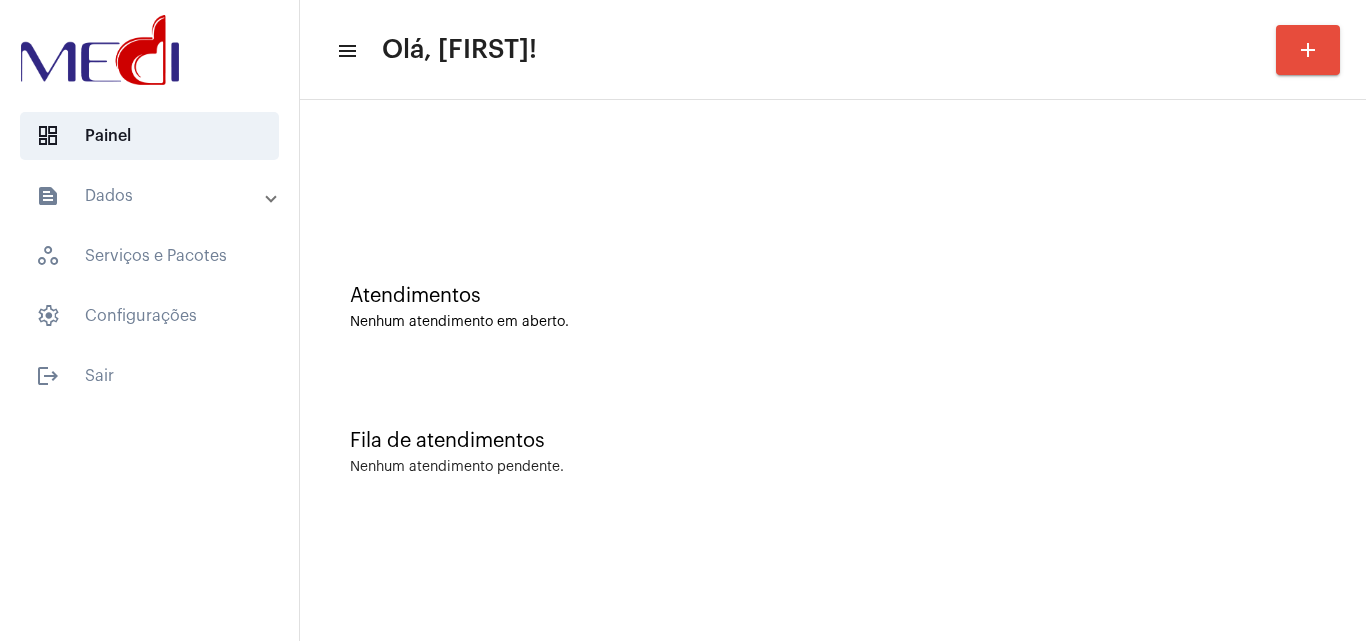 click on "Atendimentos" 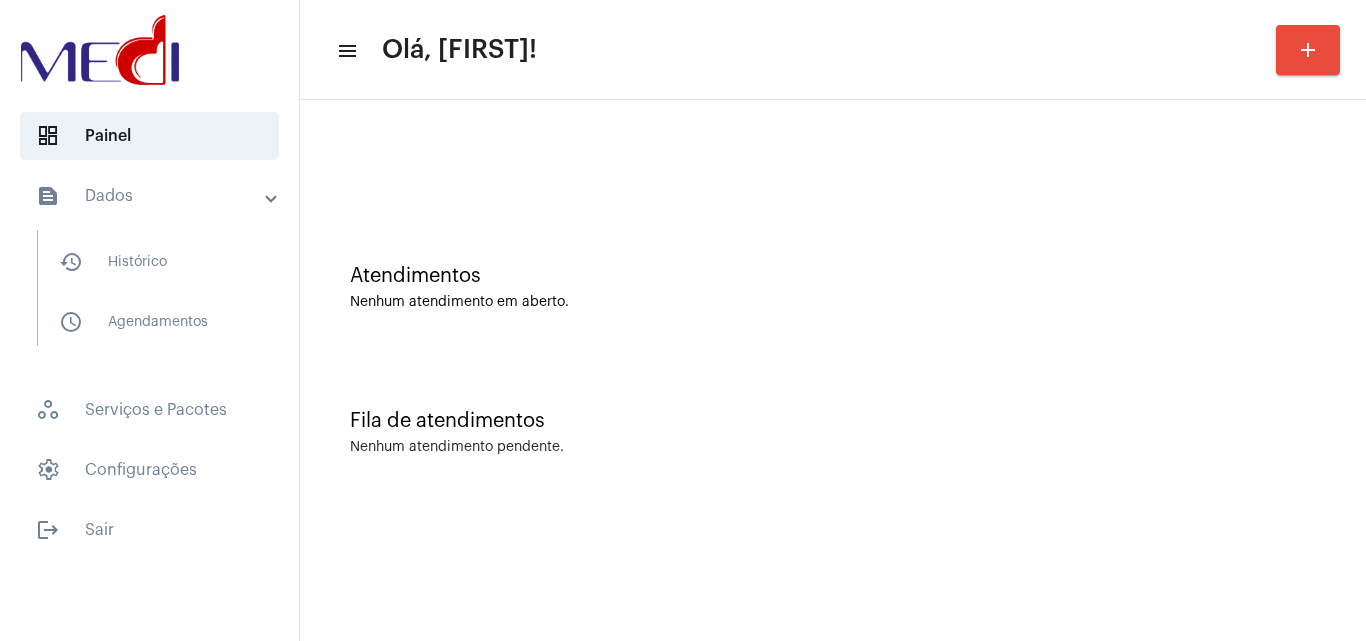 scroll, scrollTop: 0, scrollLeft: 0, axis: both 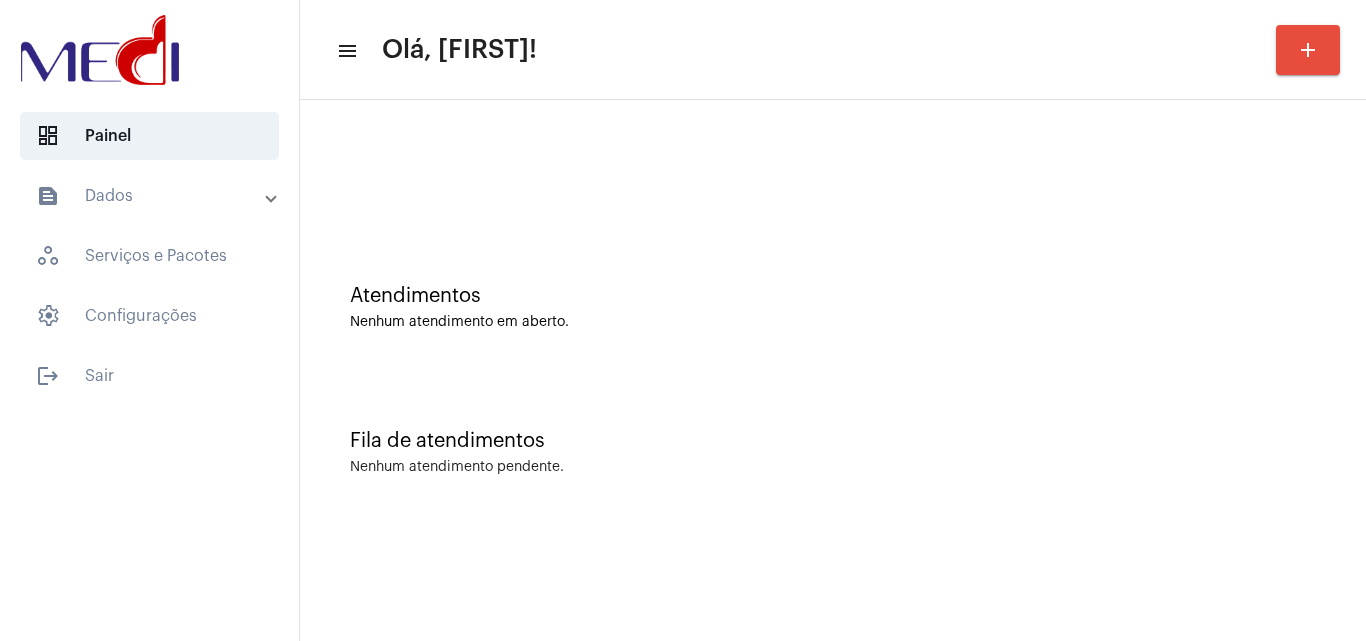click on "Nenhum atendimento em aberto." 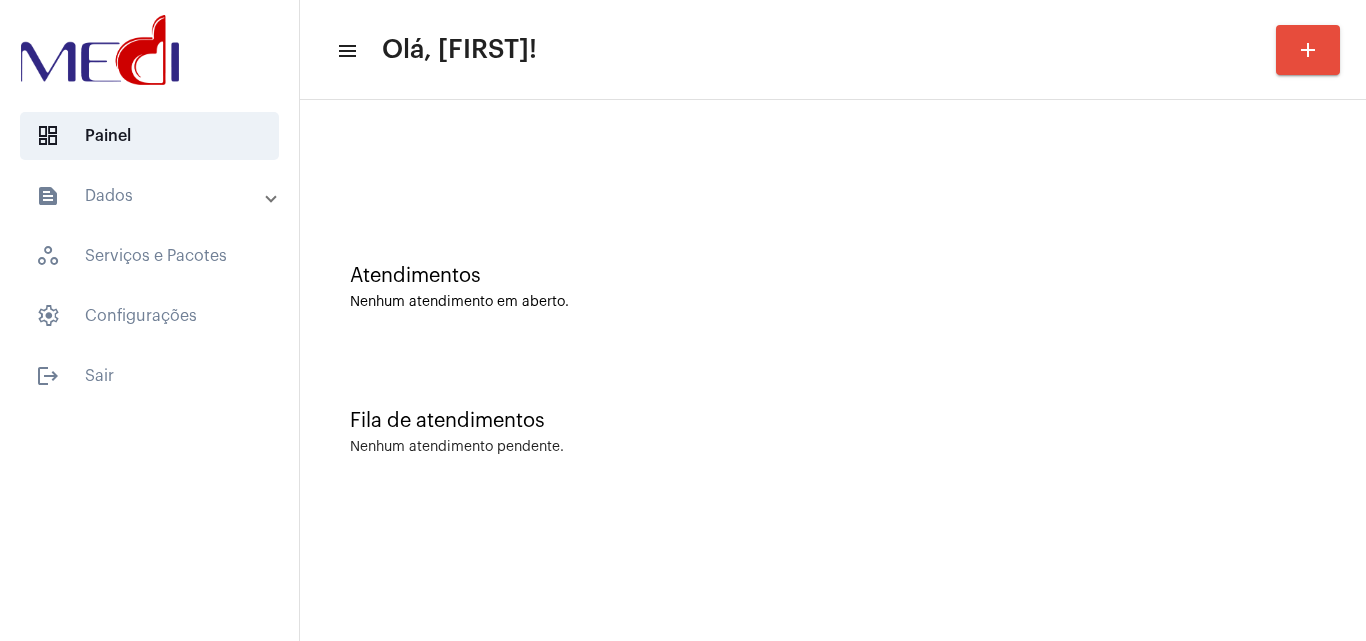 scroll, scrollTop: 0, scrollLeft: 0, axis: both 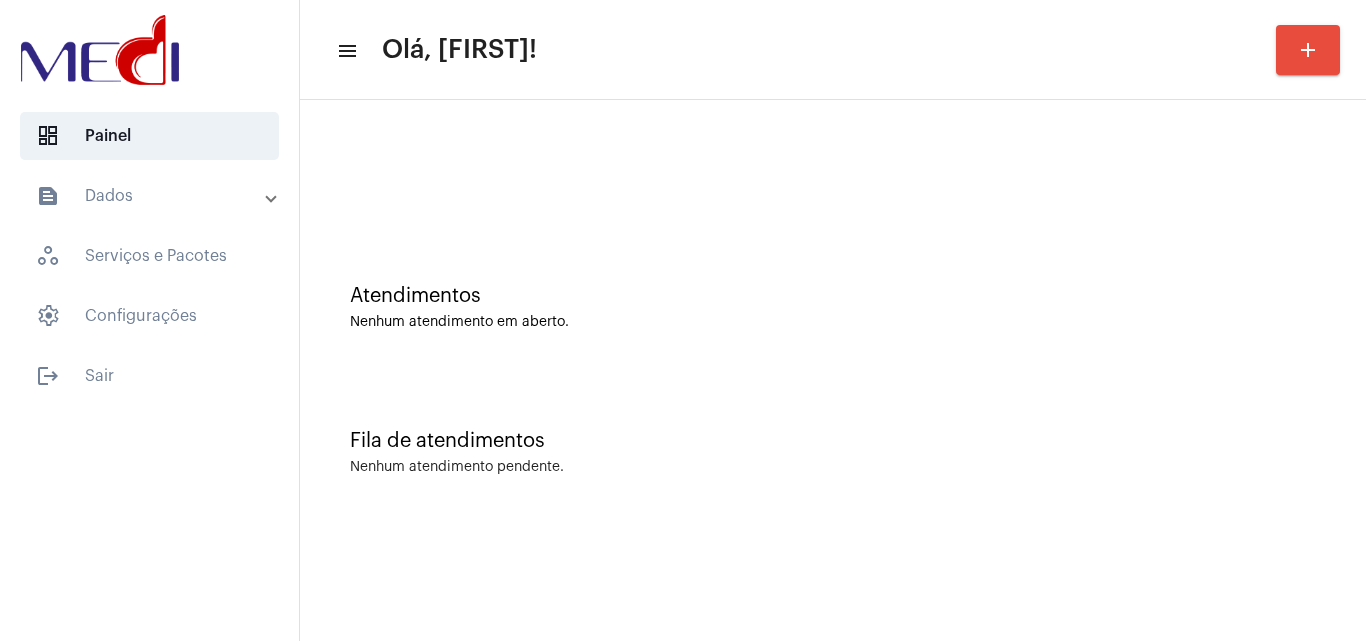 click on "add" 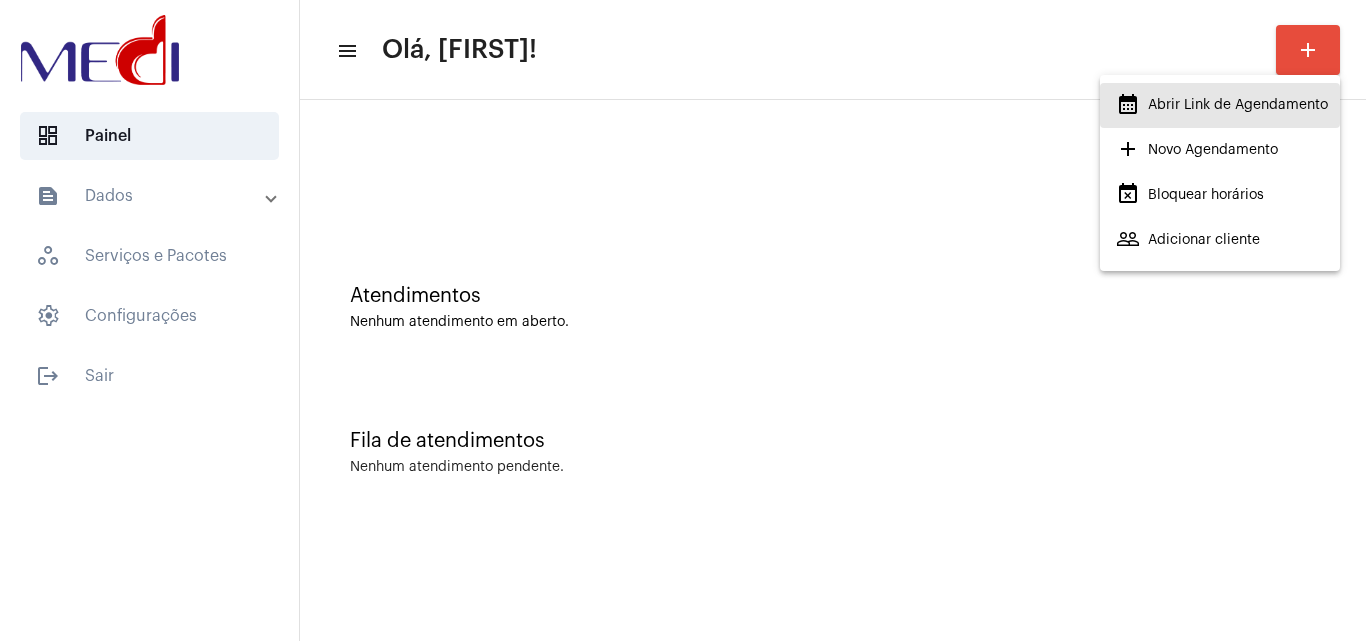 click on "calendar_month_outlined Abrir Link de Agendamento" at bounding box center (1222, 105) 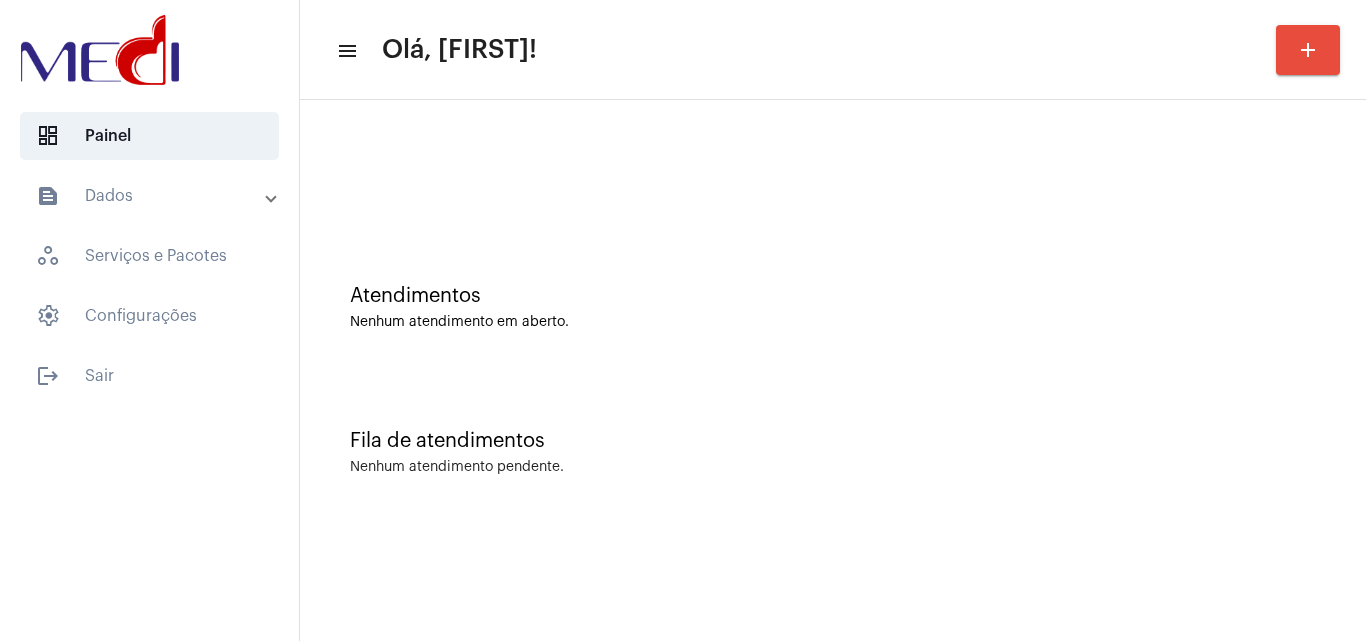 type 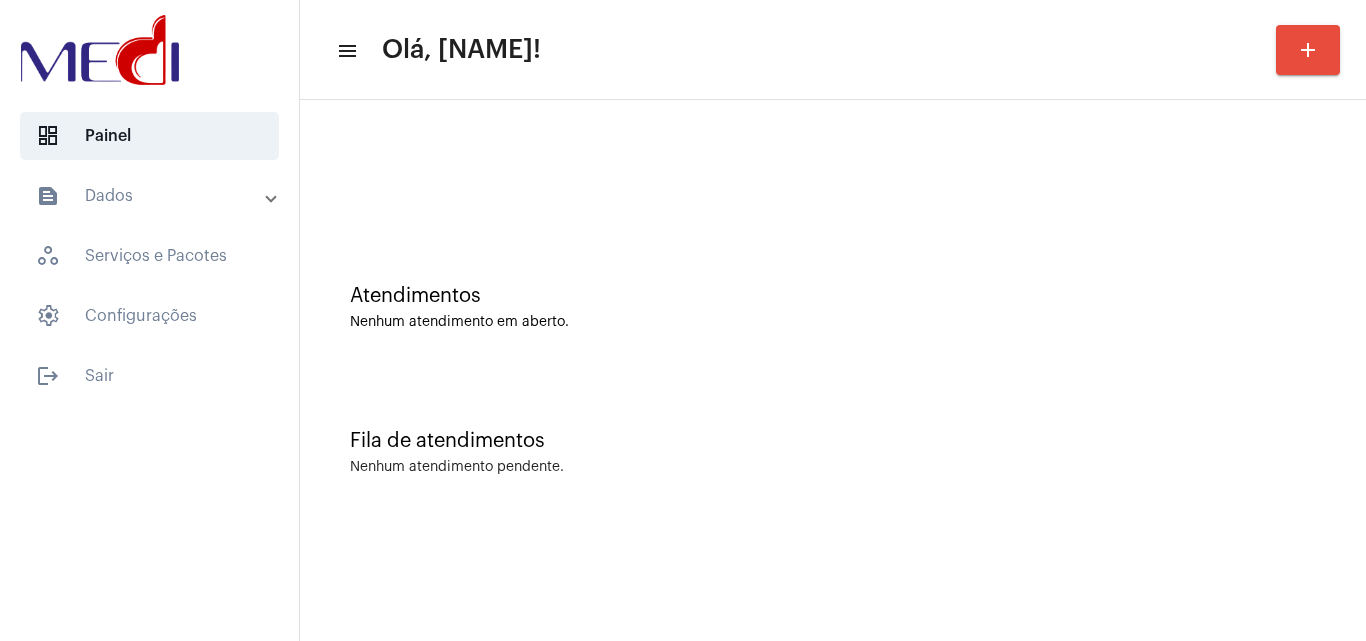scroll, scrollTop: 0, scrollLeft: 0, axis: both 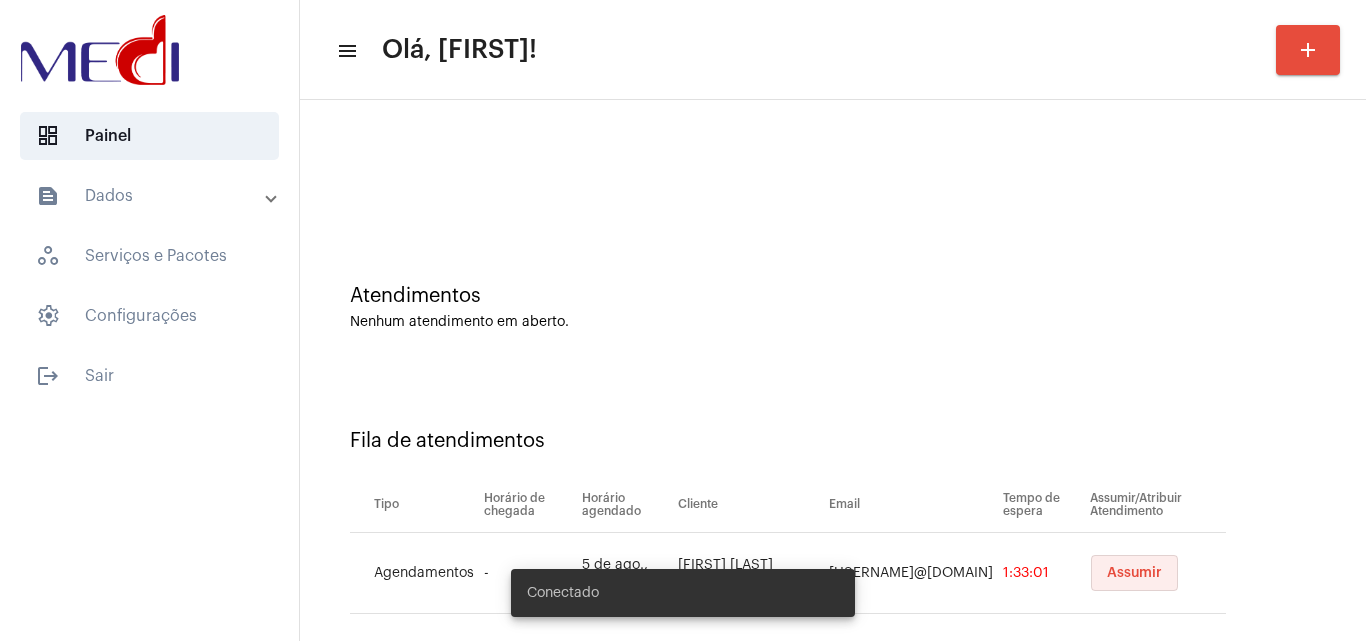 click on "Assumir" at bounding box center [1134, 573] 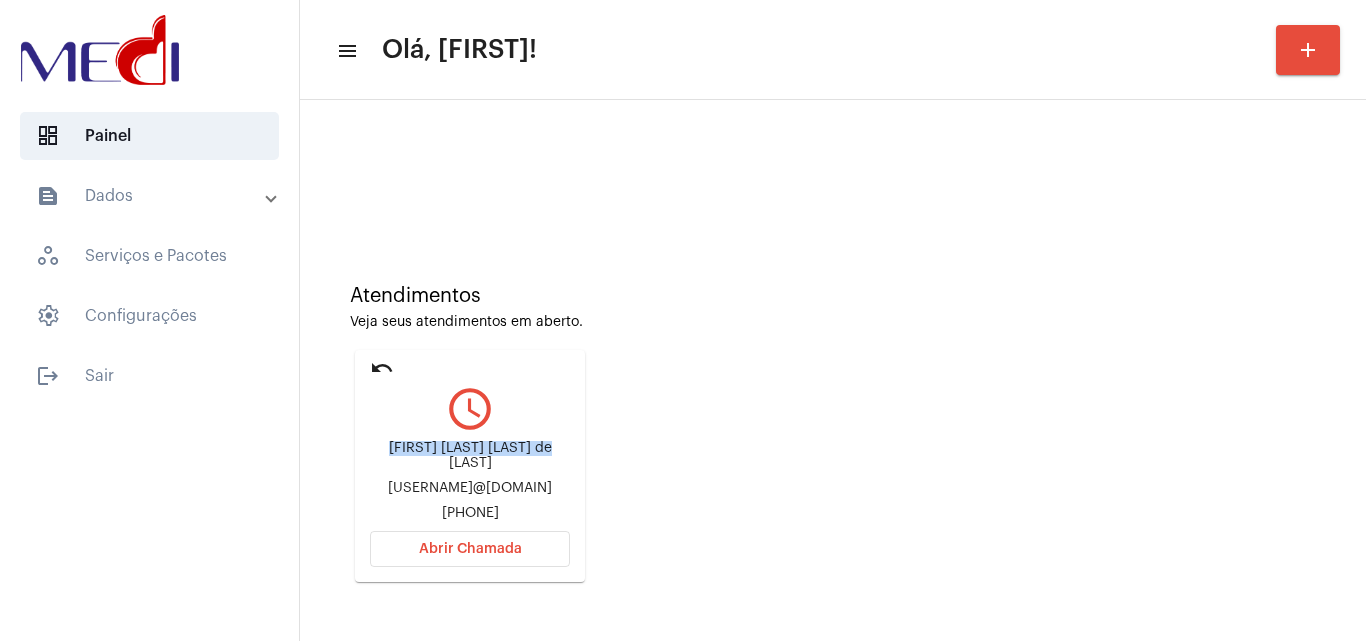 drag, startPoint x: 373, startPoint y: 435, endPoint x: 533, endPoint y: 446, distance: 160.37769 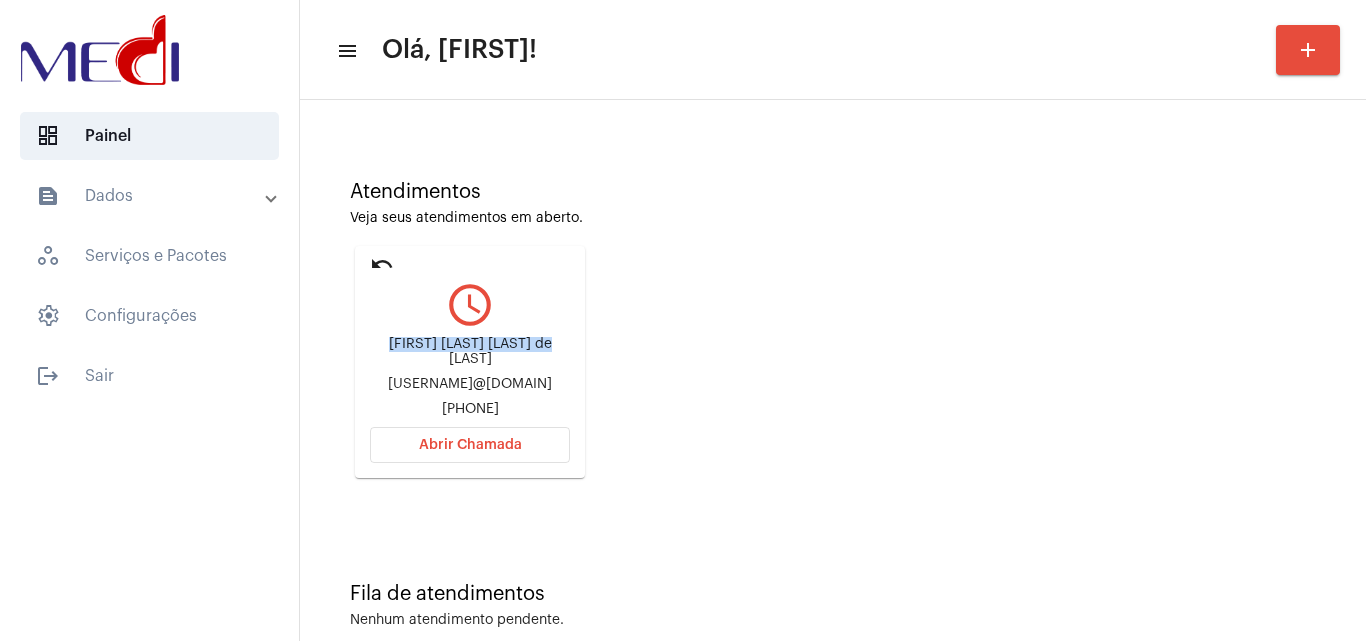 scroll, scrollTop: 141, scrollLeft: 0, axis: vertical 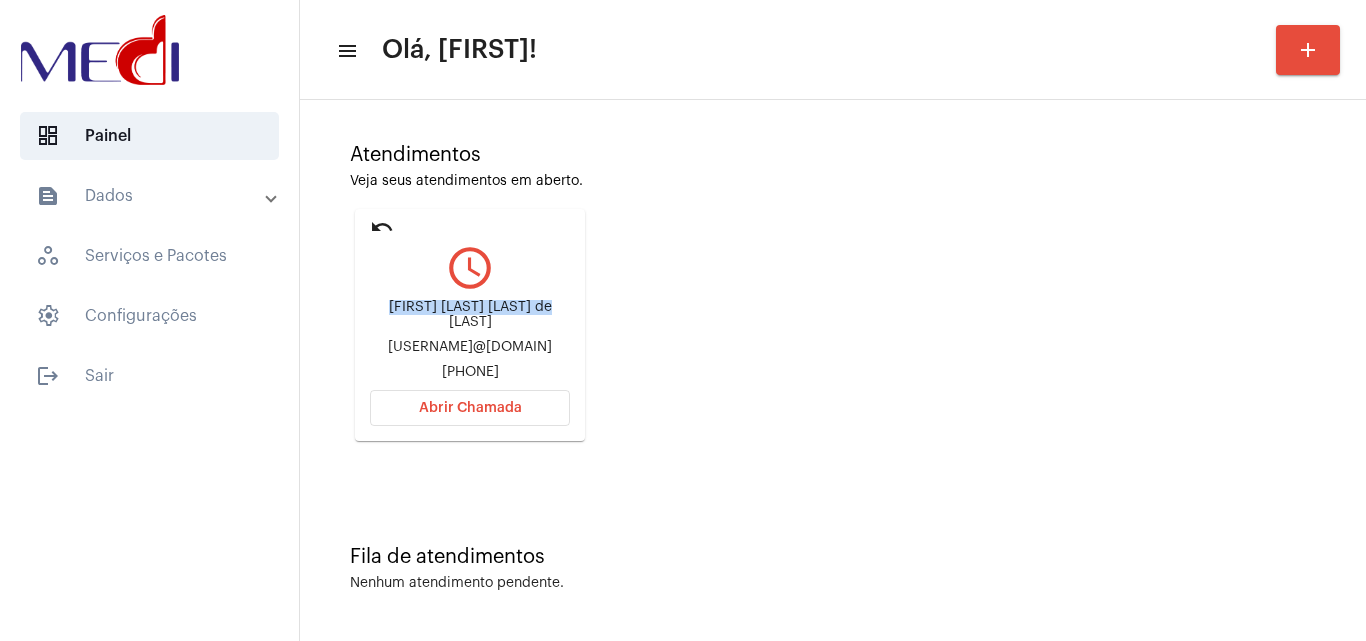 click on "Abrir Chamada" 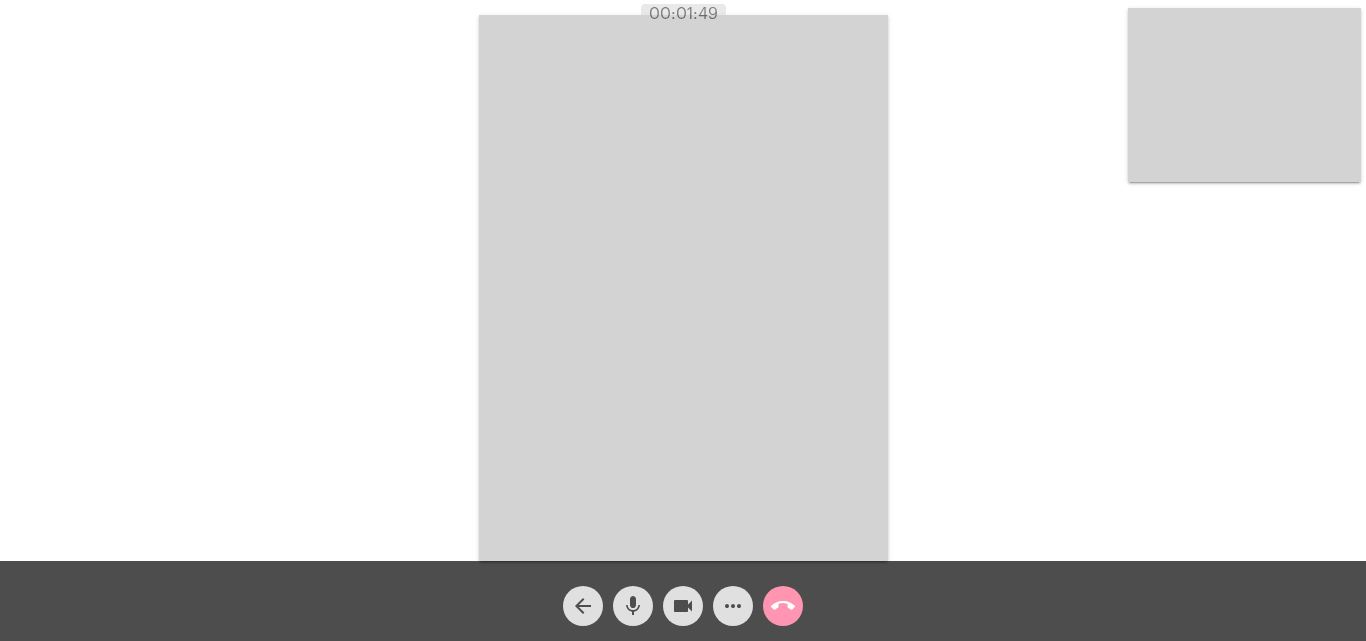click on "mic" 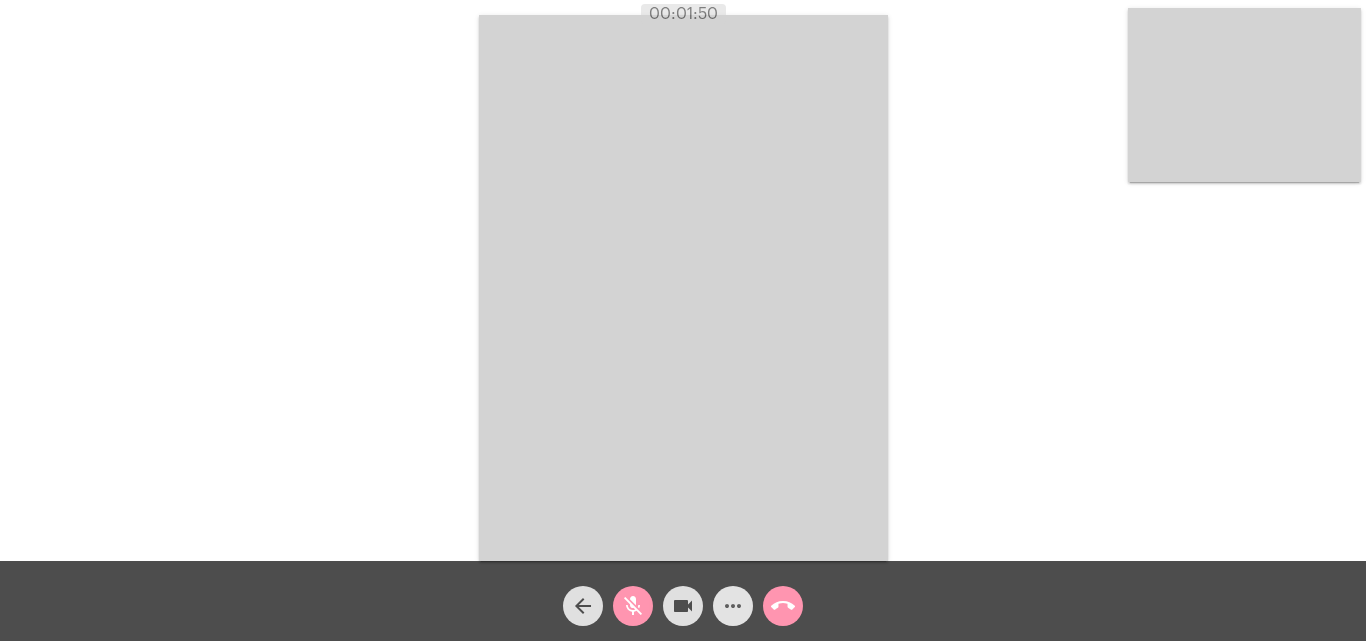 click on "more_horiz" 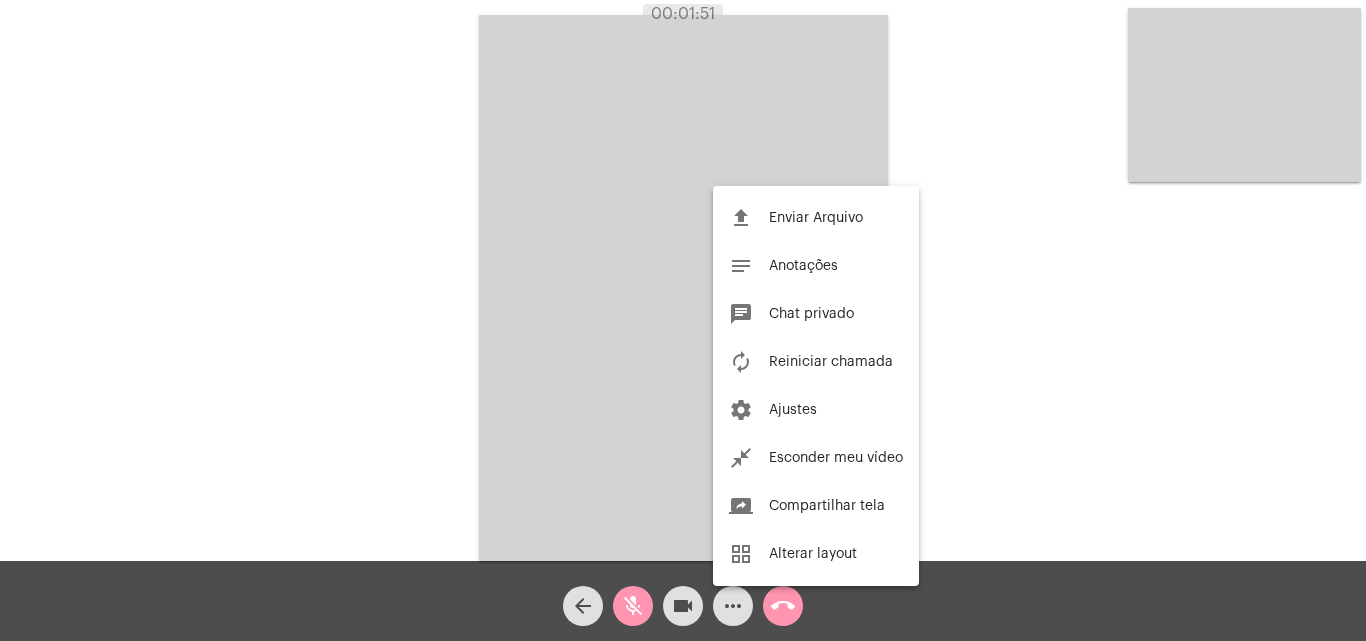 click on "autorenew Reiniciar chamada" at bounding box center (816, 362) 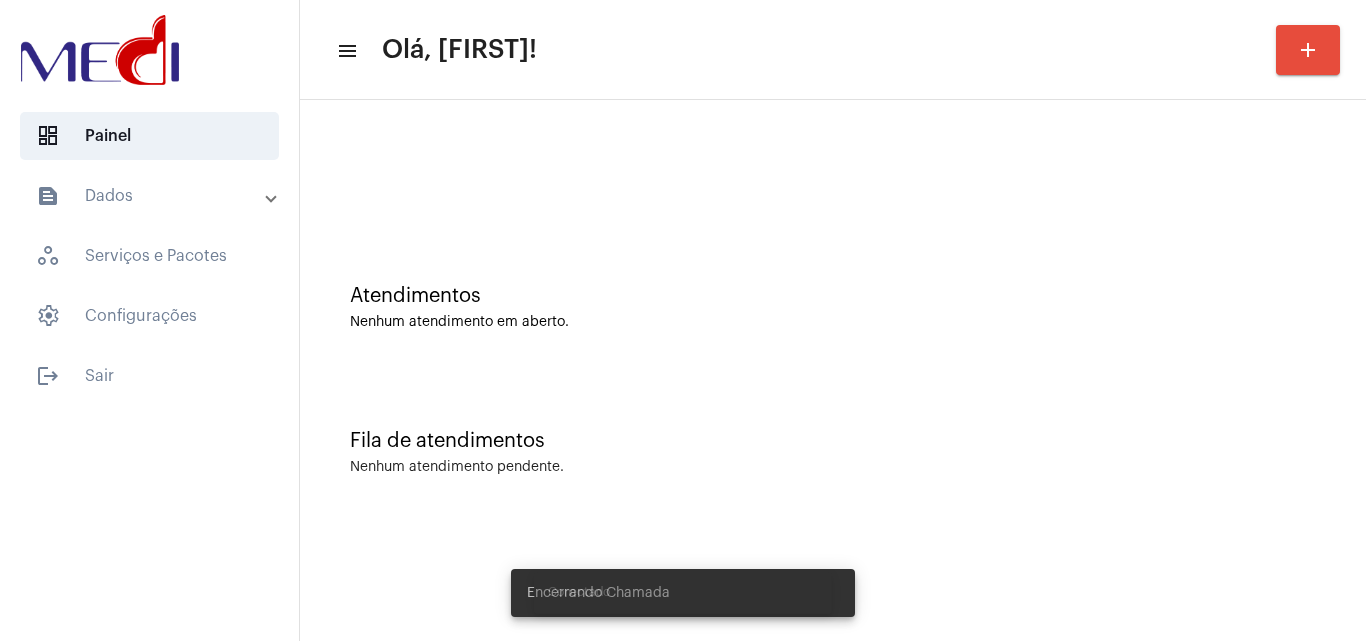 scroll, scrollTop: 0, scrollLeft: 0, axis: both 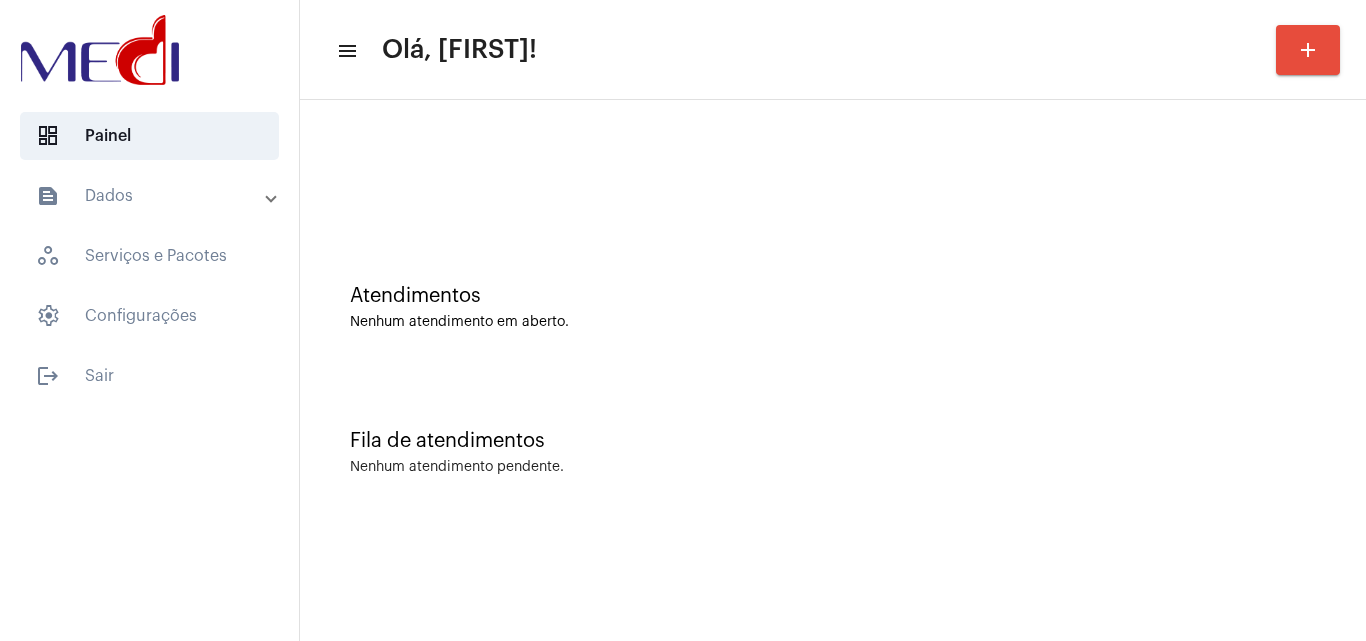 click on "Atendimentos" 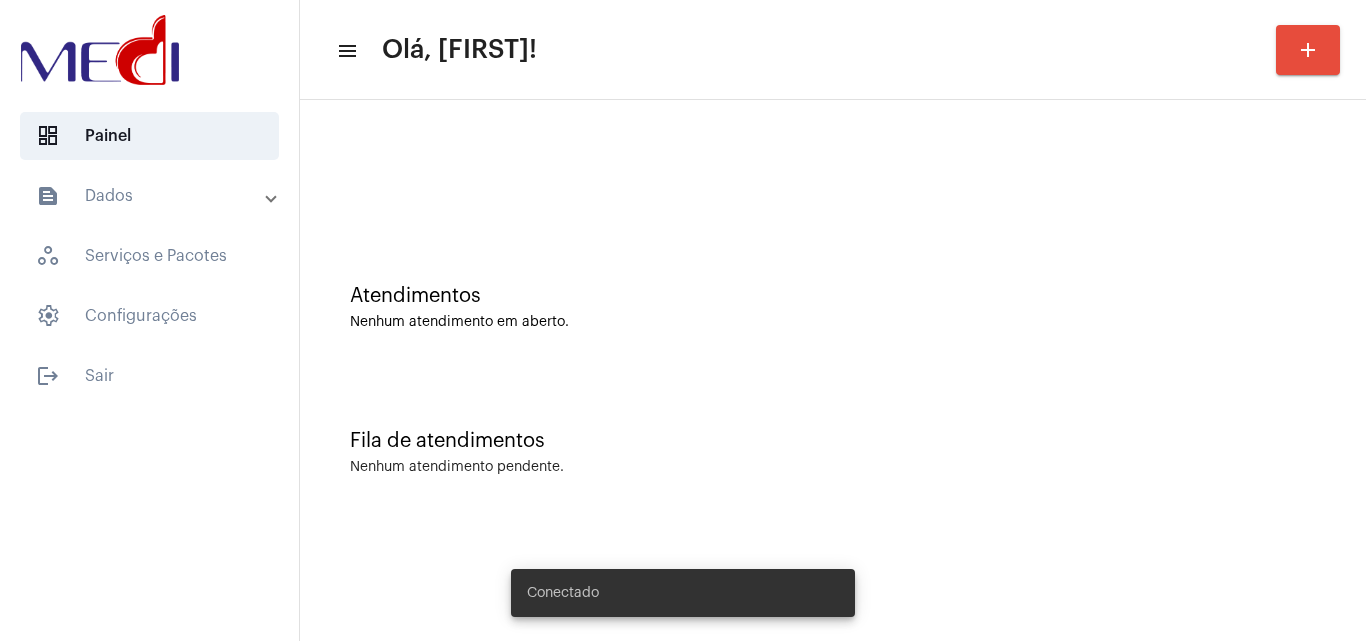 scroll, scrollTop: 0, scrollLeft: 0, axis: both 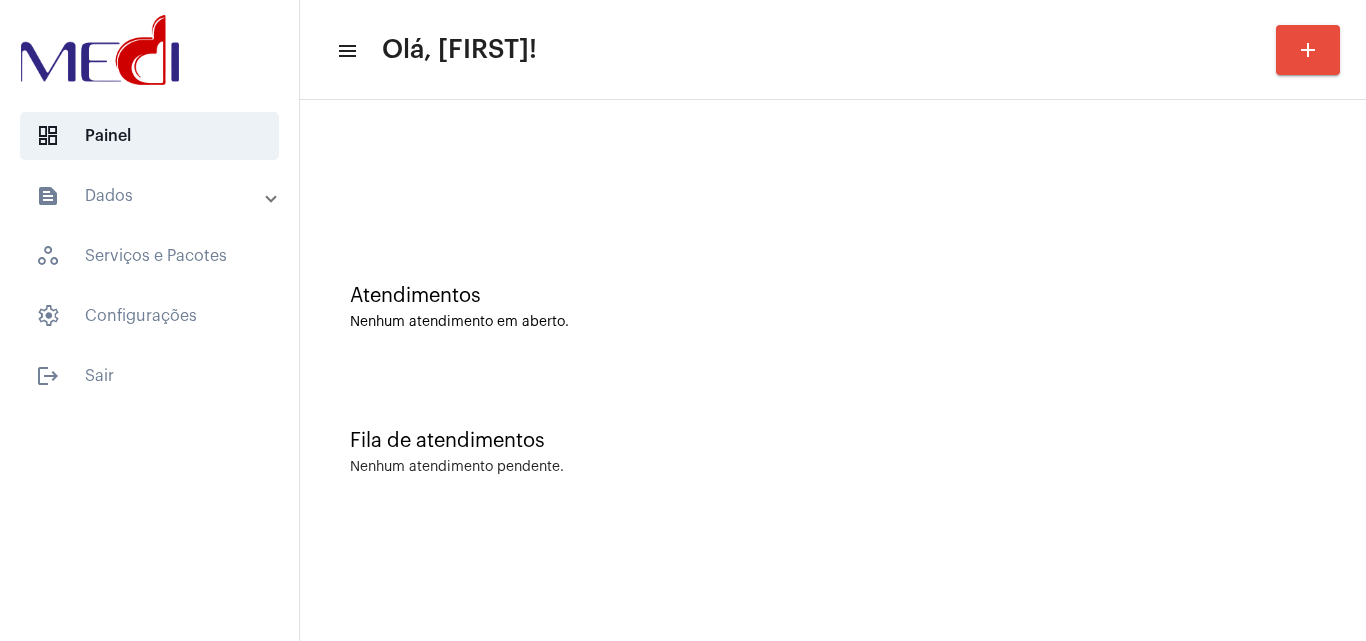 click on "Atendimentos Nenhum atendimento em aberto." 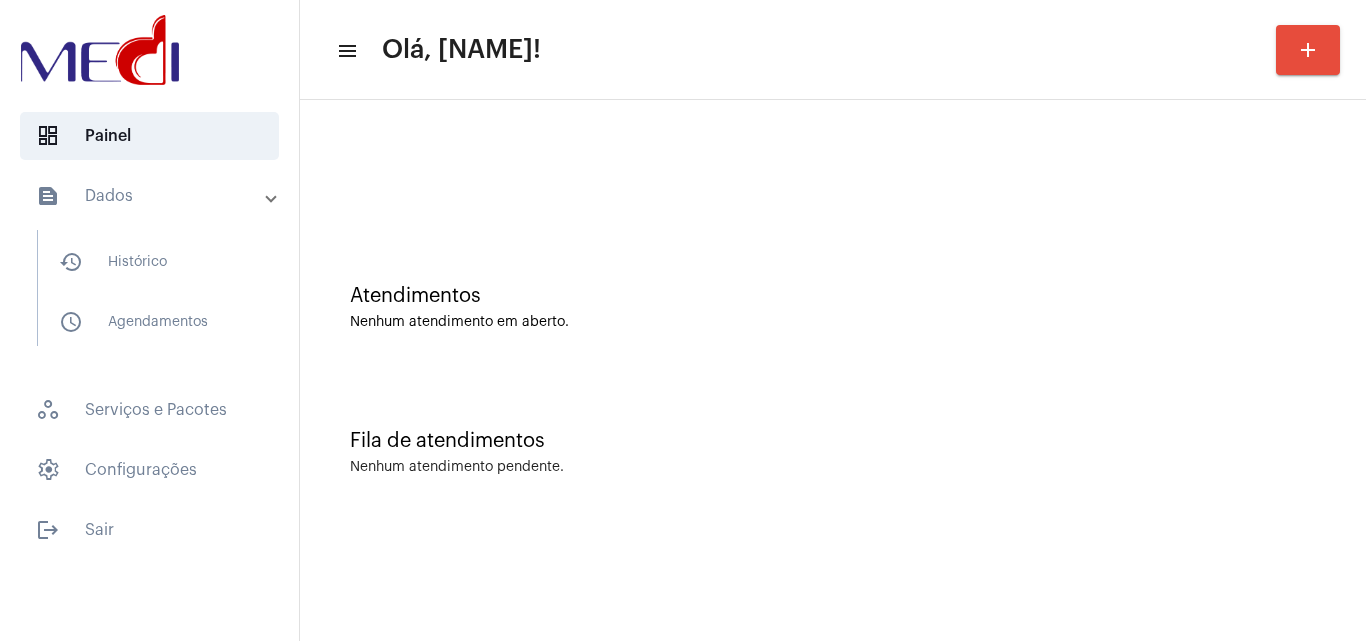 scroll, scrollTop: 0, scrollLeft: 0, axis: both 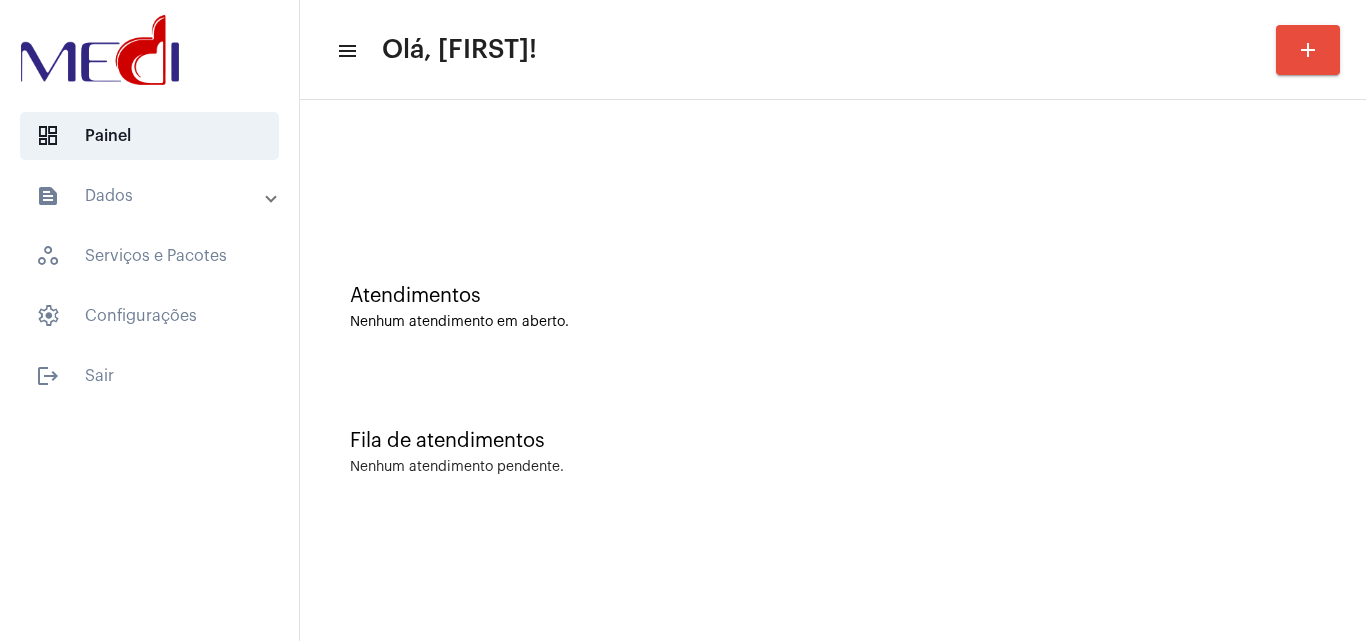click 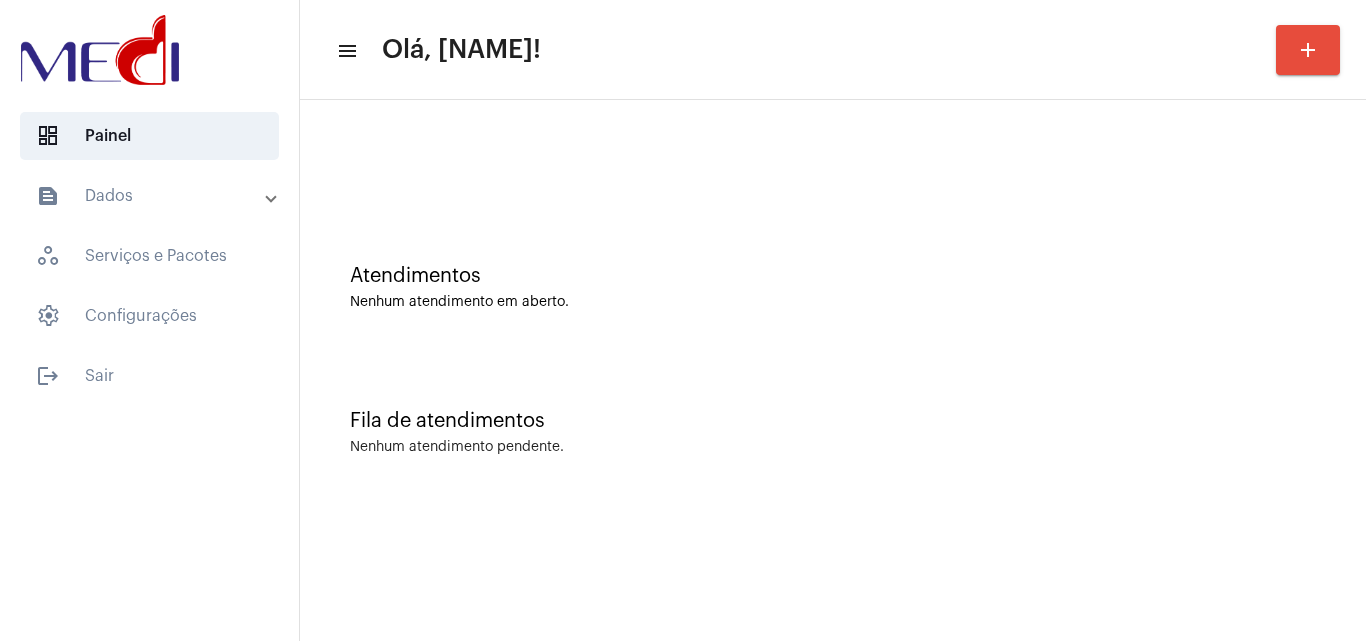 scroll, scrollTop: 0, scrollLeft: 0, axis: both 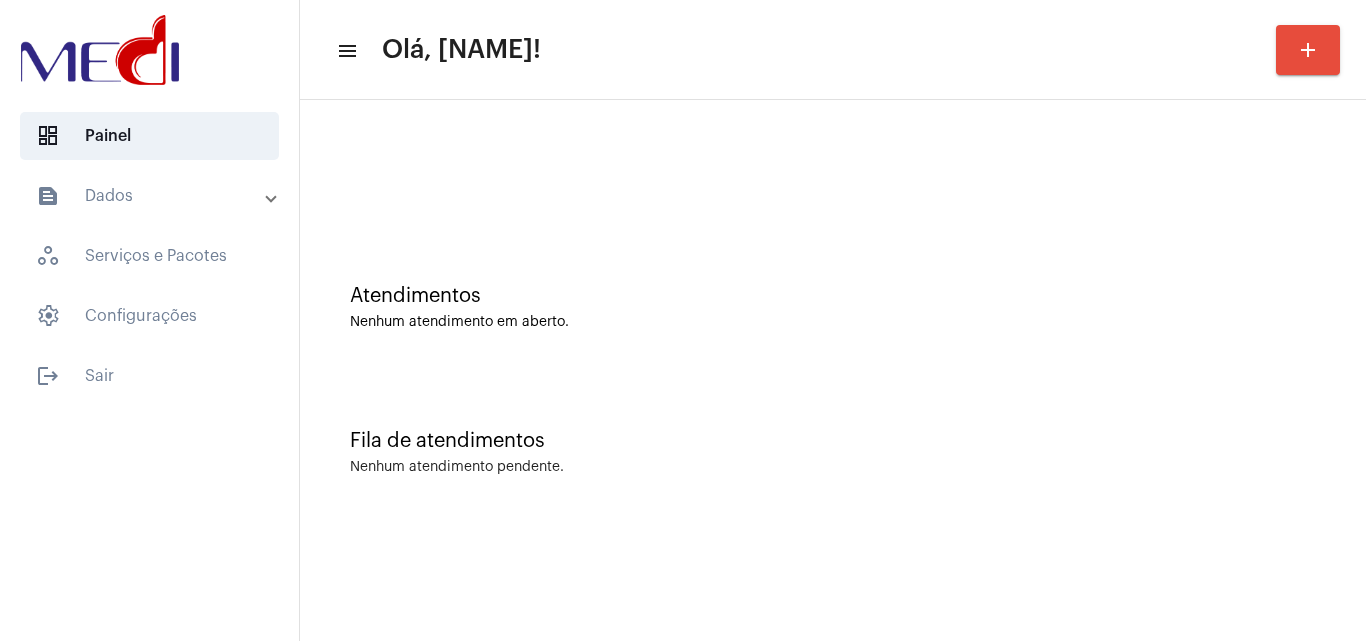 click on "Fila de atendimentos Nenhum atendimento pendente." 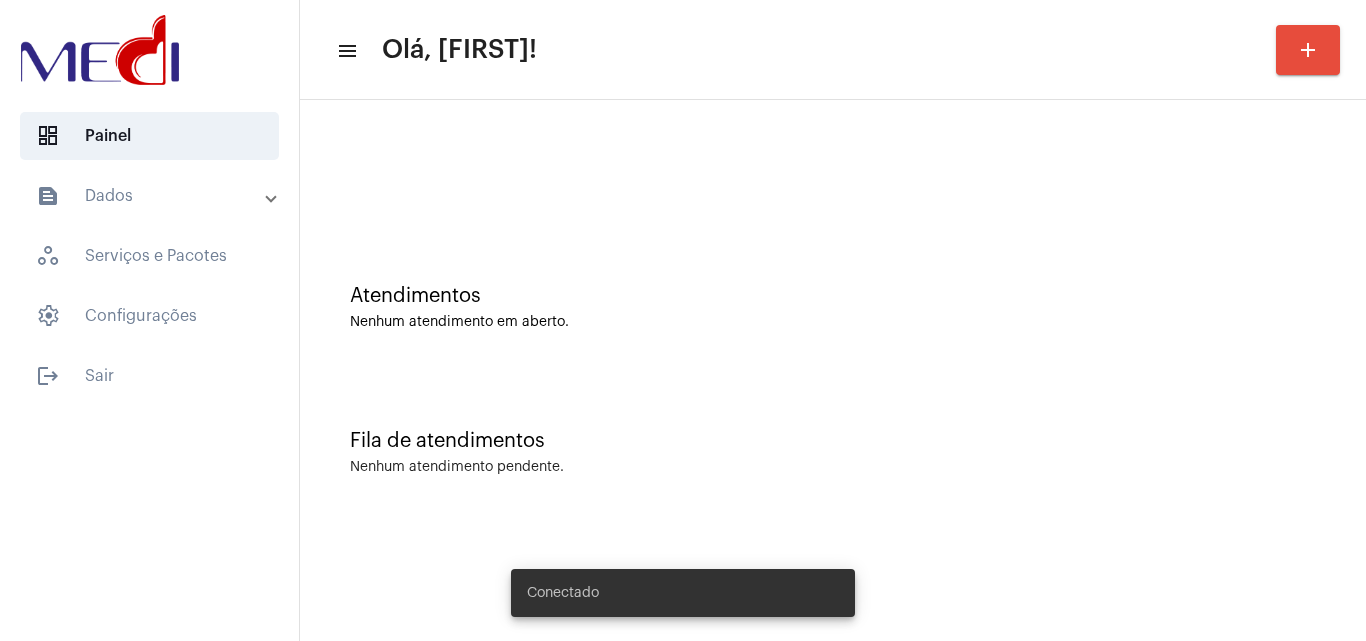 scroll, scrollTop: 0, scrollLeft: 0, axis: both 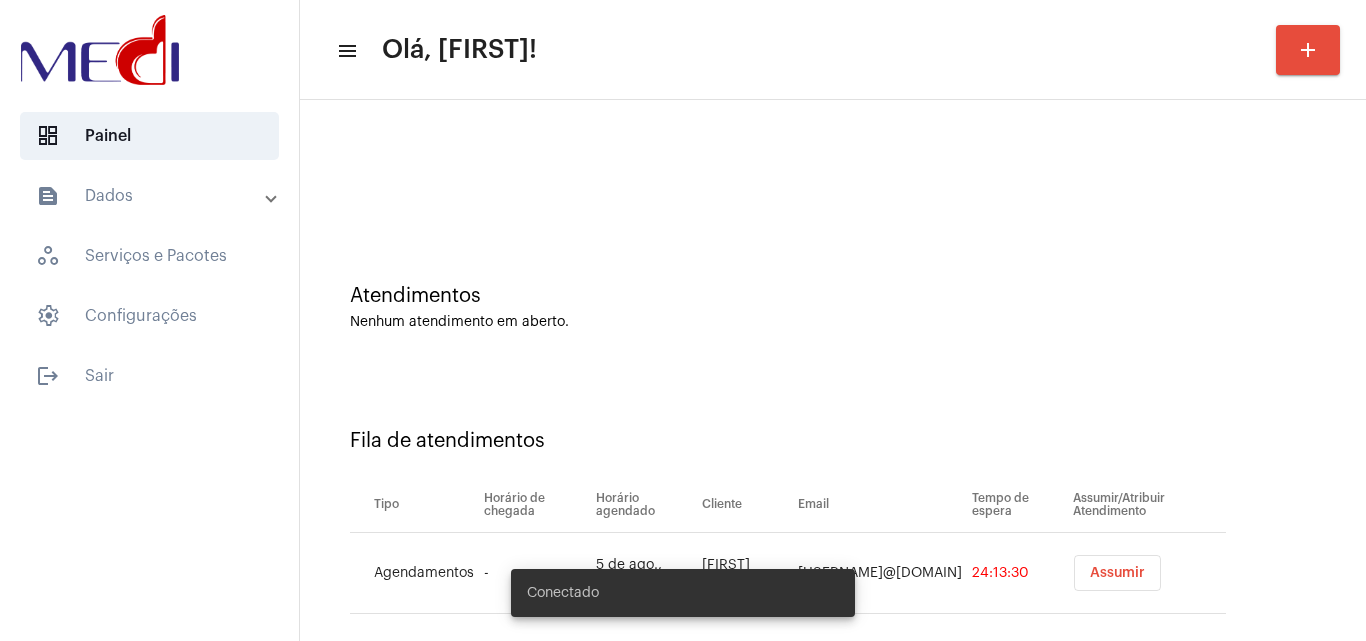 click on "Assumir" at bounding box center [1117, 573] 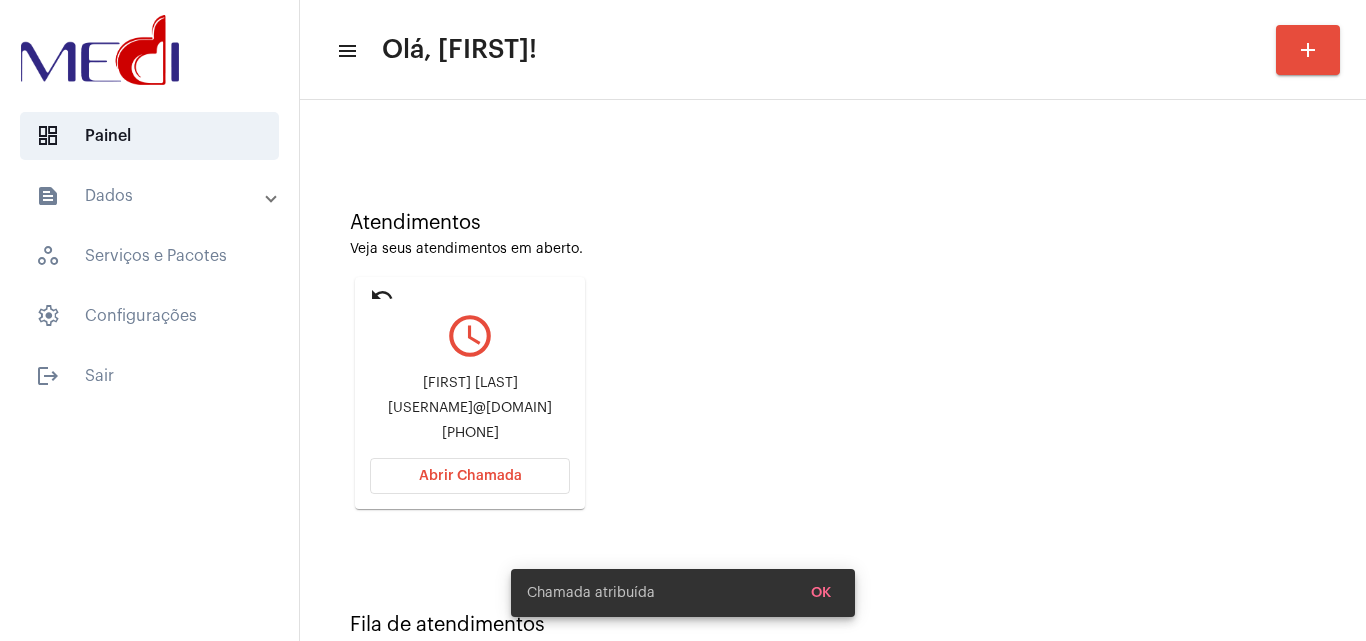 scroll, scrollTop: 141, scrollLeft: 0, axis: vertical 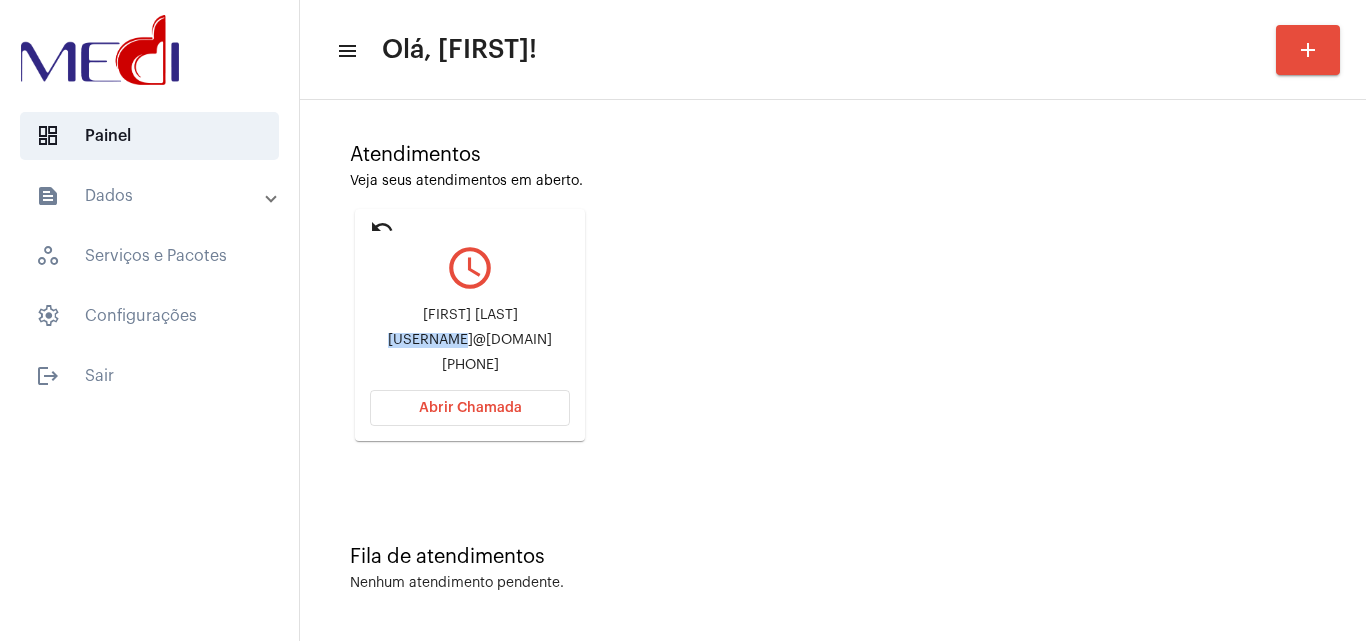 drag, startPoint x: 382, startPoint y: 339, endPoint x: 445, endPoint y: 345, distance: 63.28507 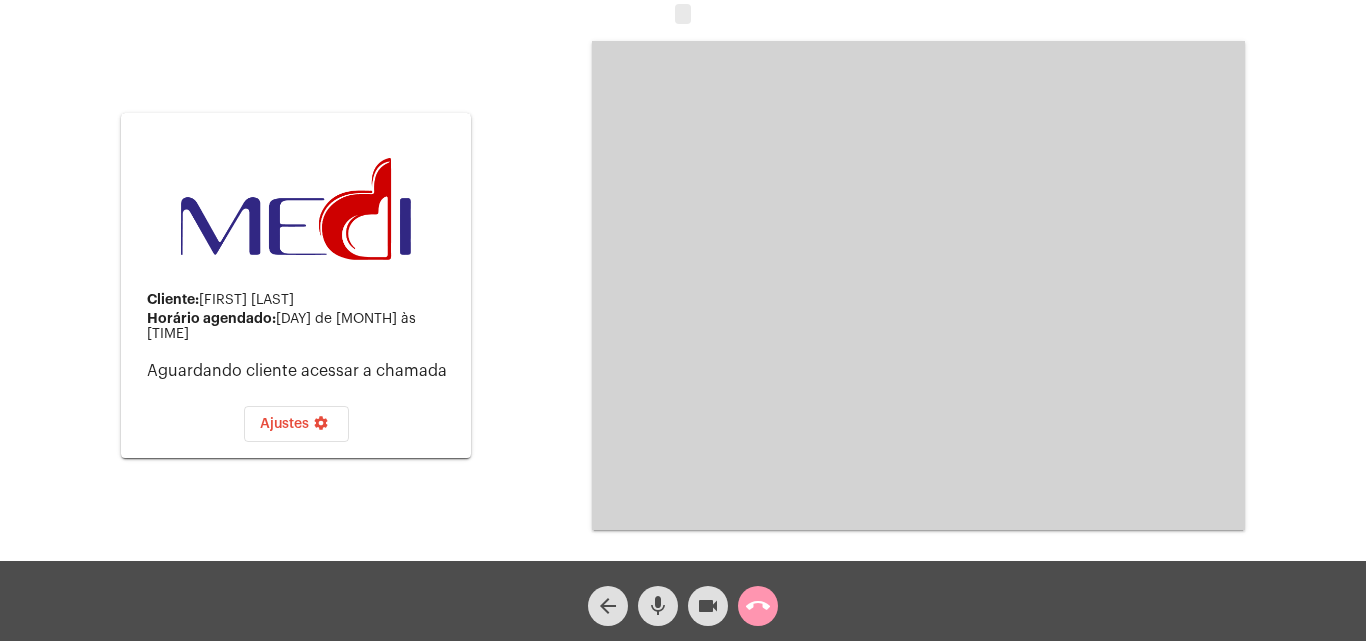 click on "mic" 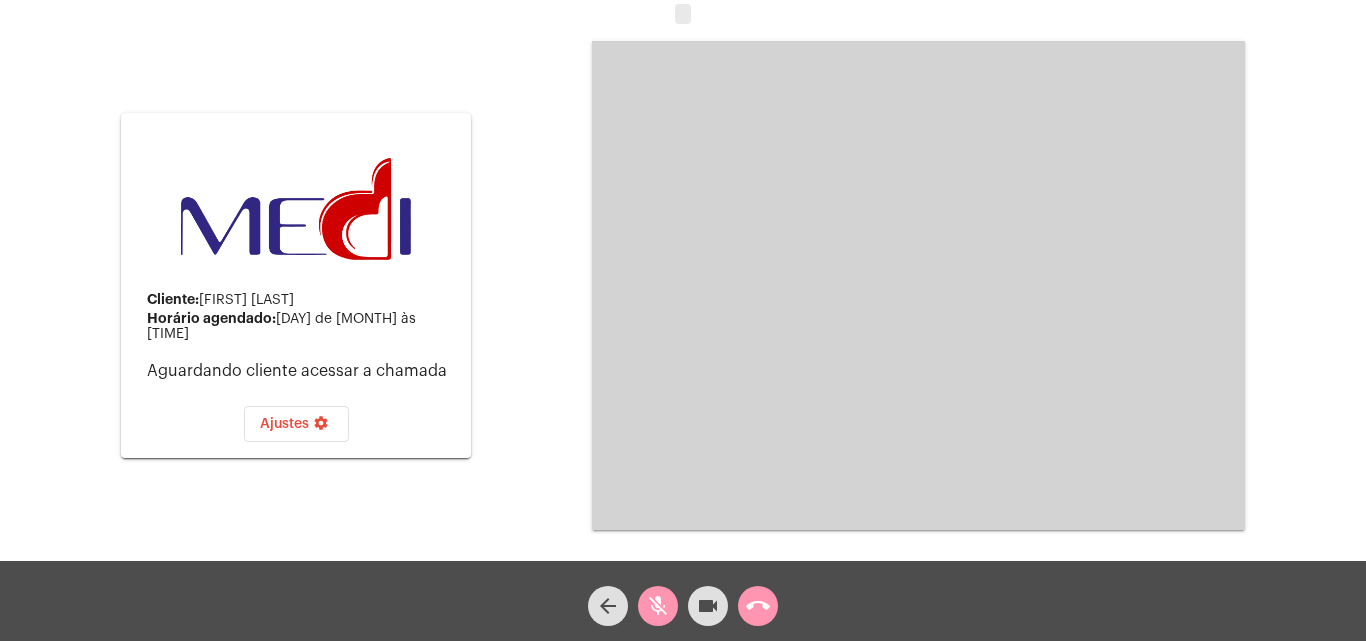 type 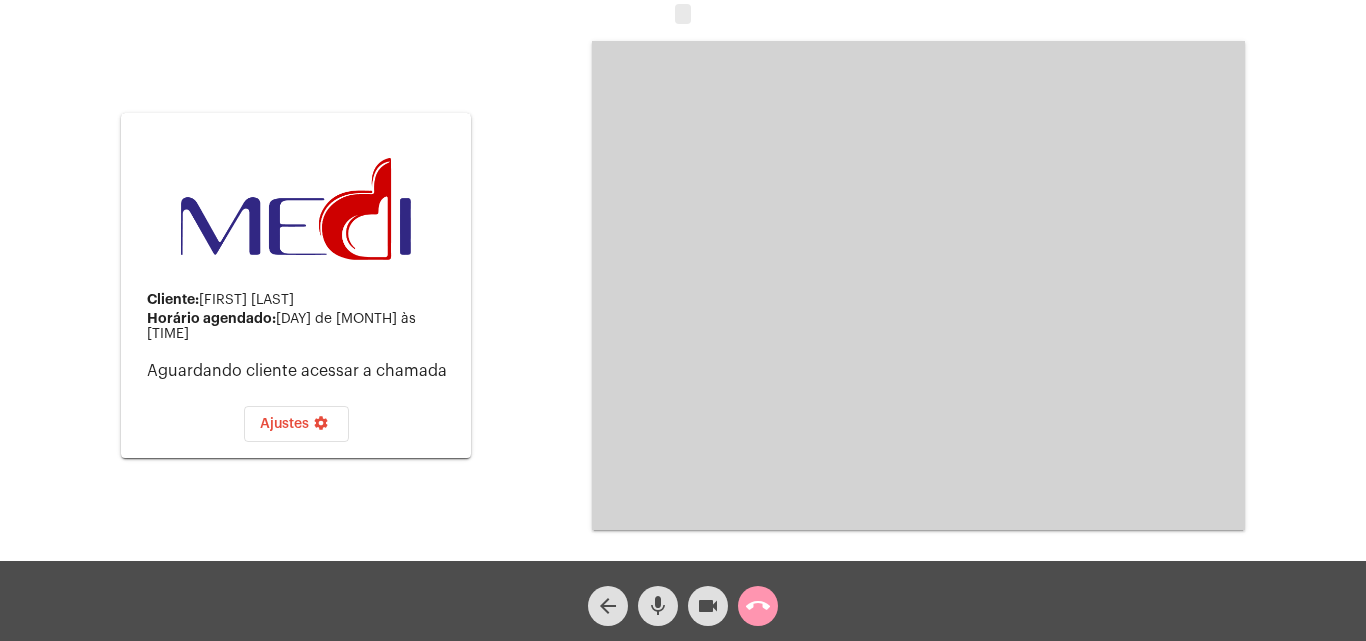 click on "mic" 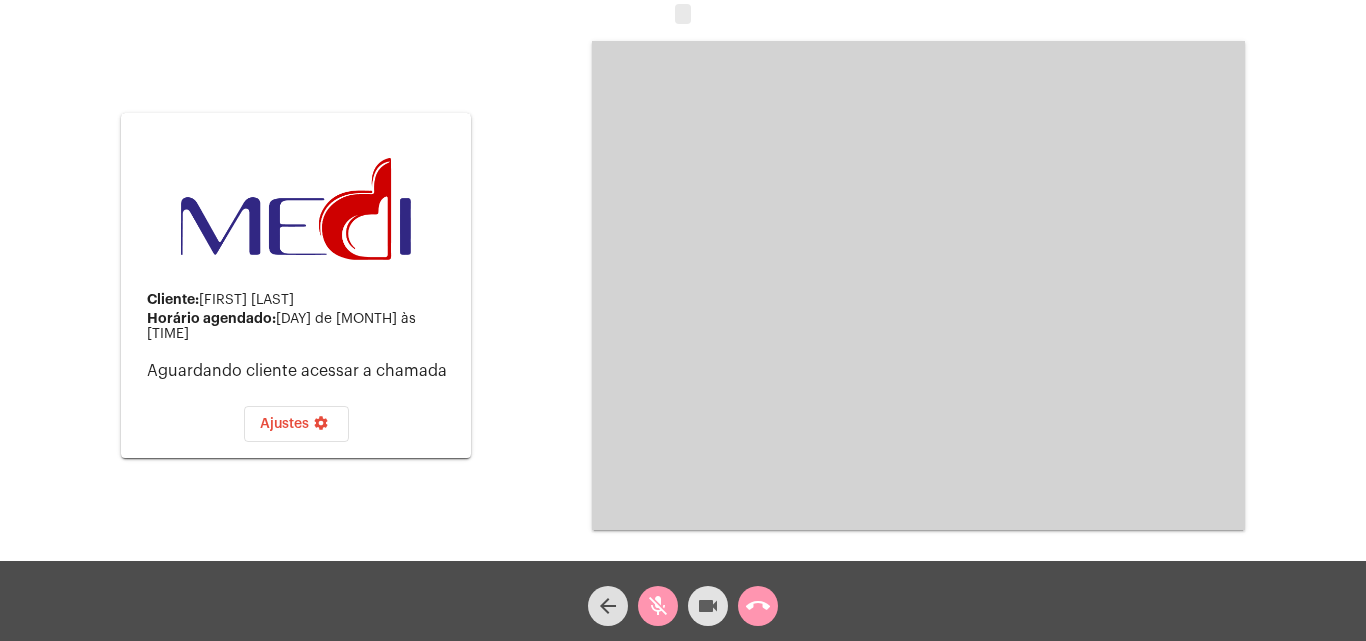 click on "videocam" 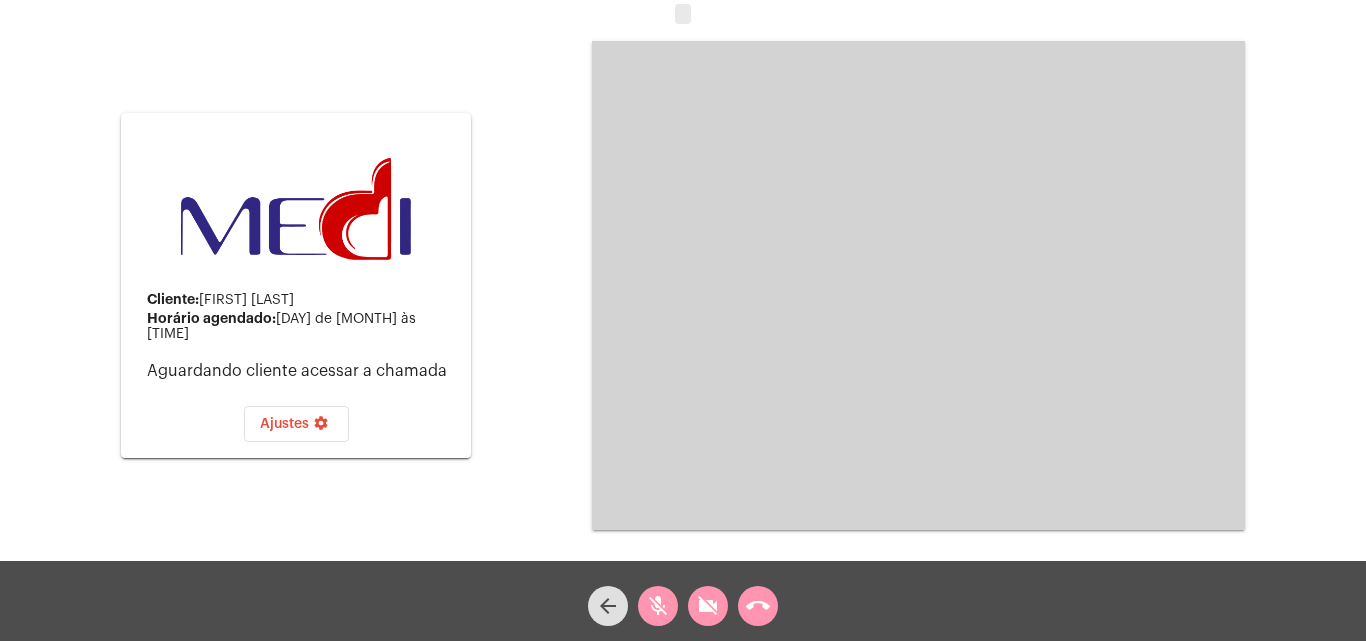click on "call_end" 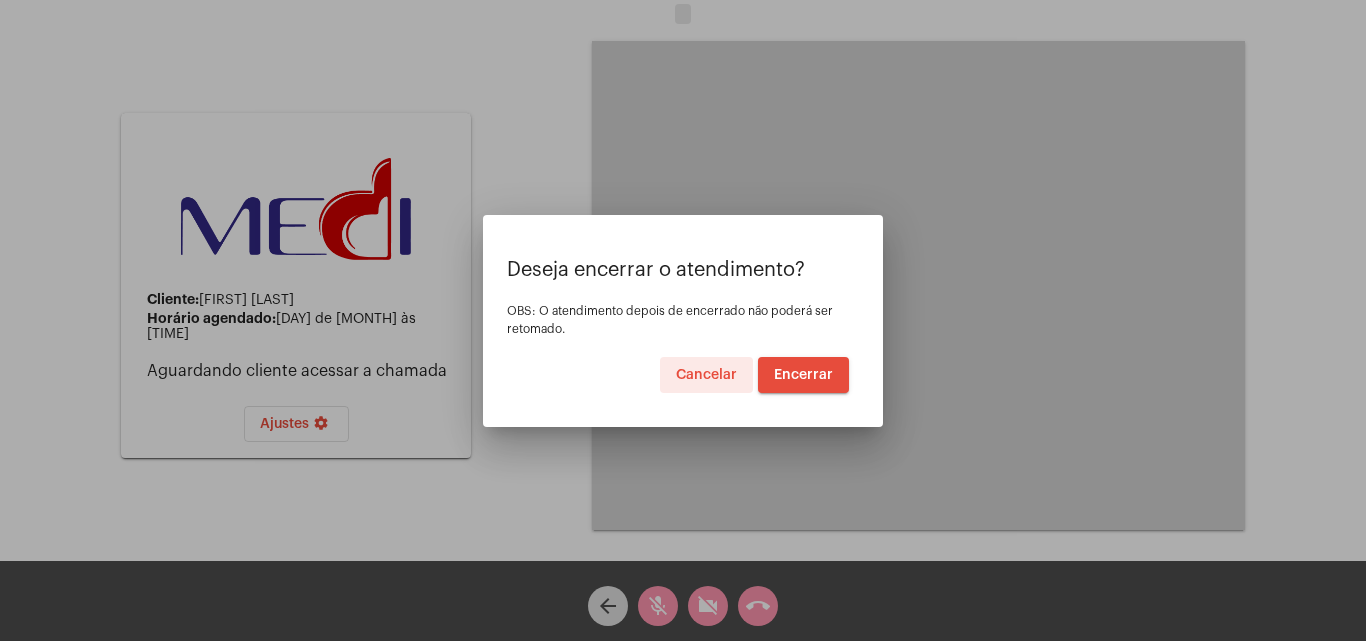 click on "Encerrar" at bounding box center [803, 375] 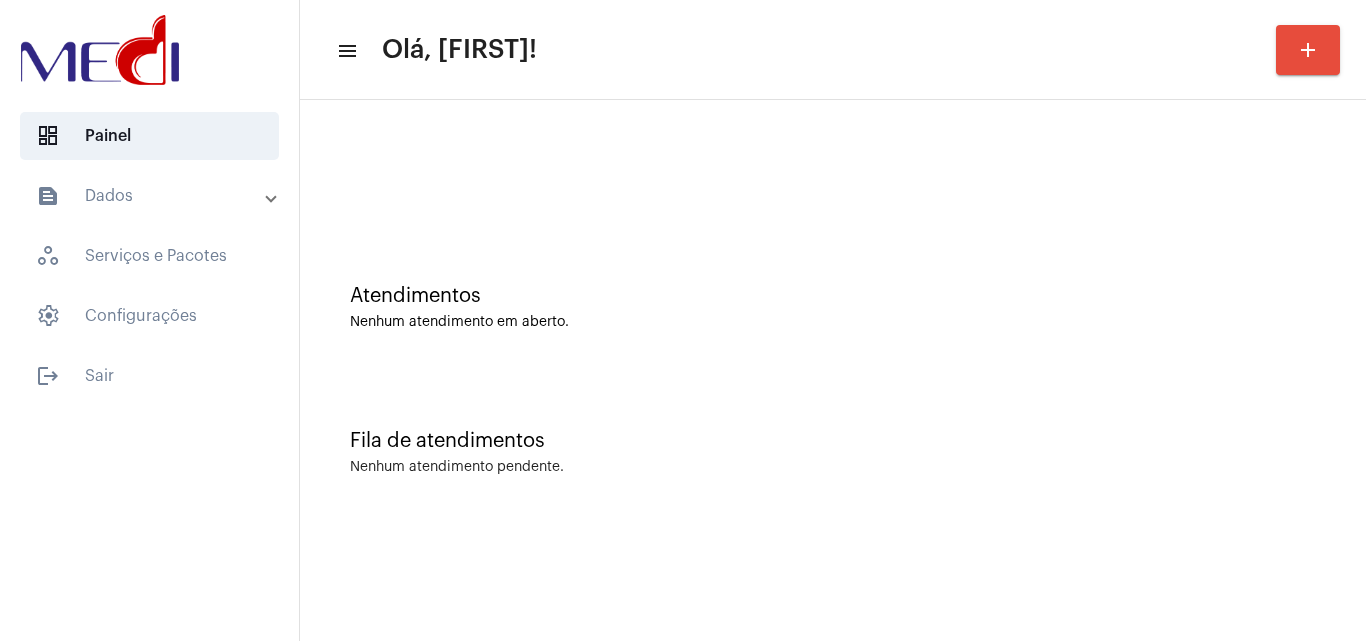 click on "Atendimentos Nenhum atendimento em aberto." 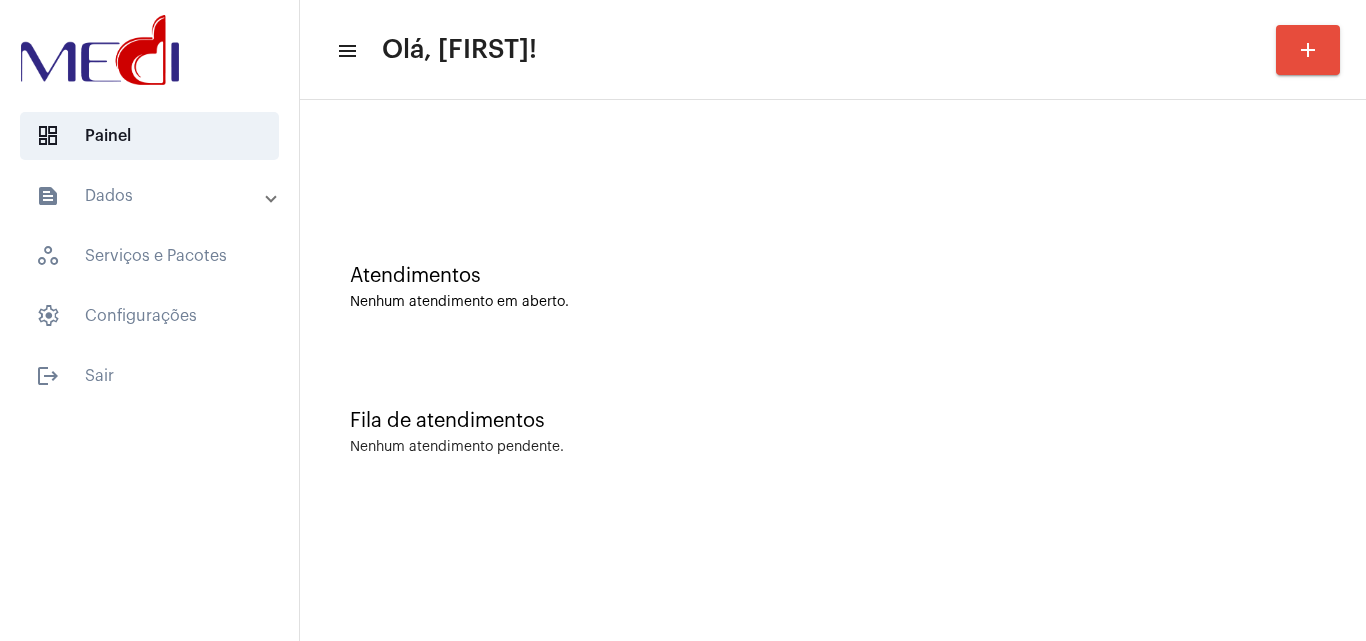 scroll, scrollTop: 0, scrollLeft: 0, axis: both 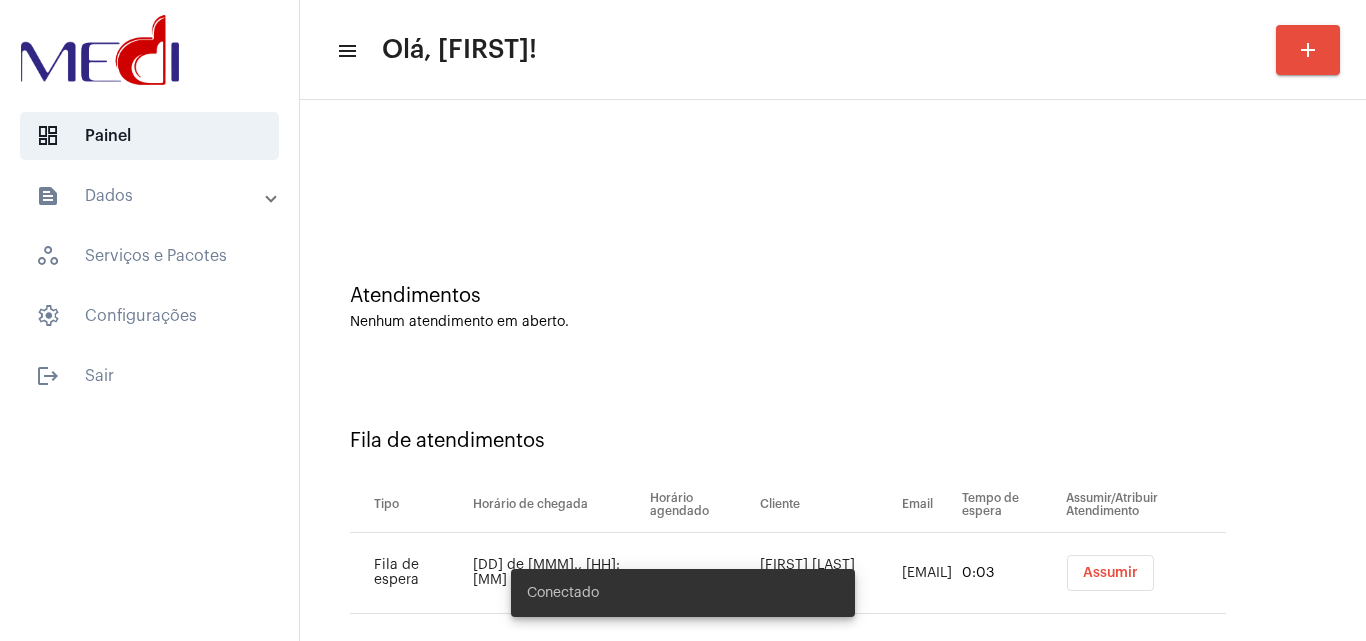 click on "Assumir" at bounding box center [1110, 573] 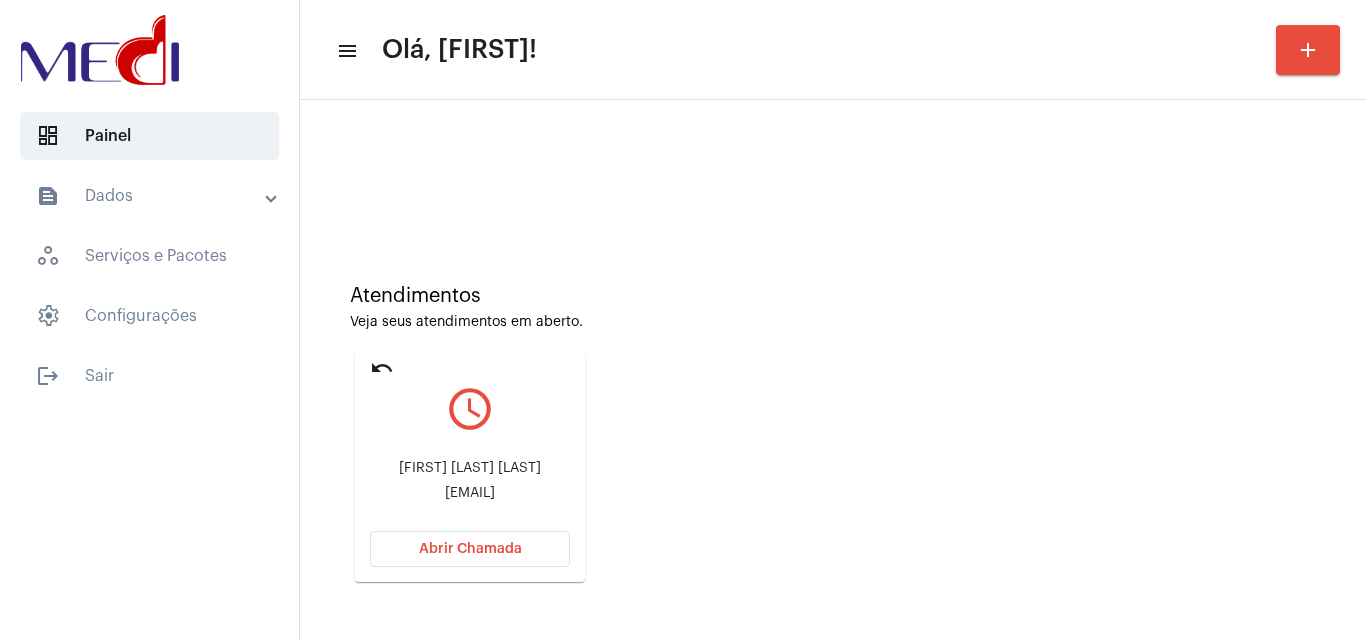 click on "Abrir Chamada" 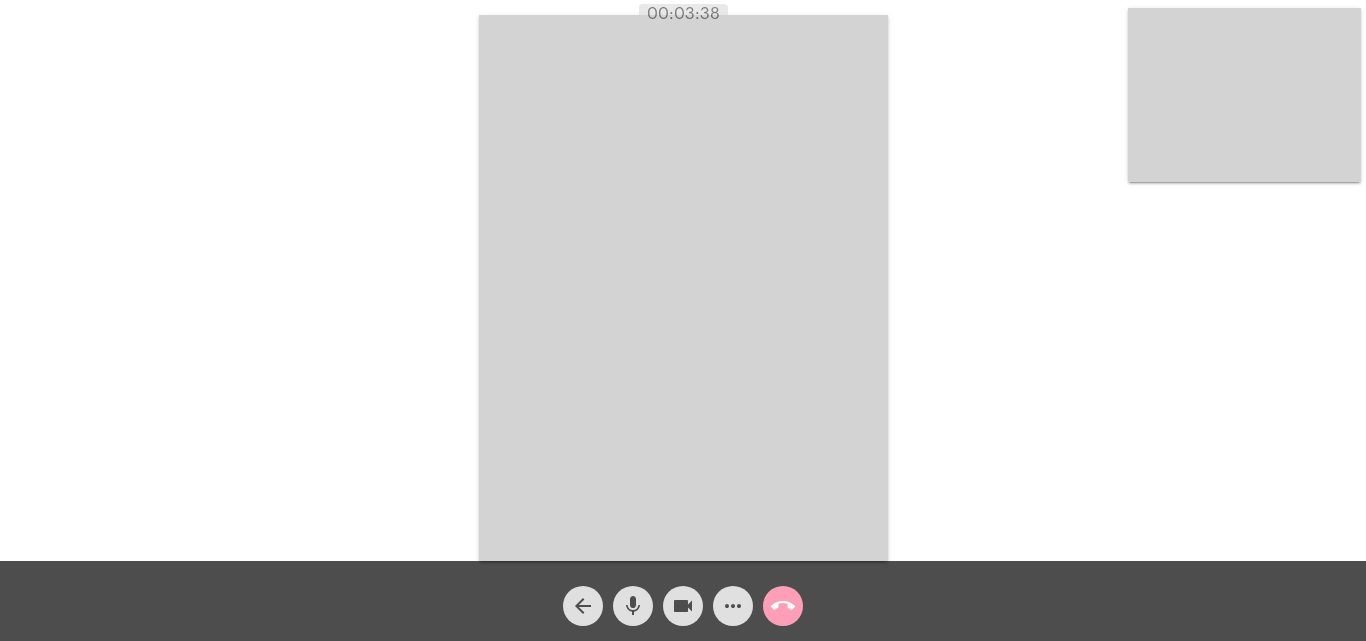 click on "call_end" 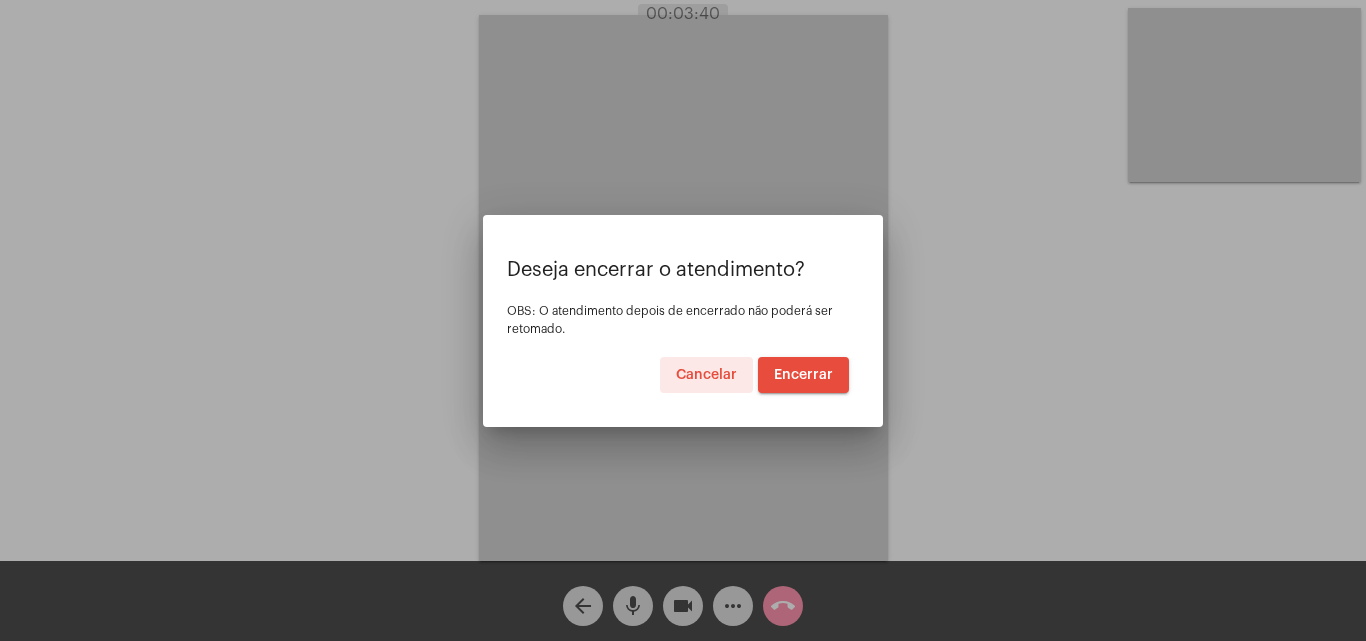 click on "Encerrar" at bounding box center [803, 375] 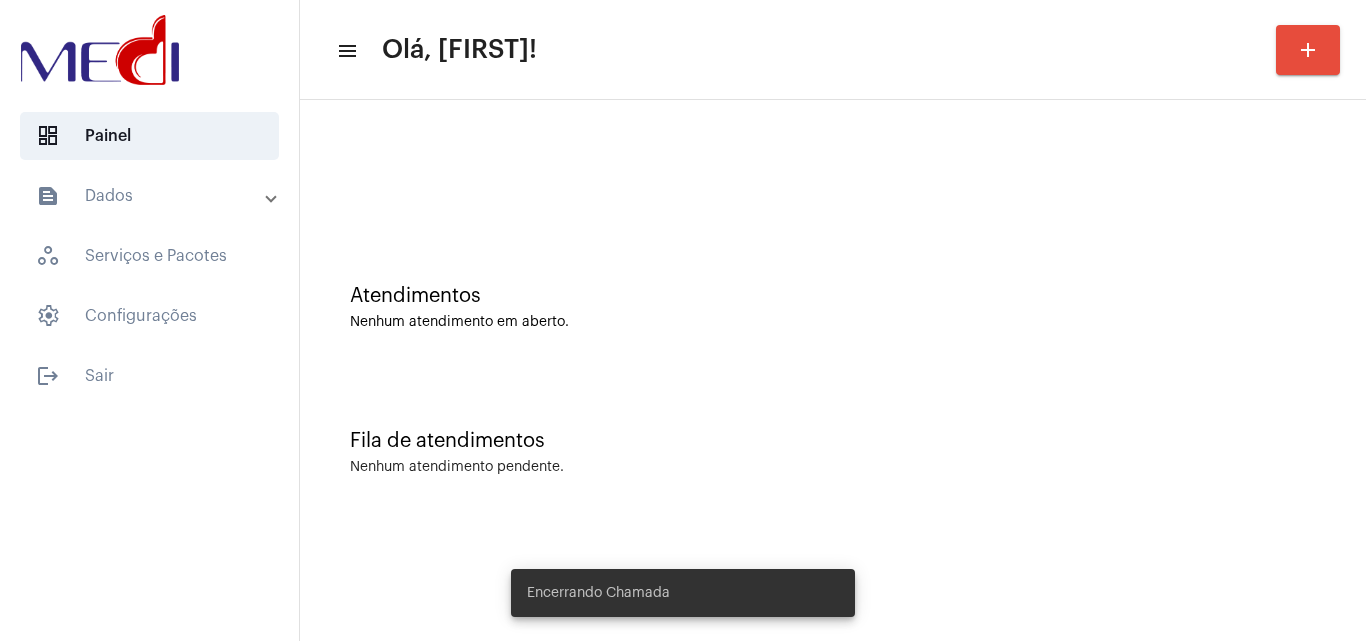click on "Atendimentos Nenhum atendimento em aberto." 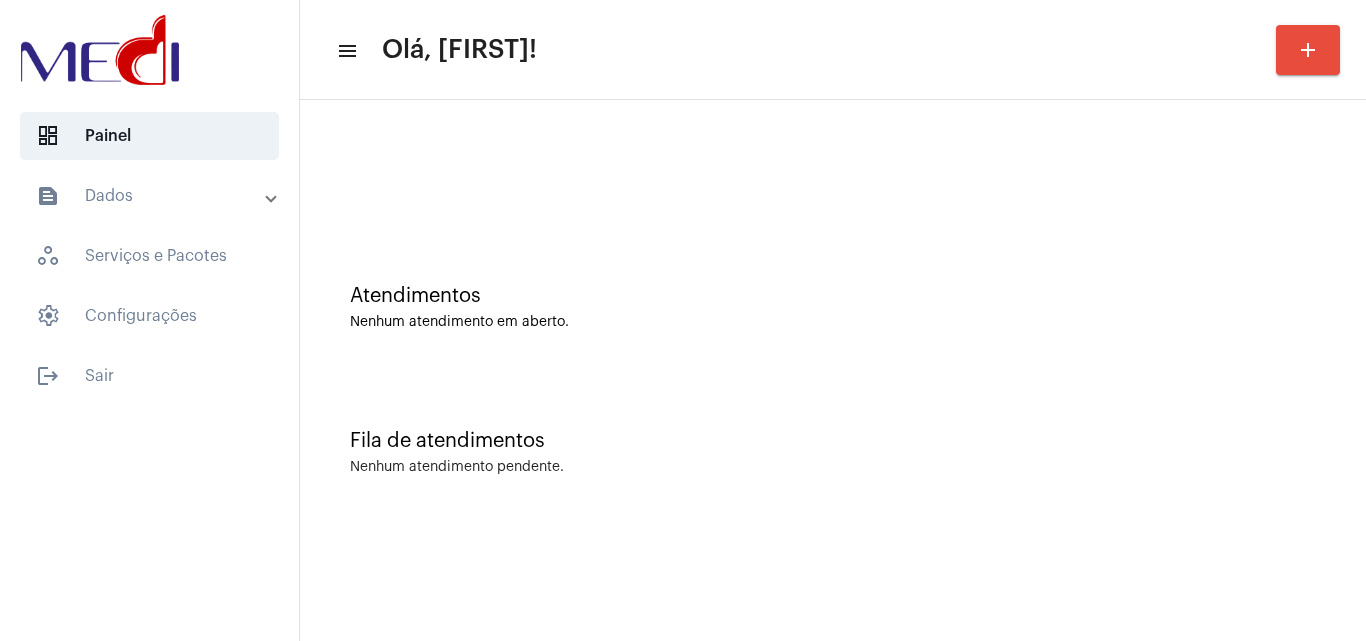 click on "Atendimentos Nenhum atendimento em aberto." 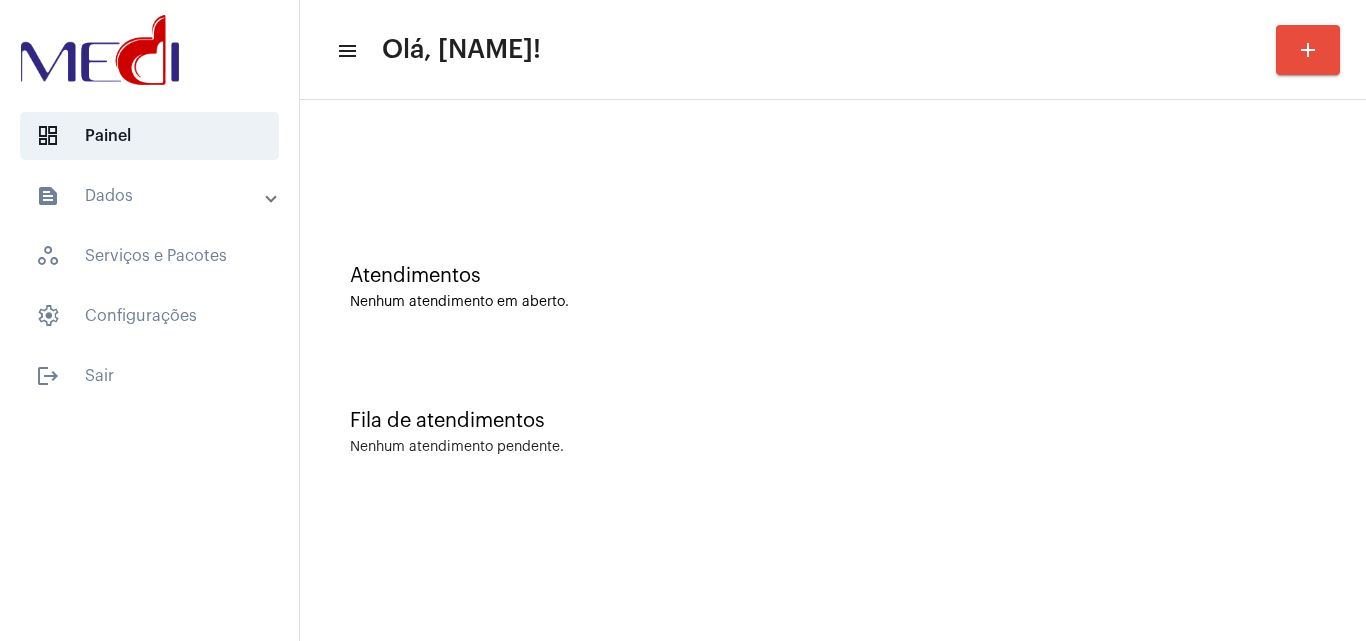 scroll, scrollTop: 0, scrollLeft: 0, axis: both 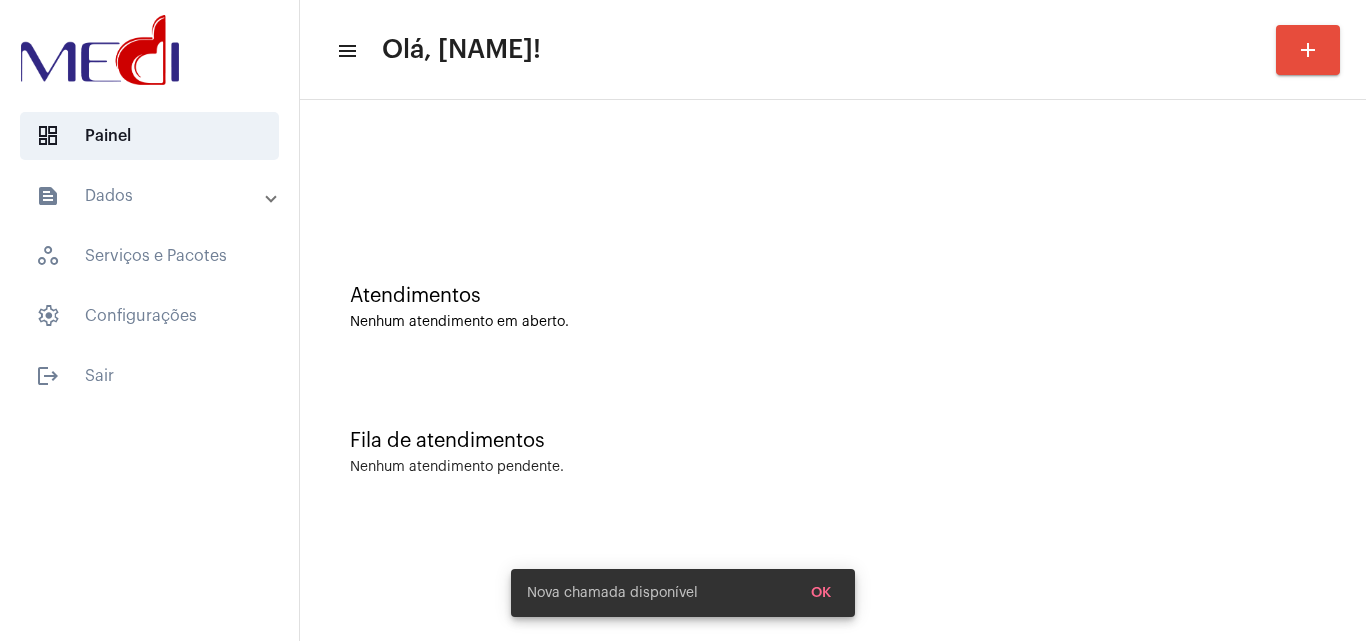 click on "Fila de atendimentos Nenhum atendimento pendente." 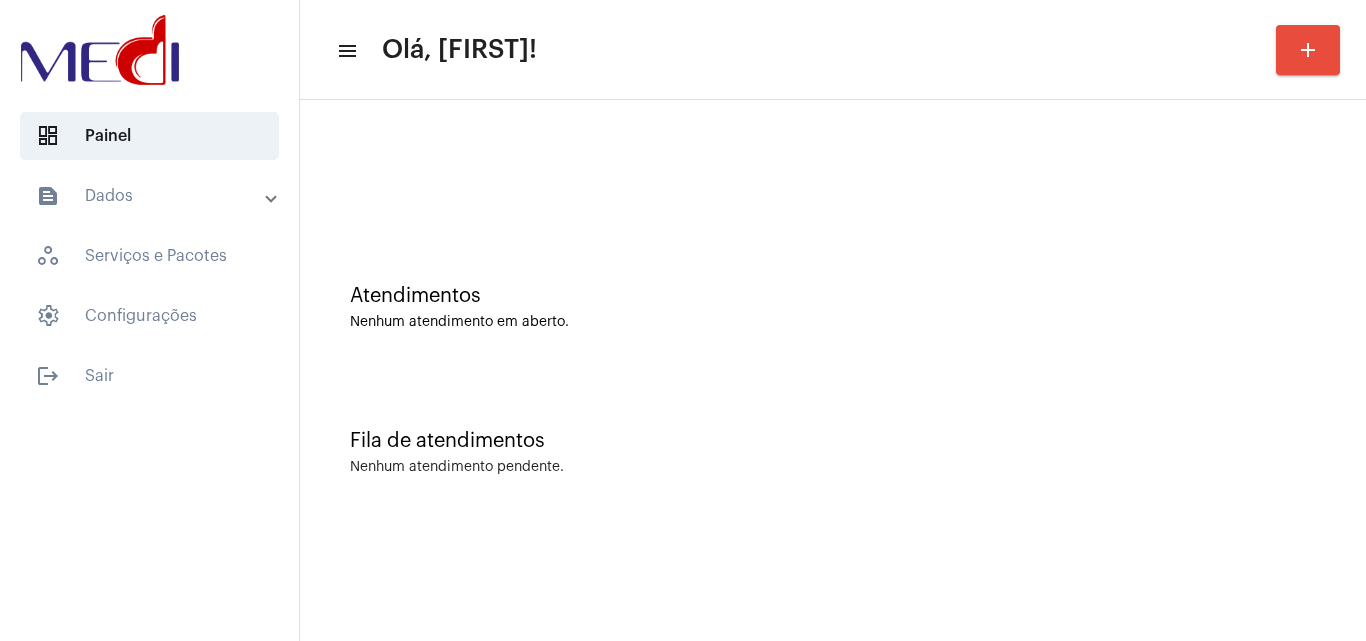 scroll, scrollTop: 0, scrollLeft: 0, axis: both 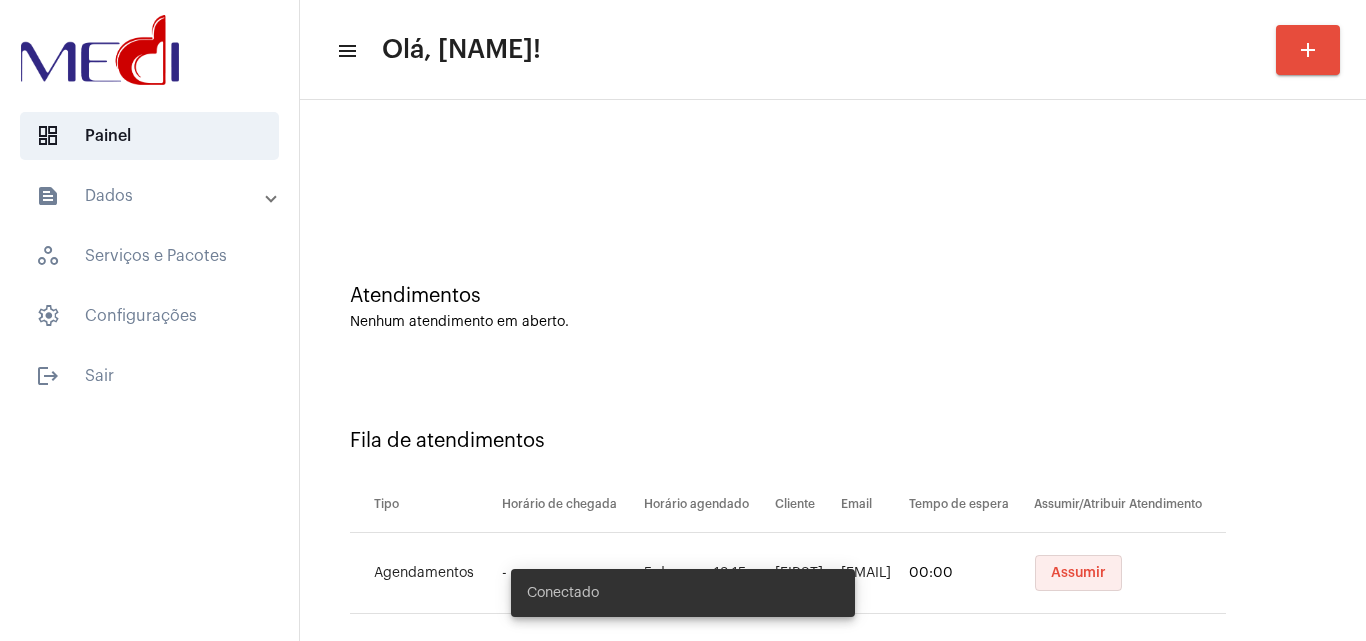 click on "Assumir" at bounding box center (1078, 573) 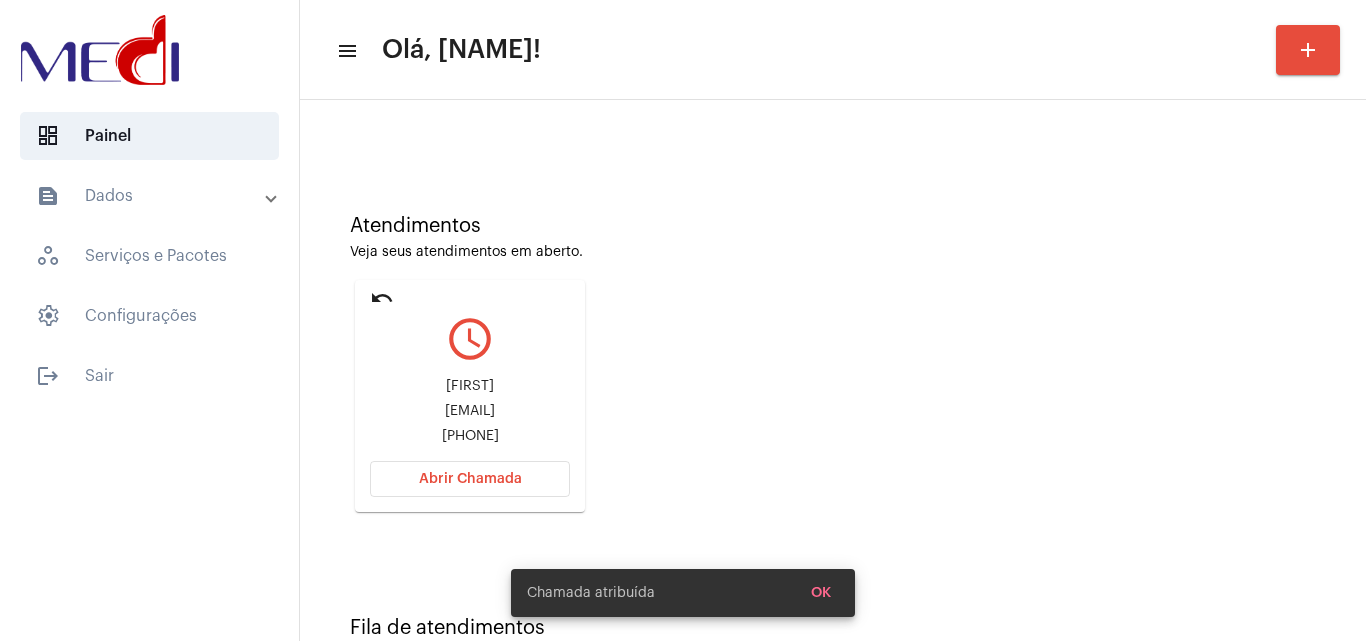 scroll, scrollTop: 141, scrollLeft: 0, axis: vertical 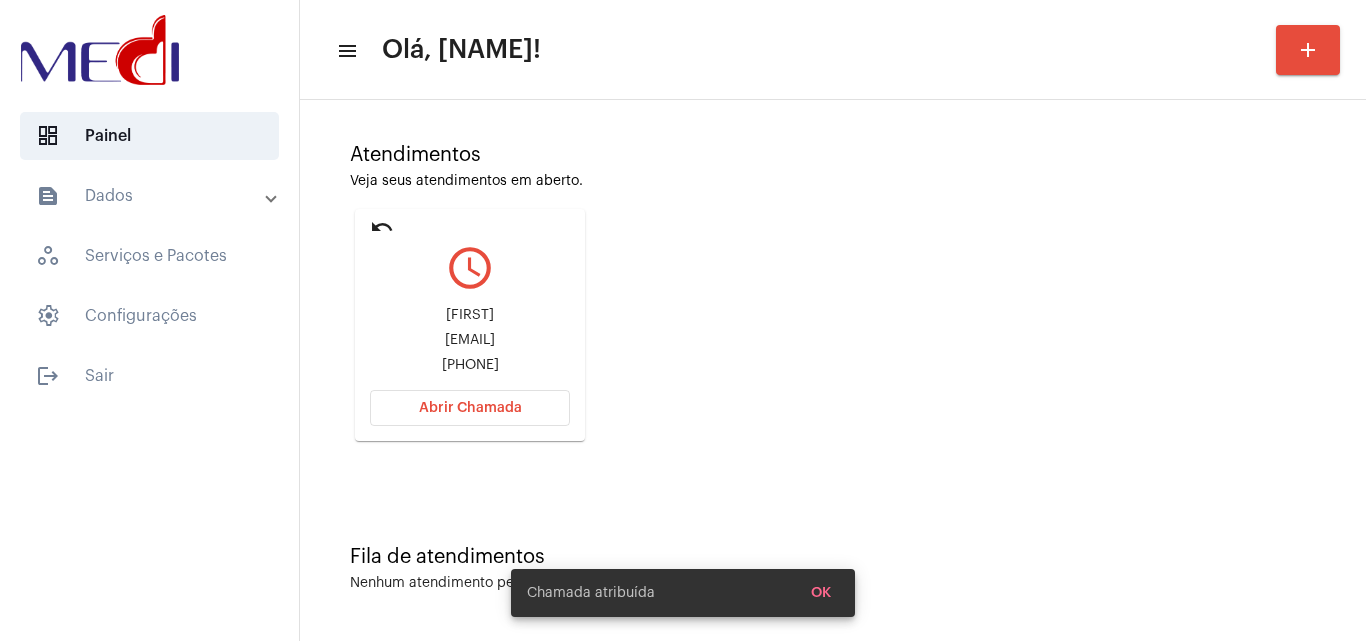 drag, startPoint x: 376, startPoint y: 338, endPoint x: 463, endPoint y: 331, distance: 87.28116 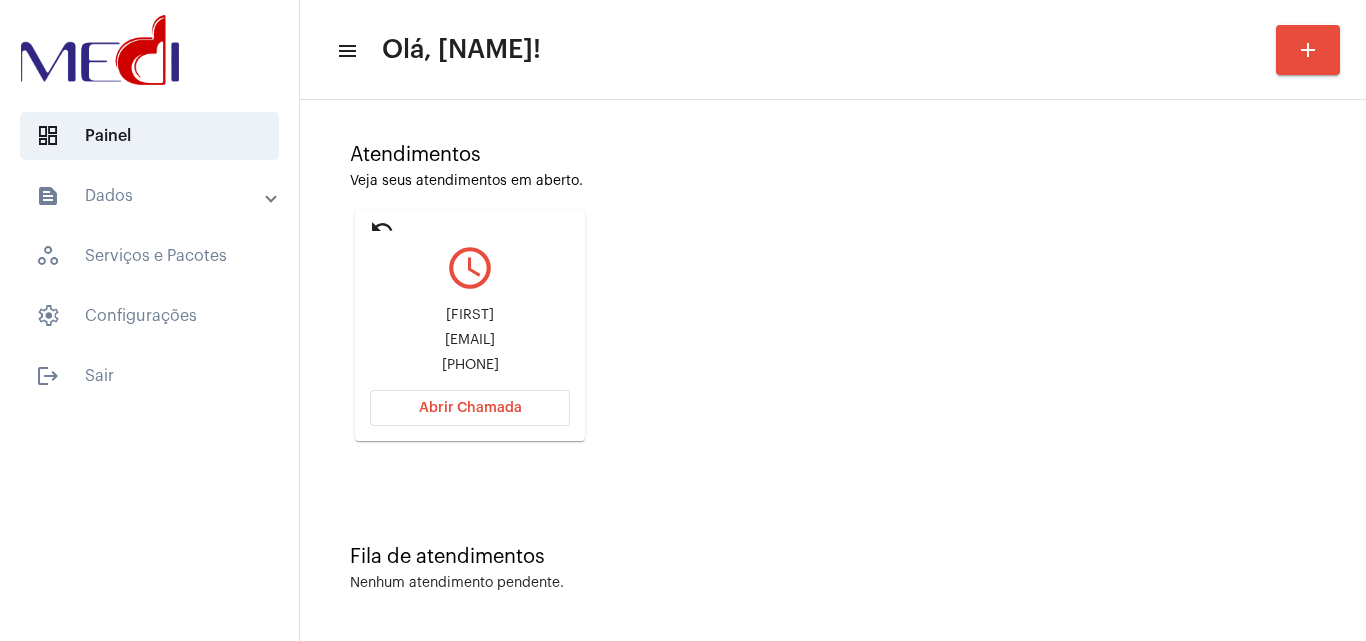 click on "Abrir Chamada" 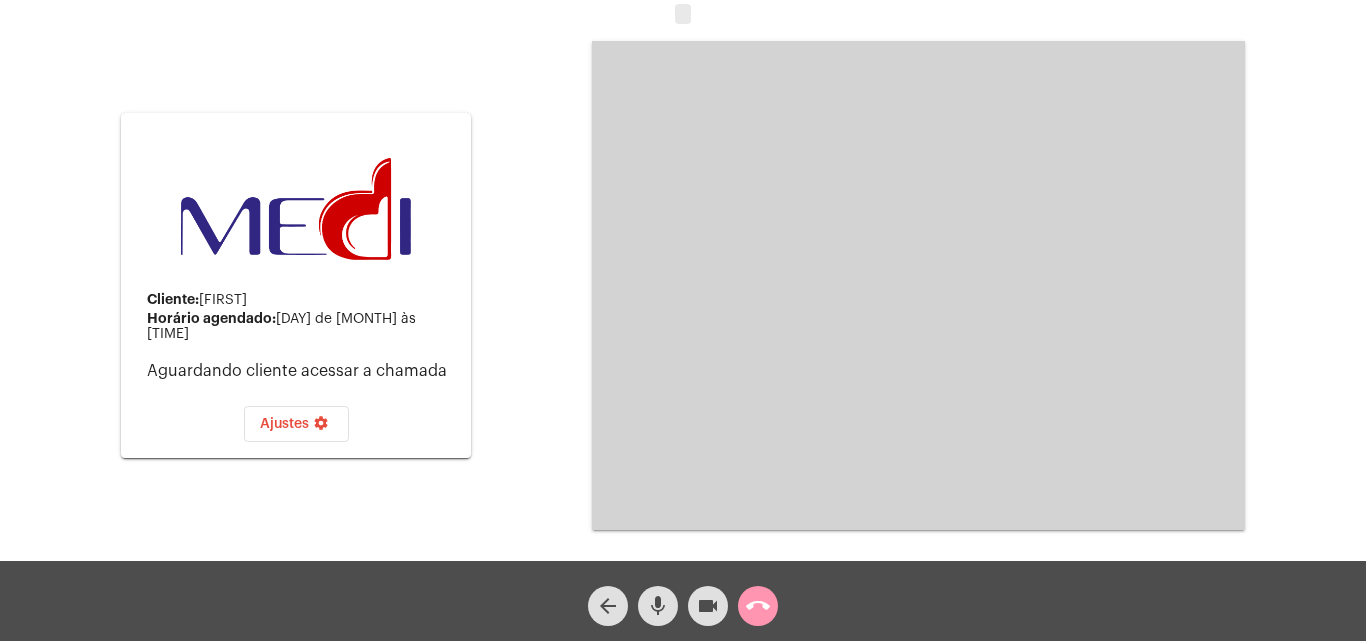 click on "mic" 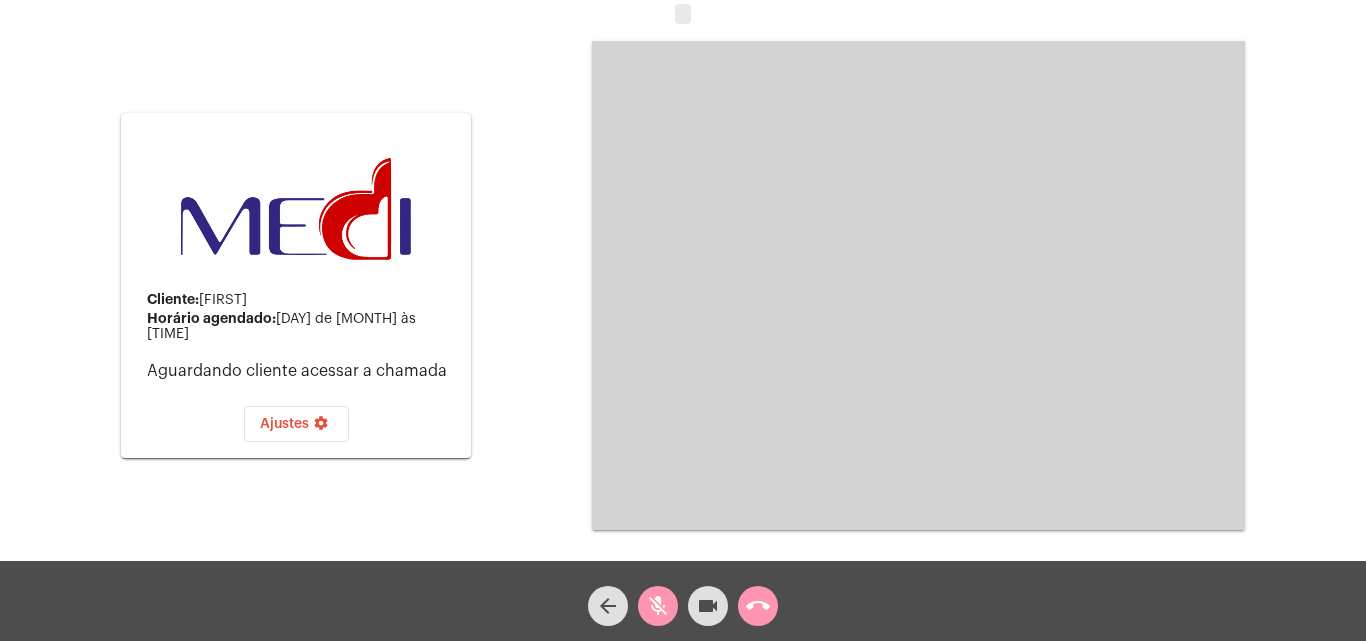 click on "videocam" 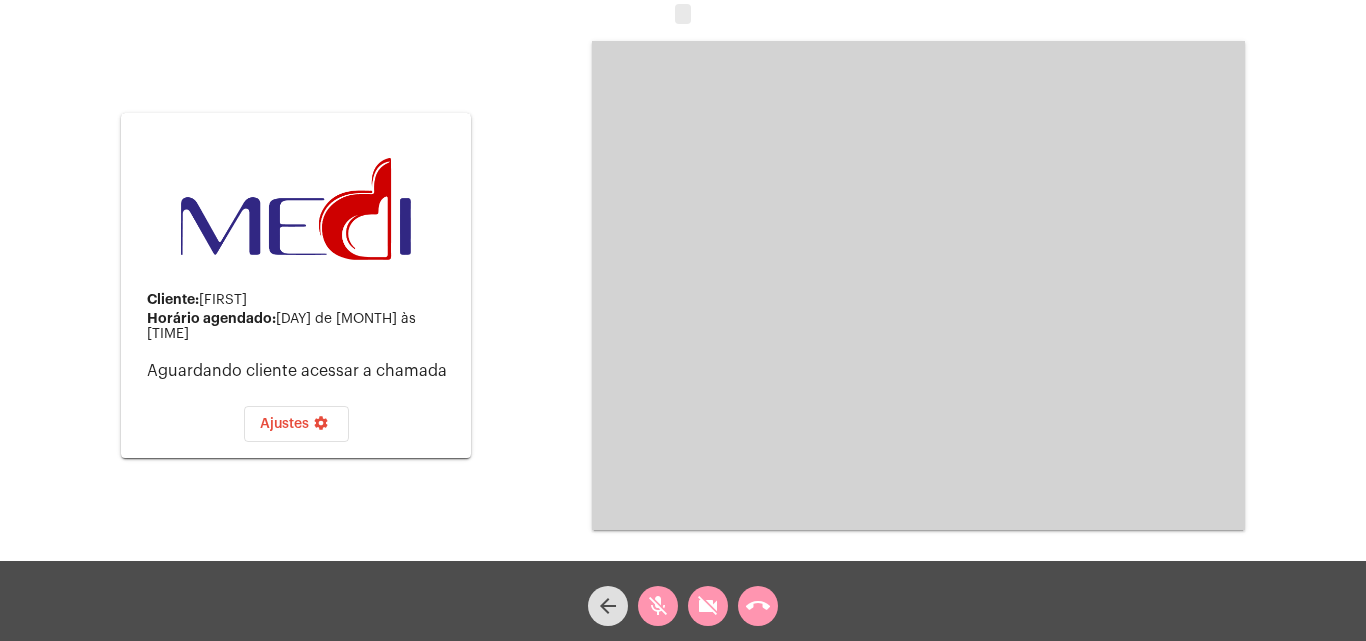 click on "mic_off" 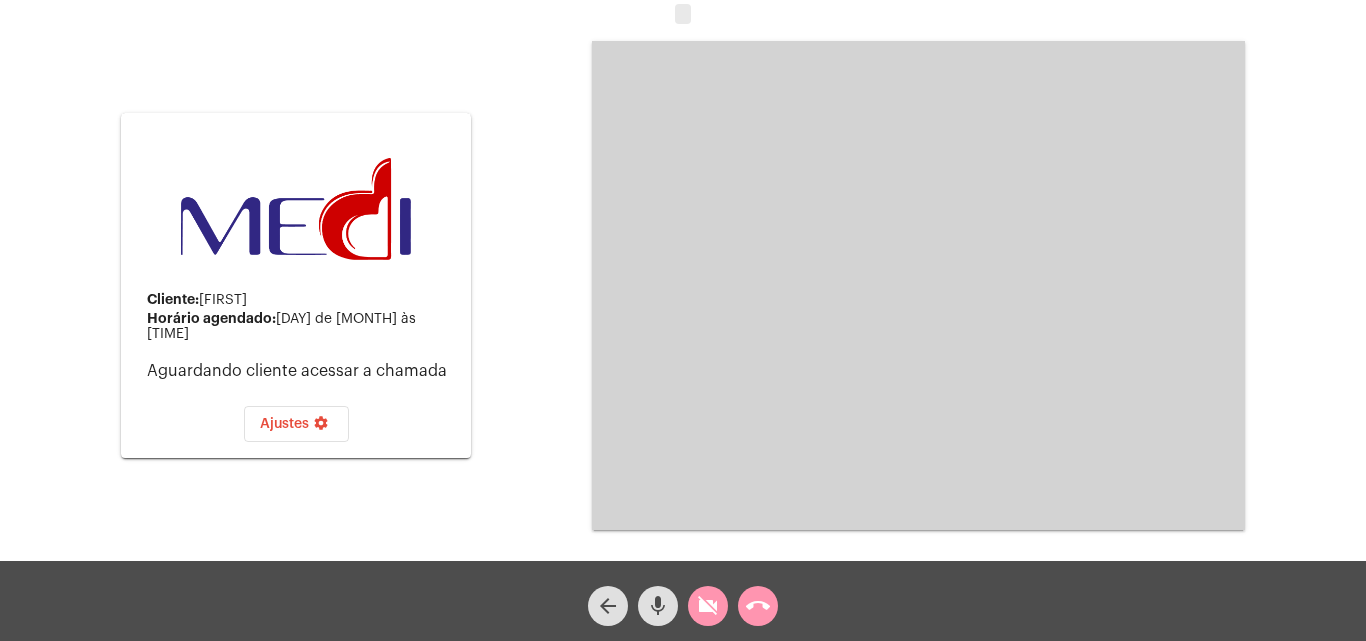 click on "mic" 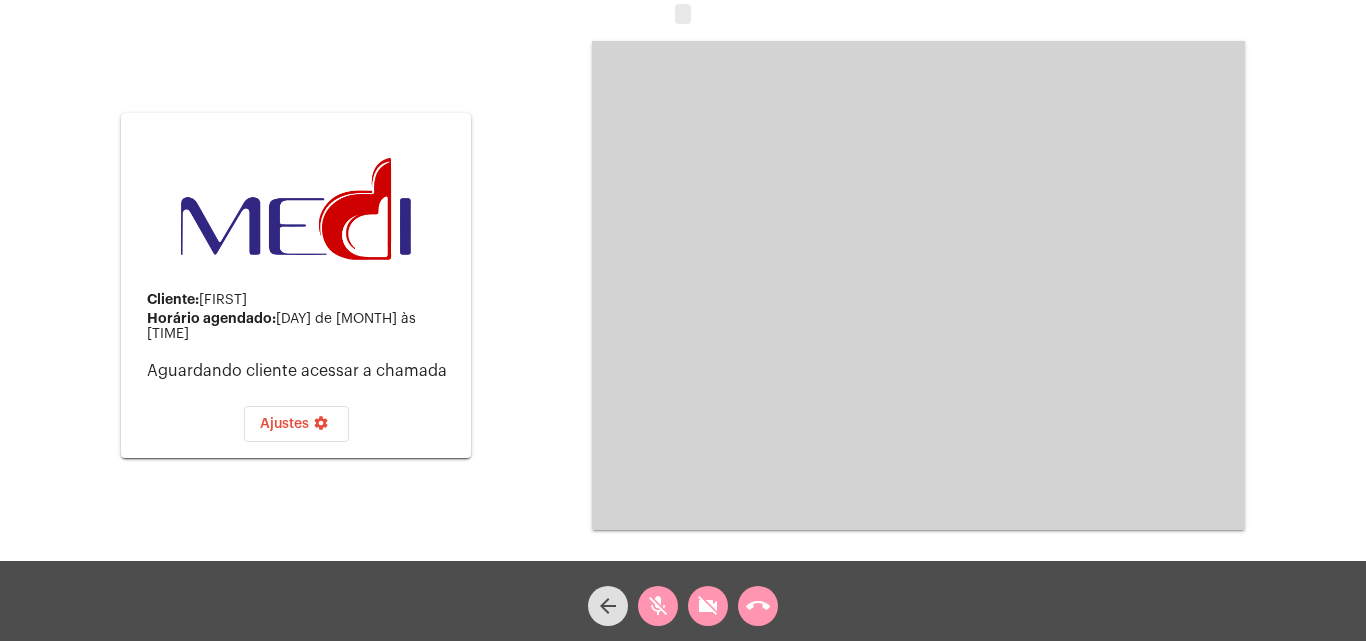 click on "mic_off" 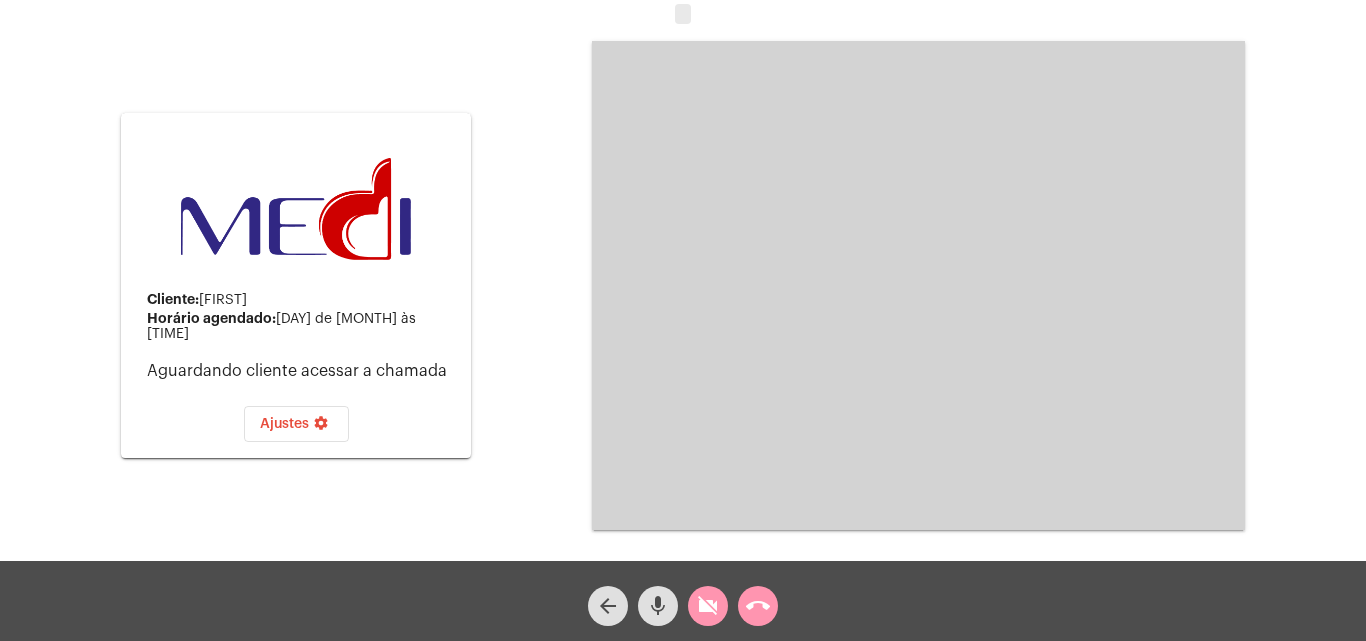 click on "mic" 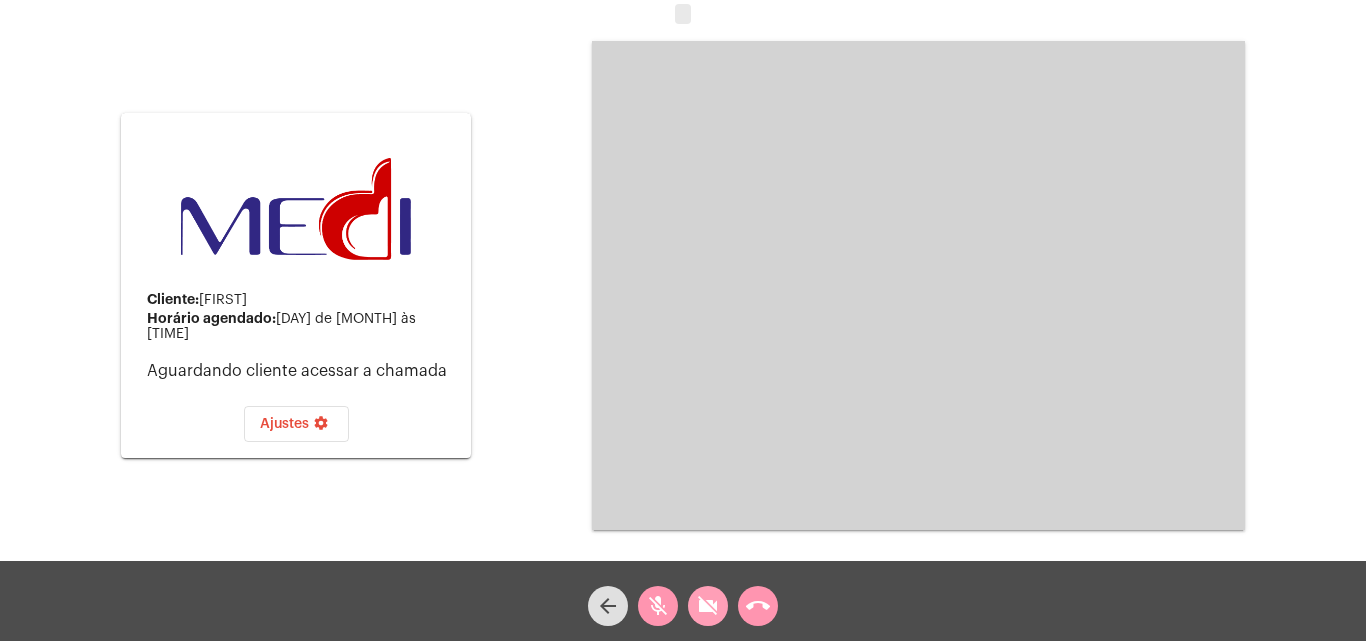 click on "videocam_off" 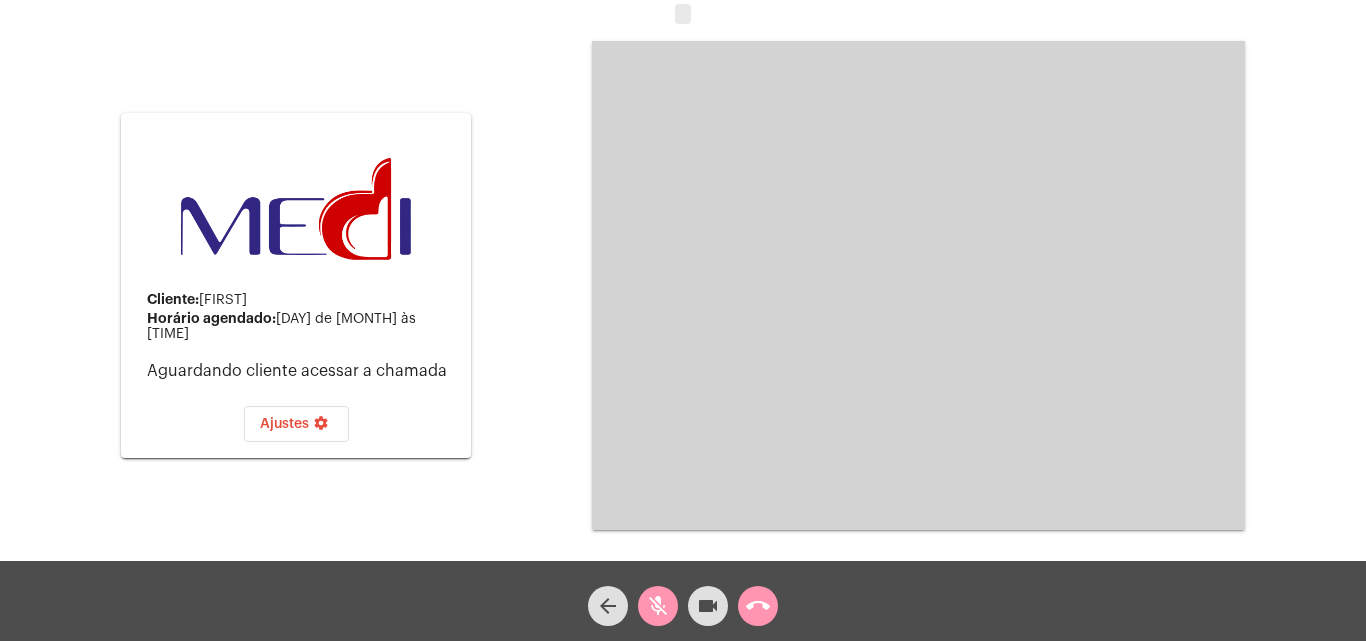 click on "mic_off" 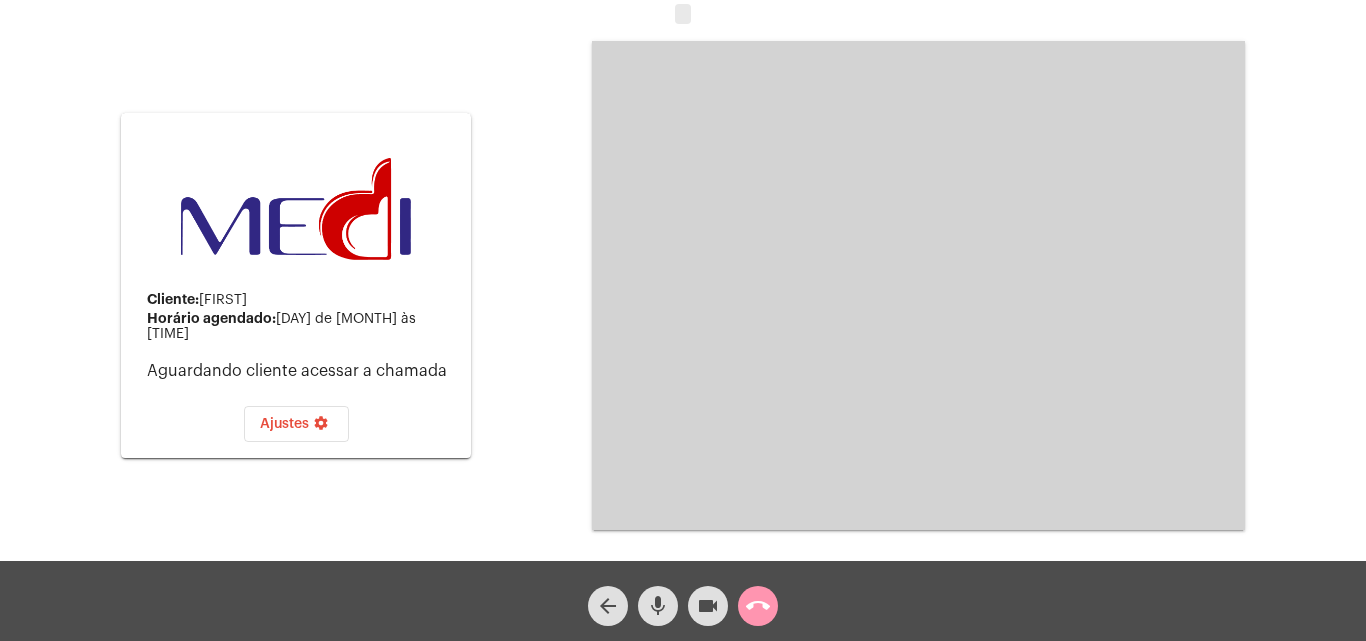 click on "mic" 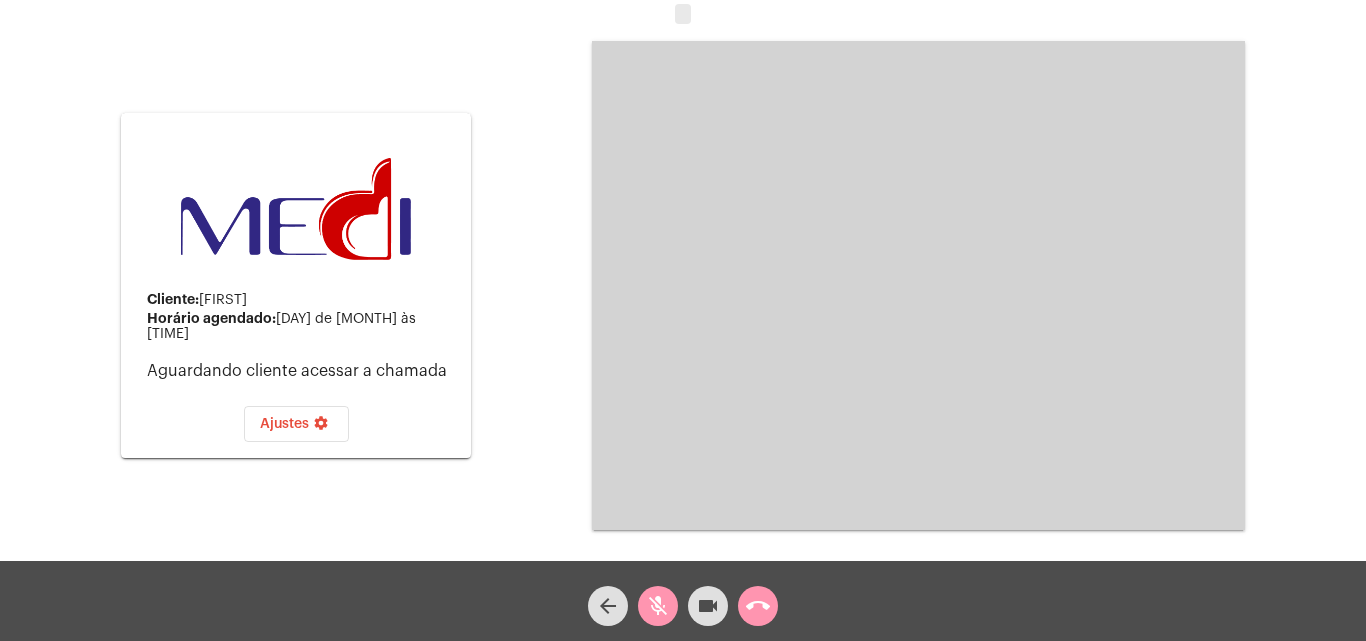 click on "mic_off" 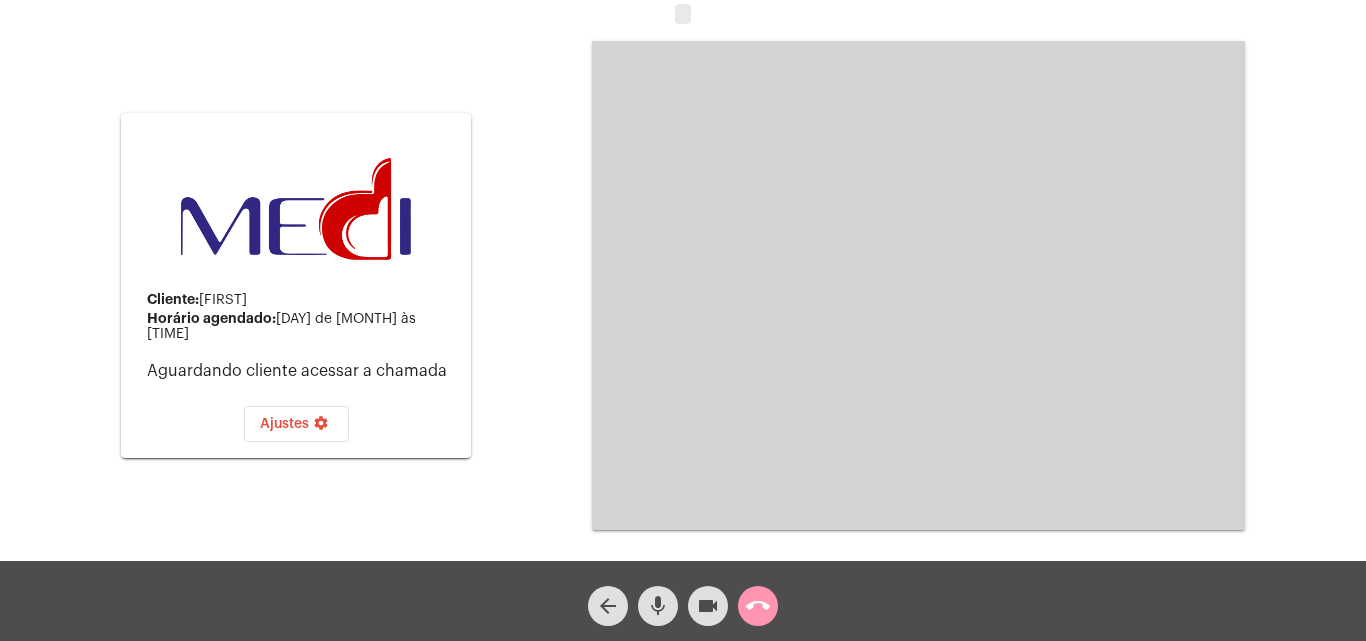 click on "mic" 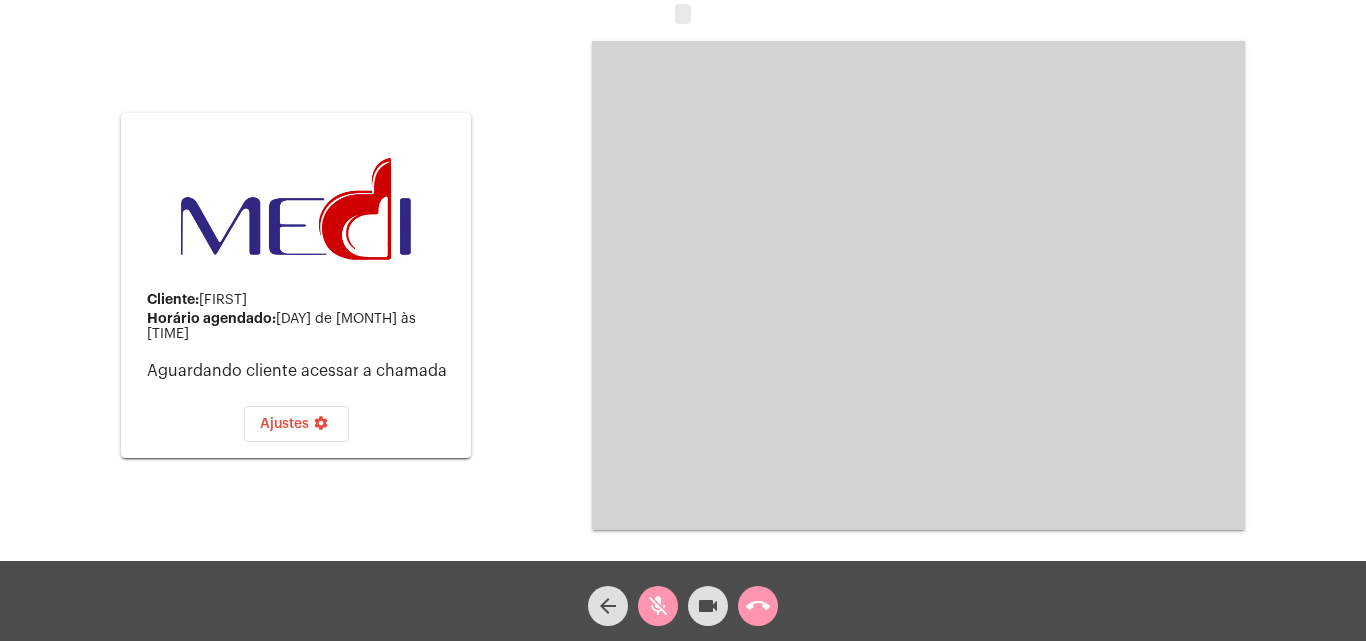 click on "call_end" 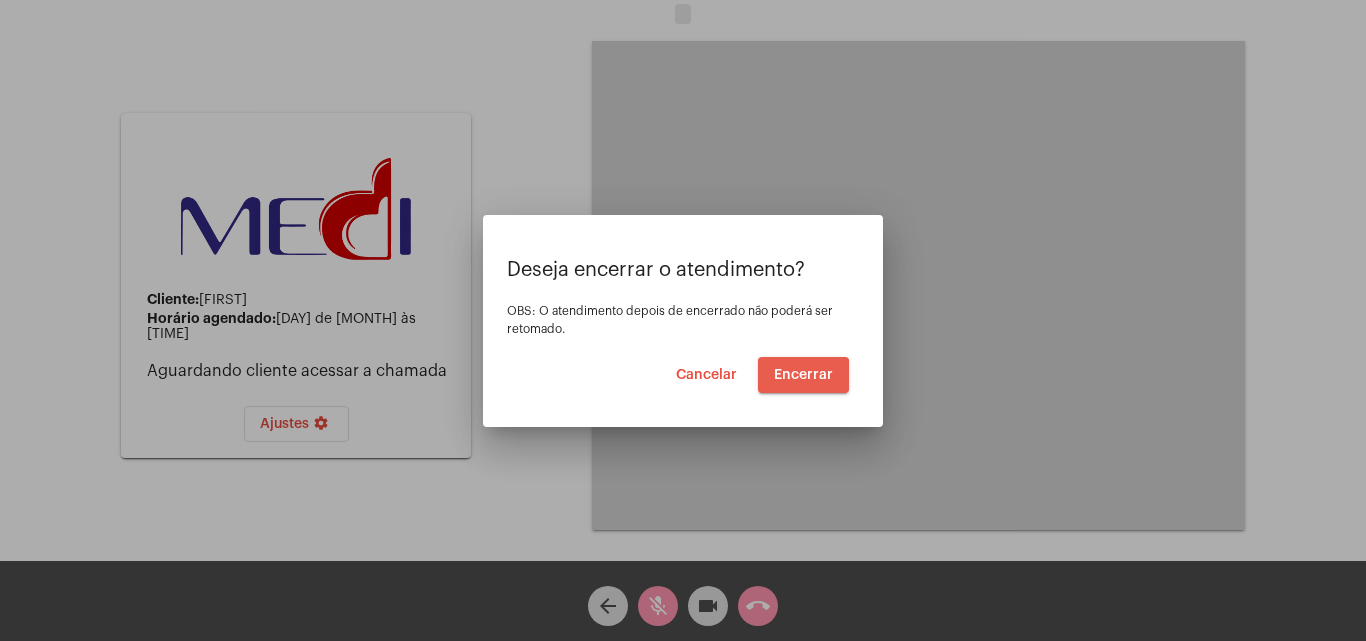 click on "Encerrar" at bounding box center [803, 375] 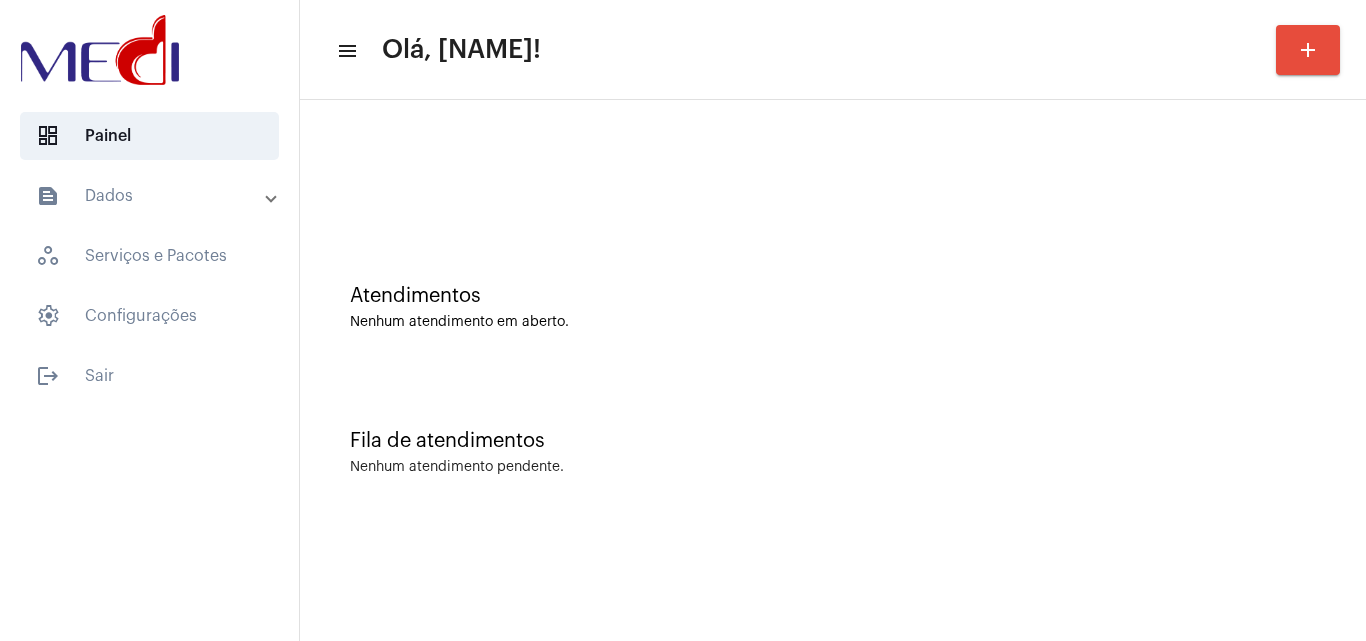 click on "Atendimentos Nenhum atendimento em aberto." 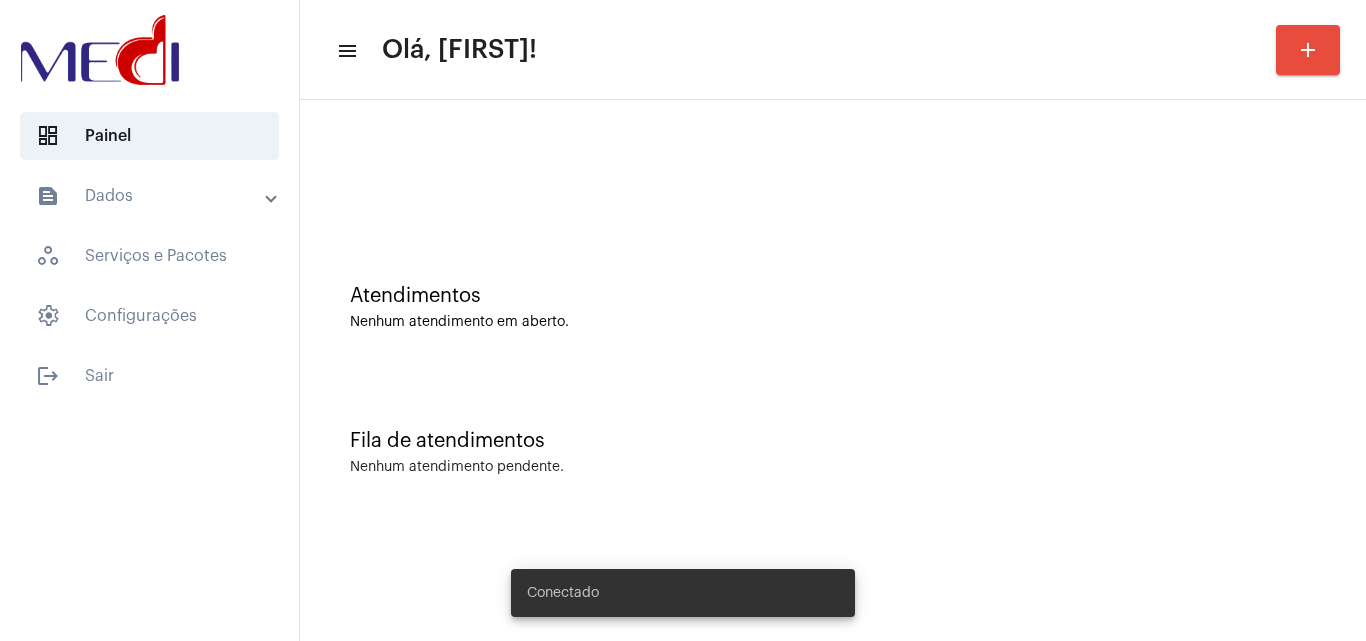 scroll, scrollTop: 0, scrollLeft: 0, axis: both 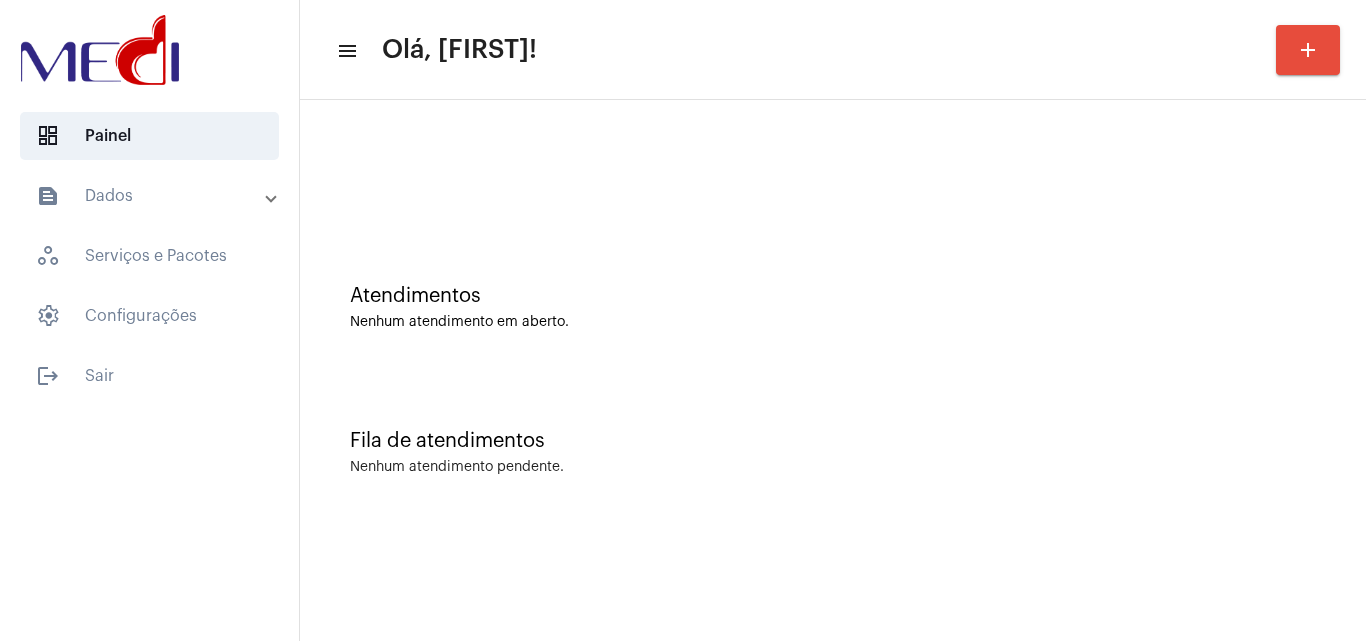 click on "Atendimentos Nenhum atendimento em aberto." 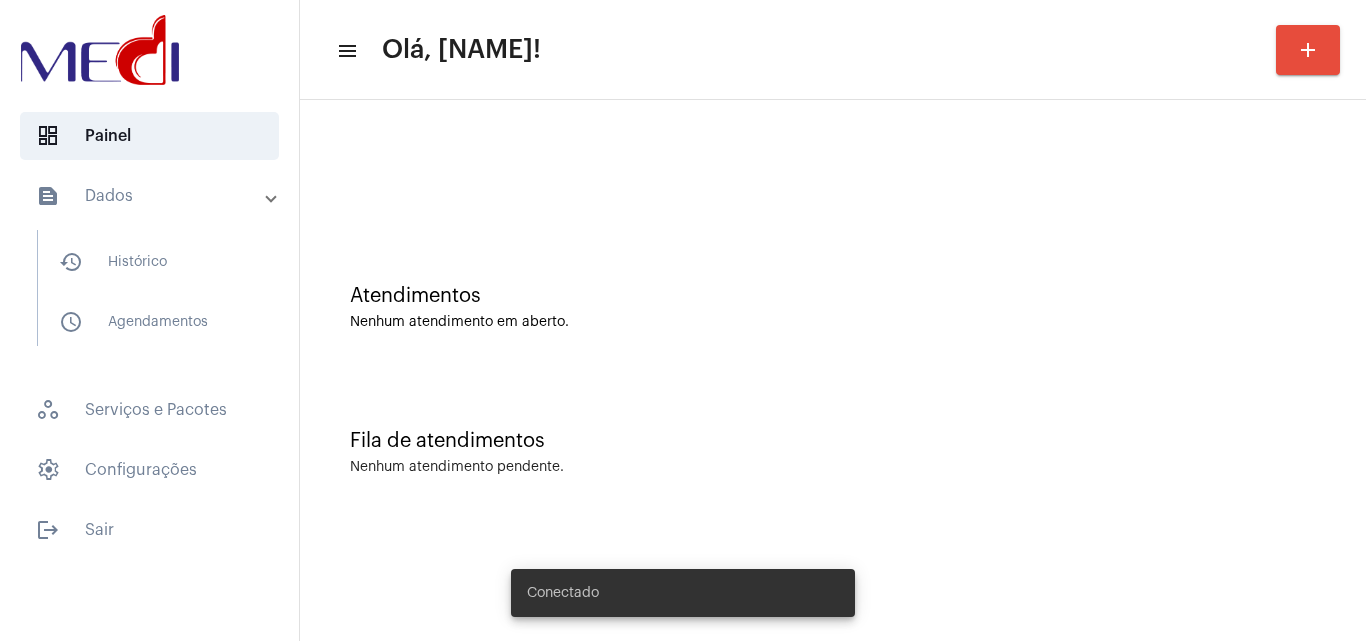 scroll, scrollTop: 0, scrollLeft: 0, axis: both 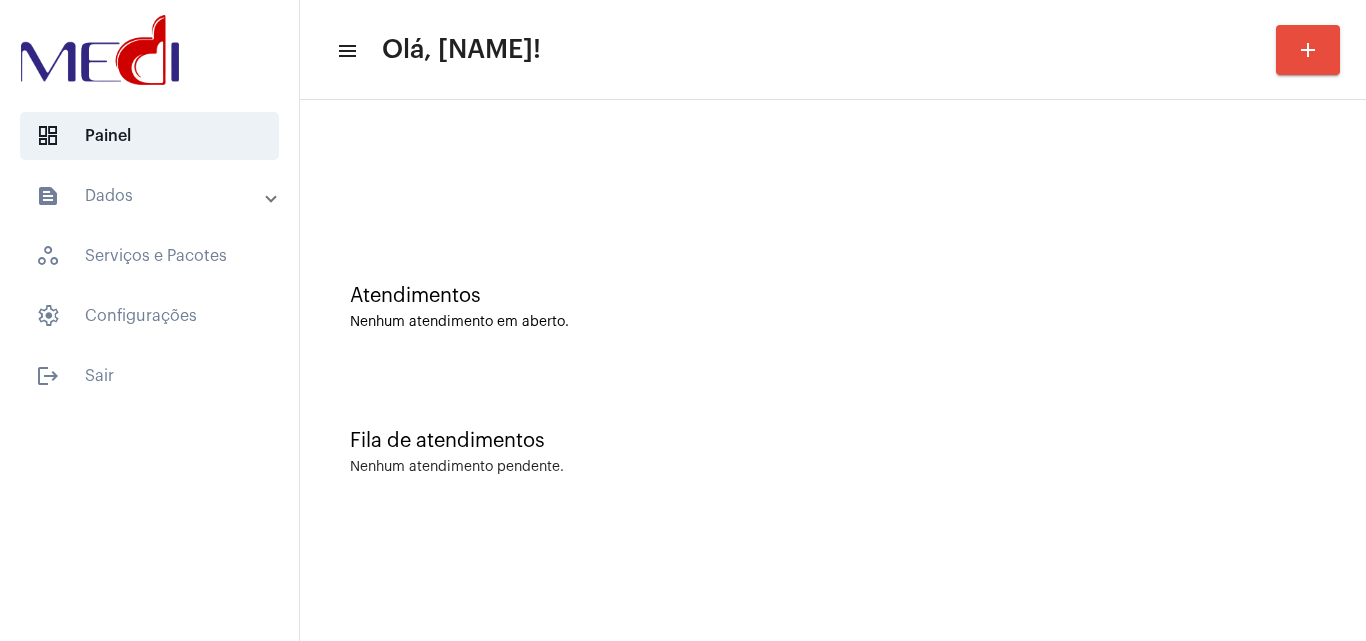 drag, startPoint x: 0, startPoint y: 0, endPoint x: 515, endPoint y: 252, distance: 573.34894 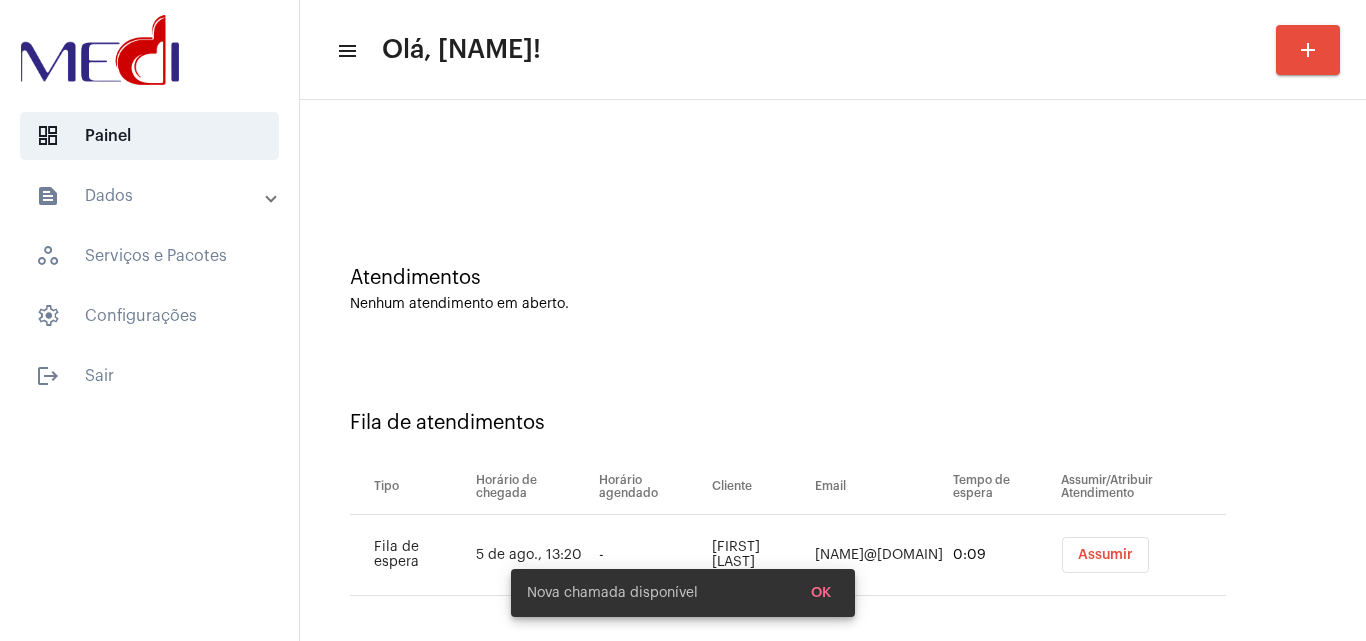 scroll, scrollTop: 27, scrollLeft: 0, axis: vertical 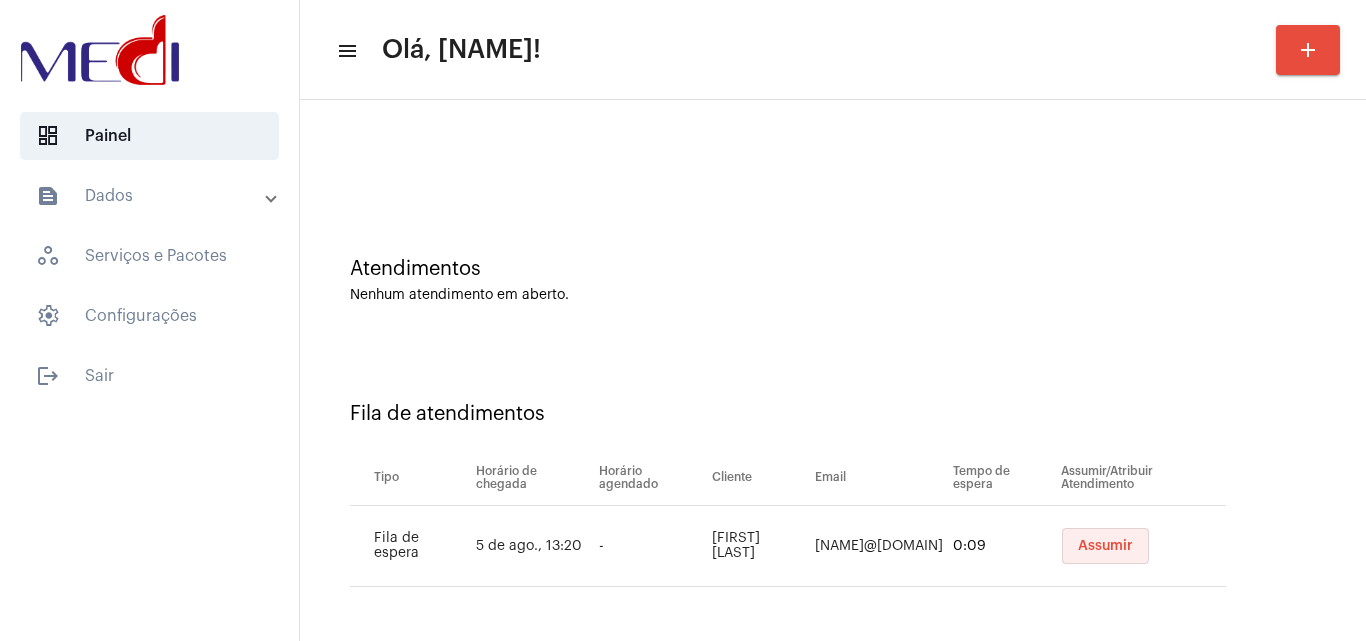 click on "Assumir" at bounding box center [1105, 546] 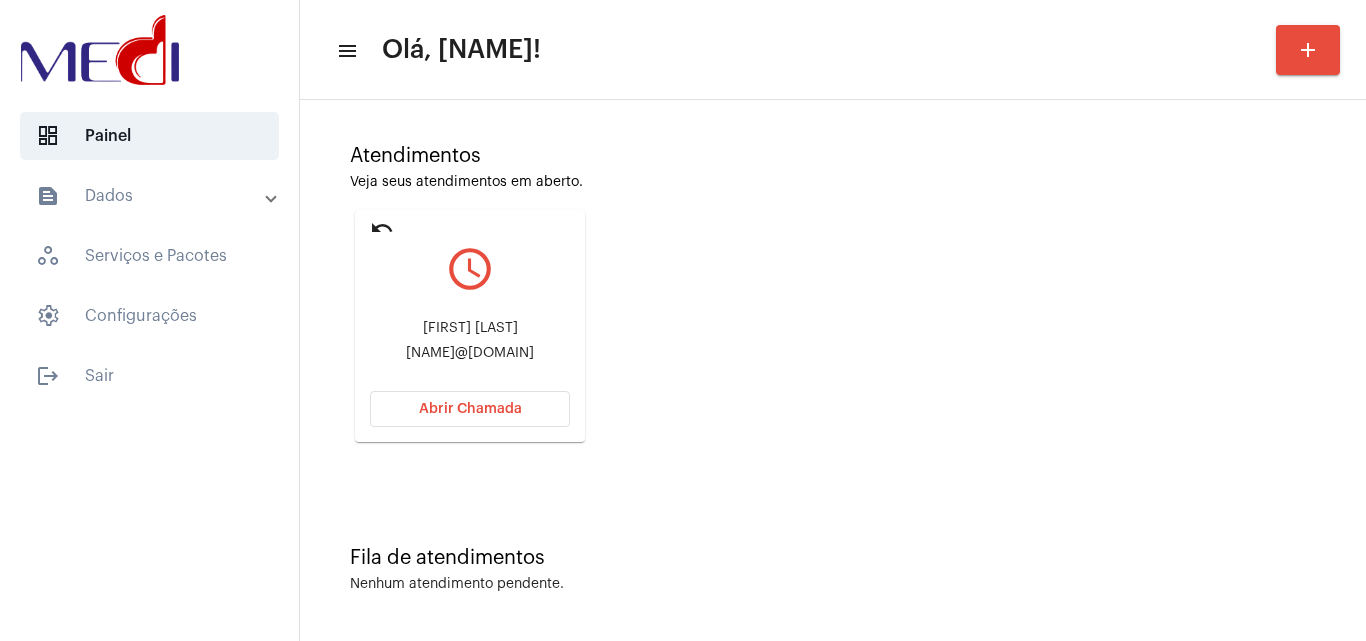 scroll, scrollTop: 141, scrollLeft: 0, axis: vertical 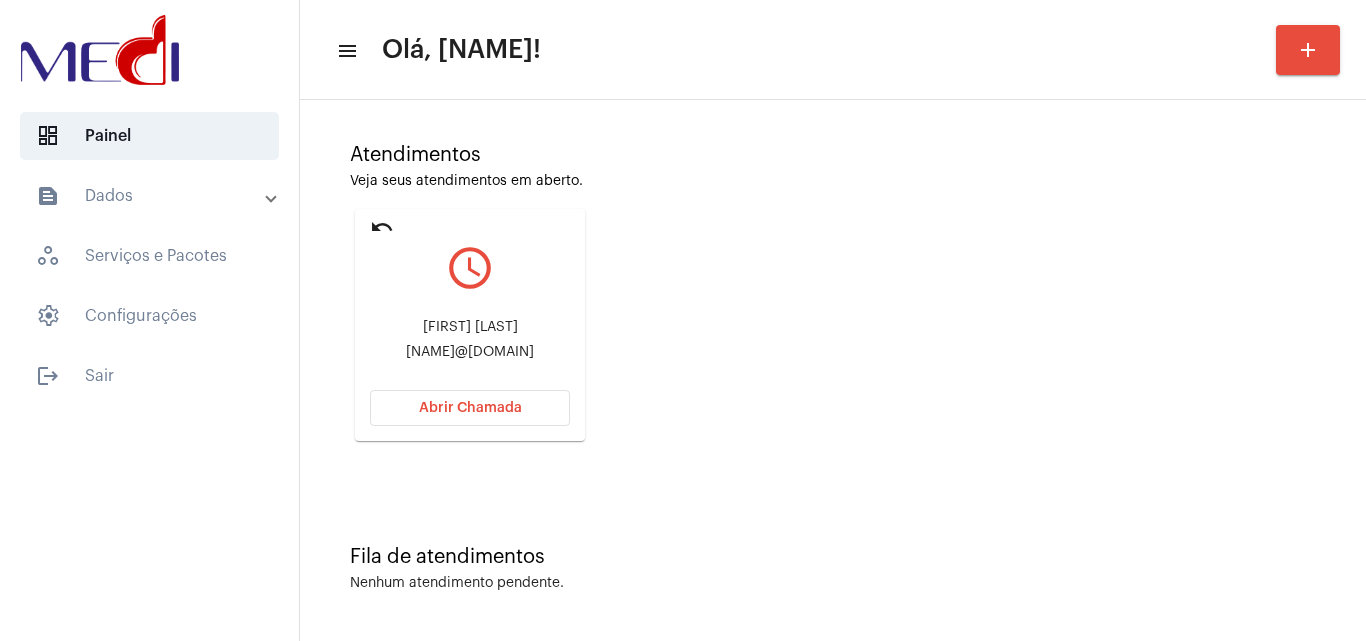 drag, startPoint x: 386, startPoint y: 315, endPoint x: 536, endPoint y: 306, distance: 150.26976 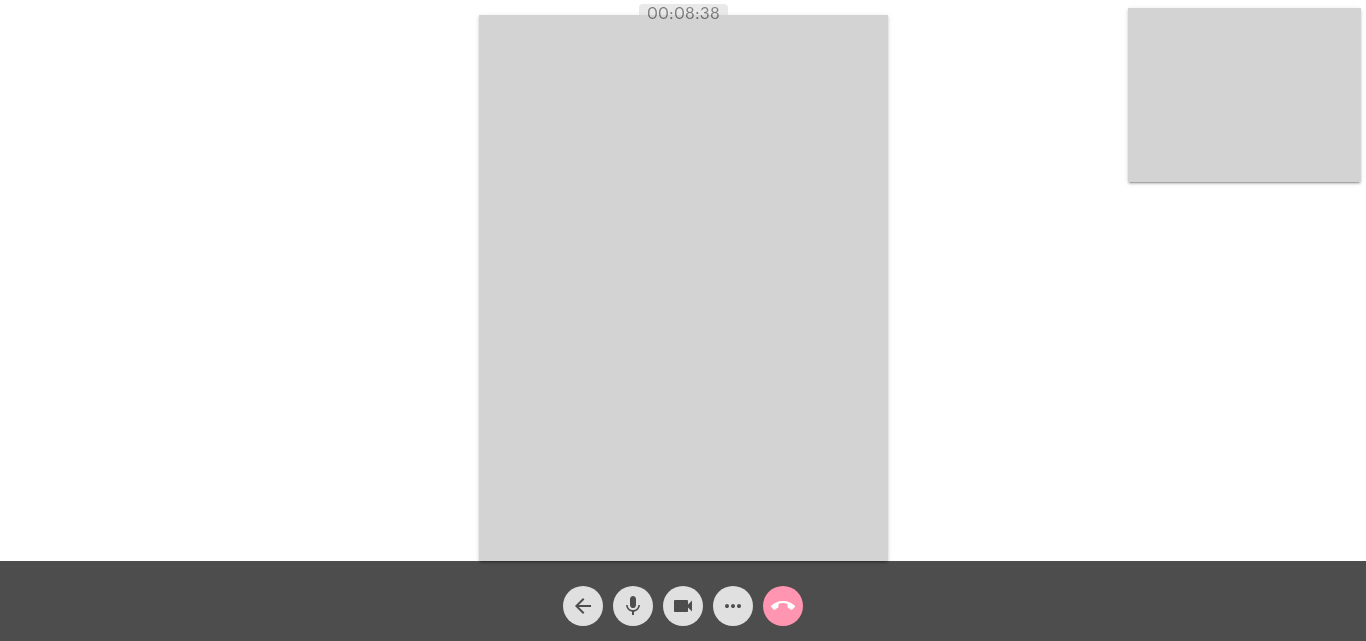 click on "call_end" 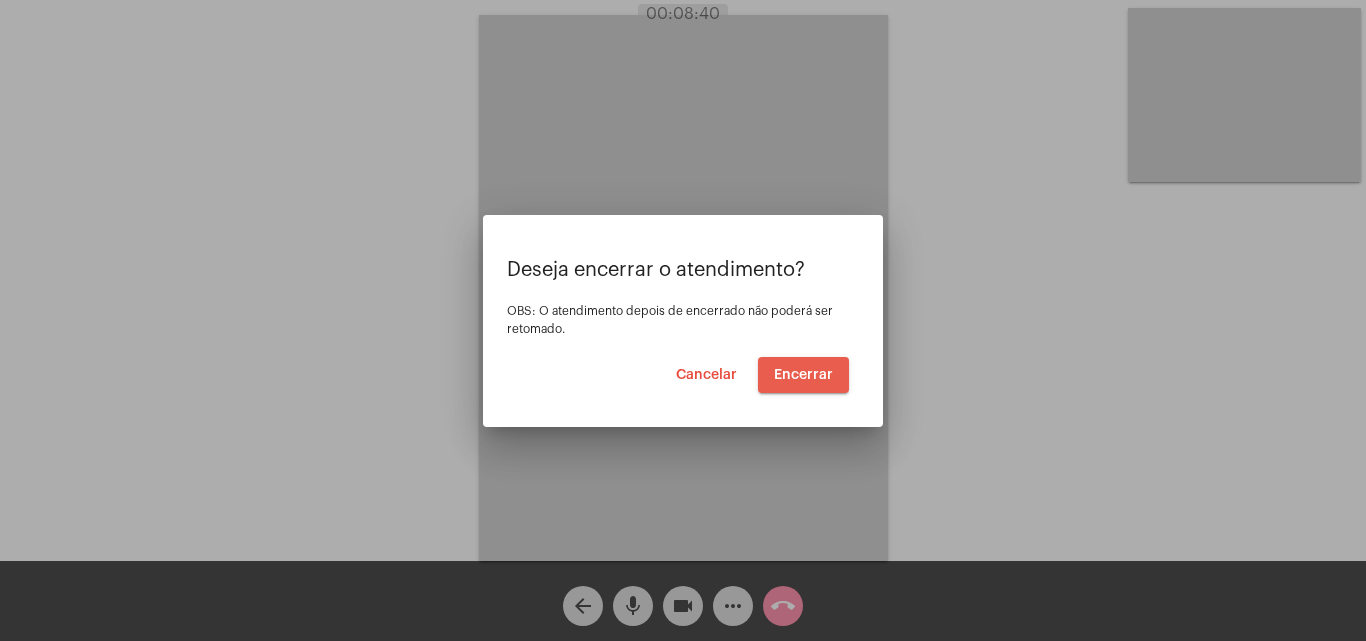 click on "Encerrar" at bounding box center (803, 375) 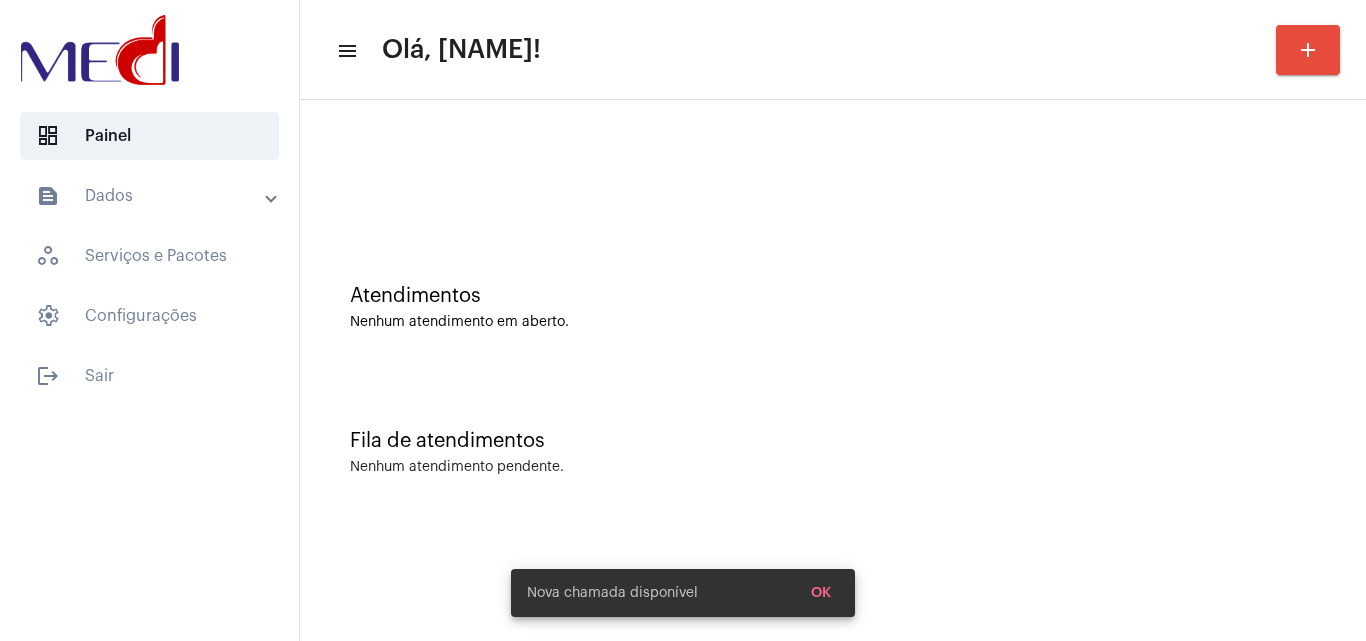 click on "Fila de atendimentos Nenhum atendimento pendente." 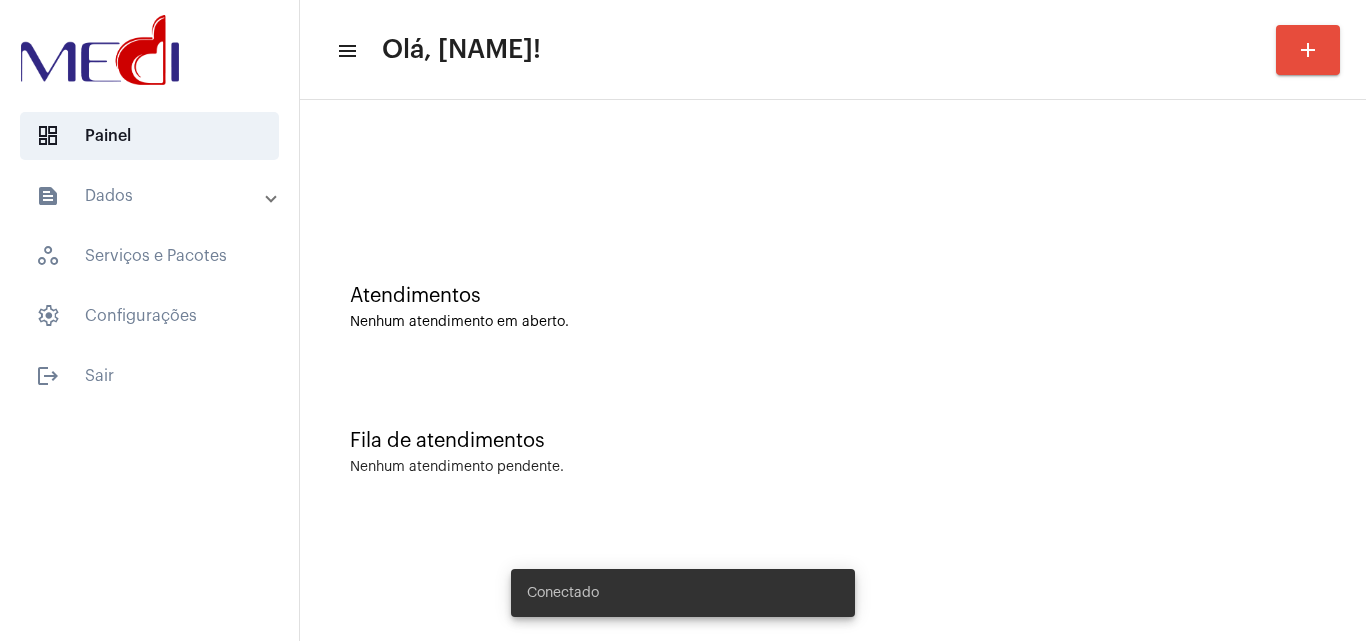 scroll, scrollTop: 0, scrollLeft: 0, axis: both 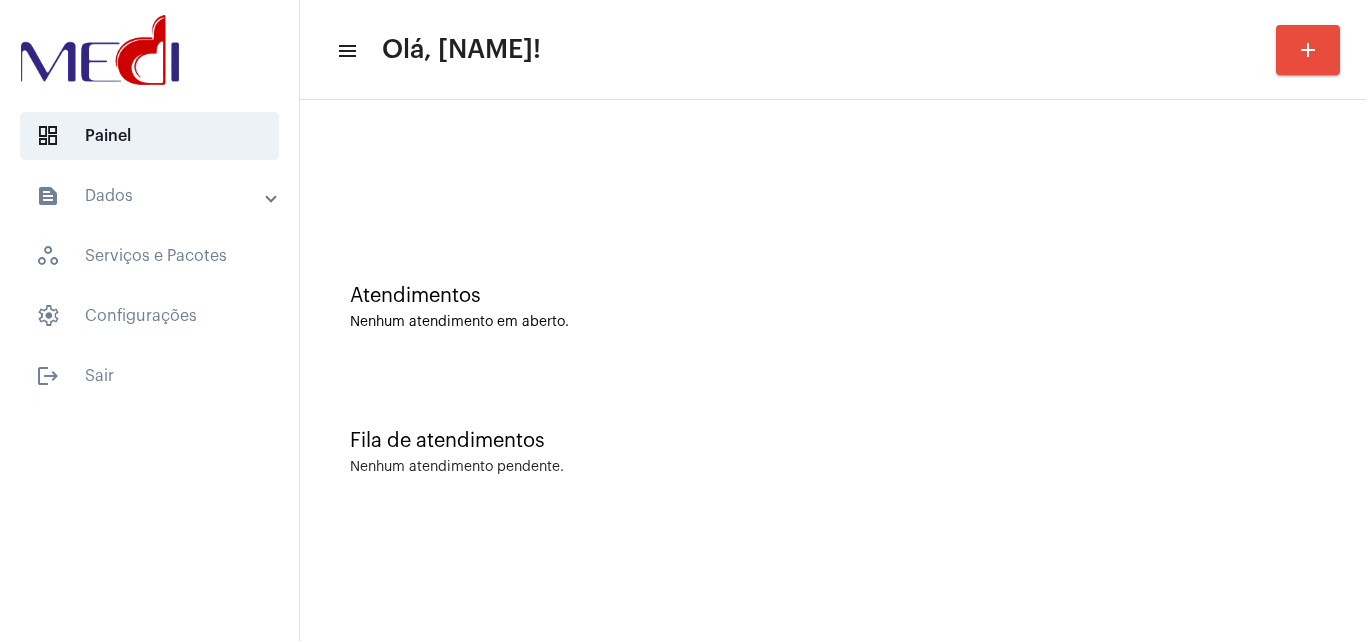 click on "Fila de atendimentos Nenhum atendimento pendente." 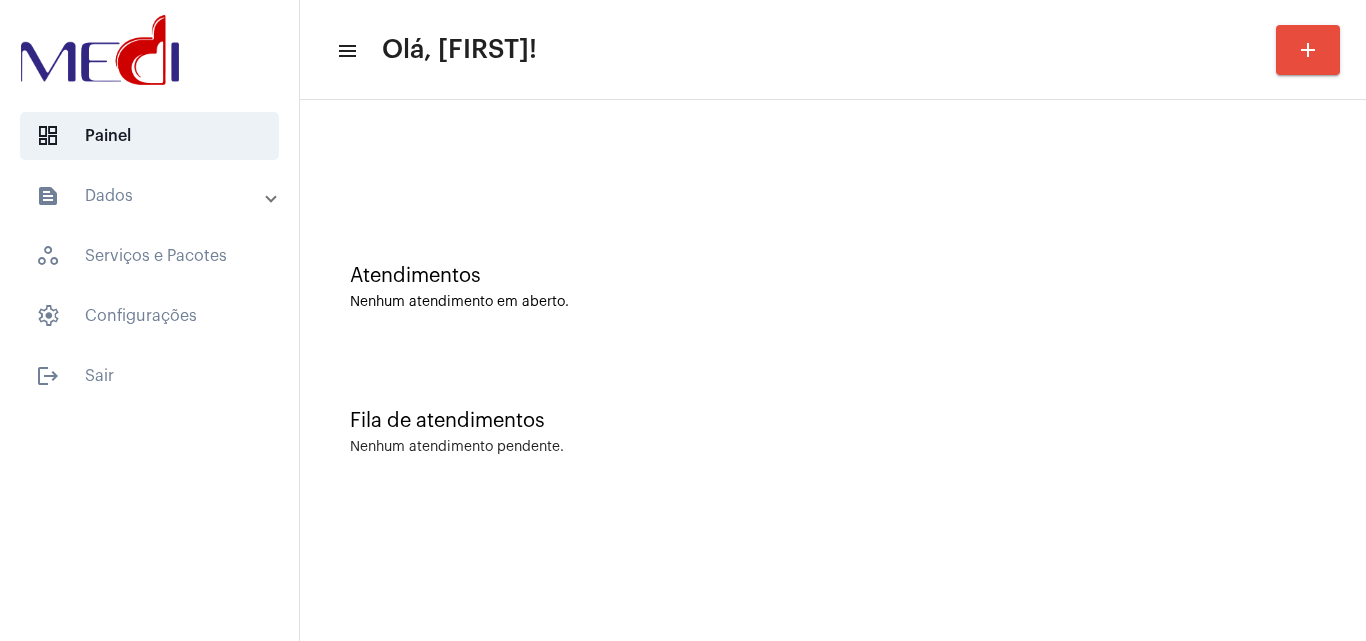 scroll, scrollTop: 0, scrollLeft: 0, axis: both 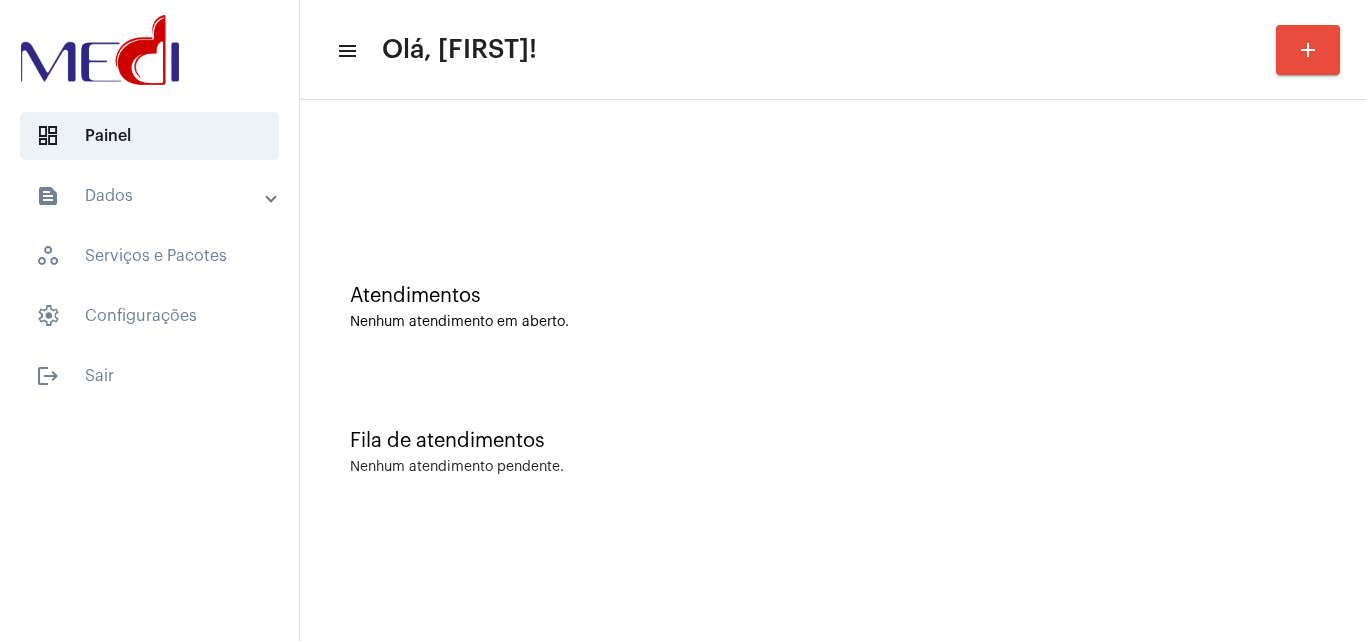 click 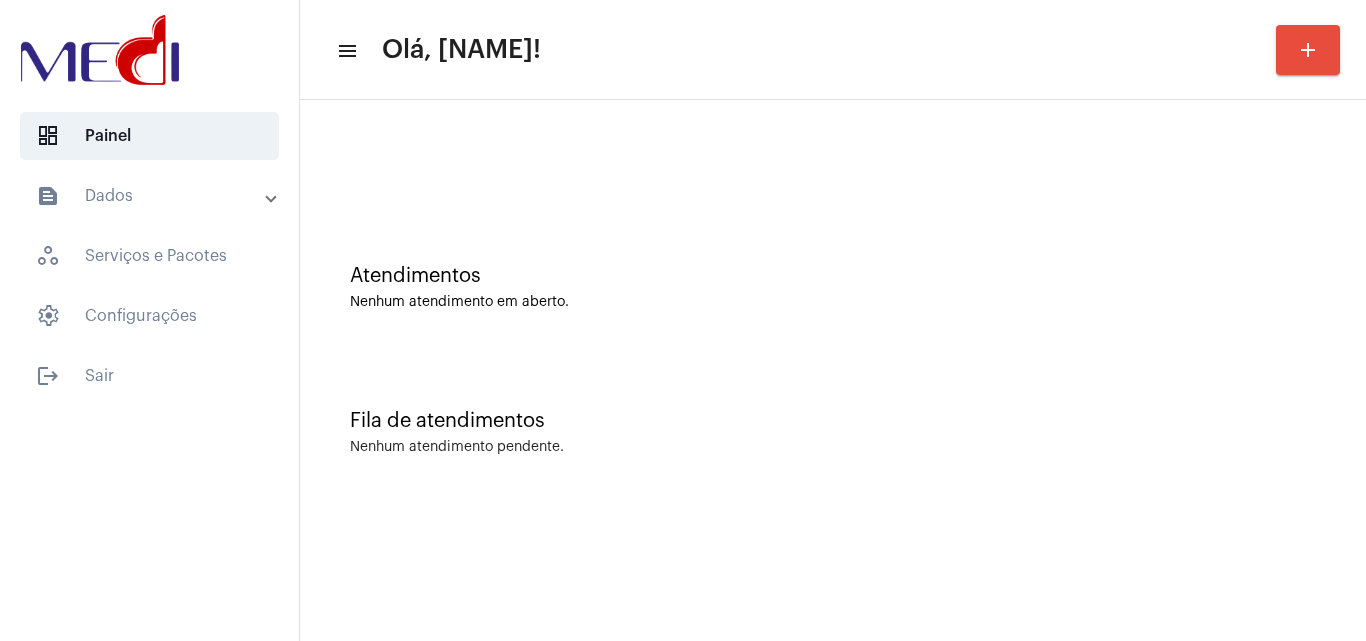 scroll, scrollTop: 0, scrollLeft: 0, axis: both 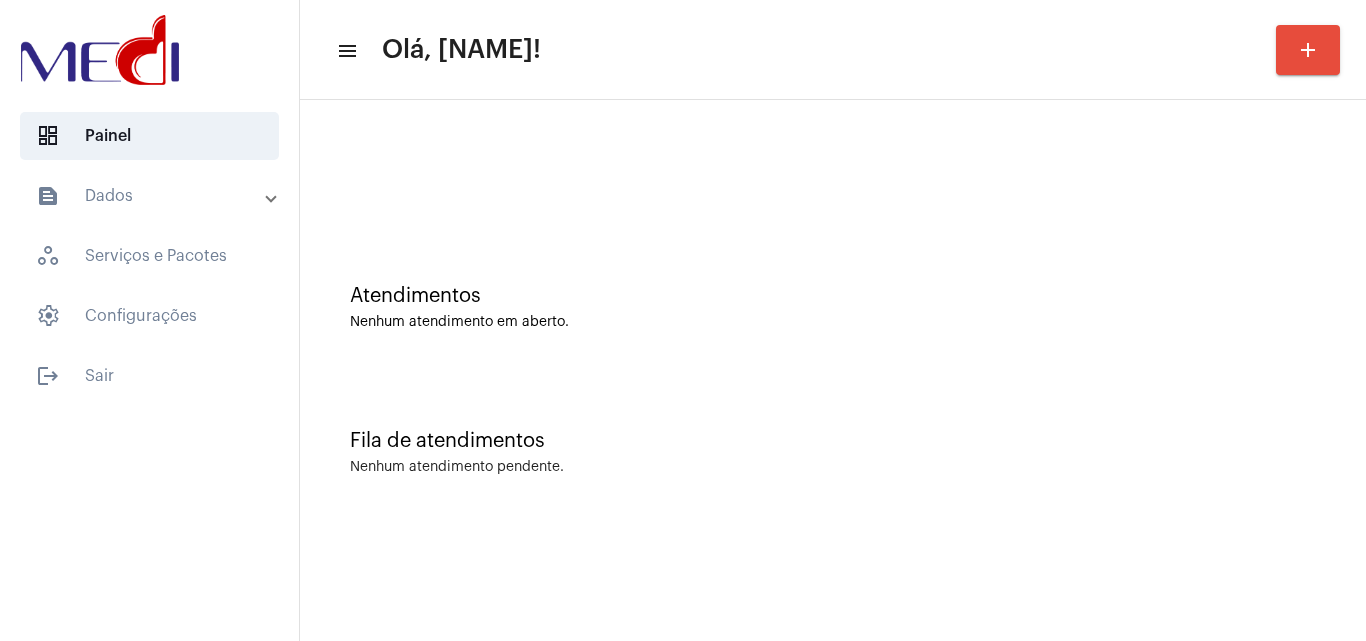 click on "Nenhum atendimento pendente." 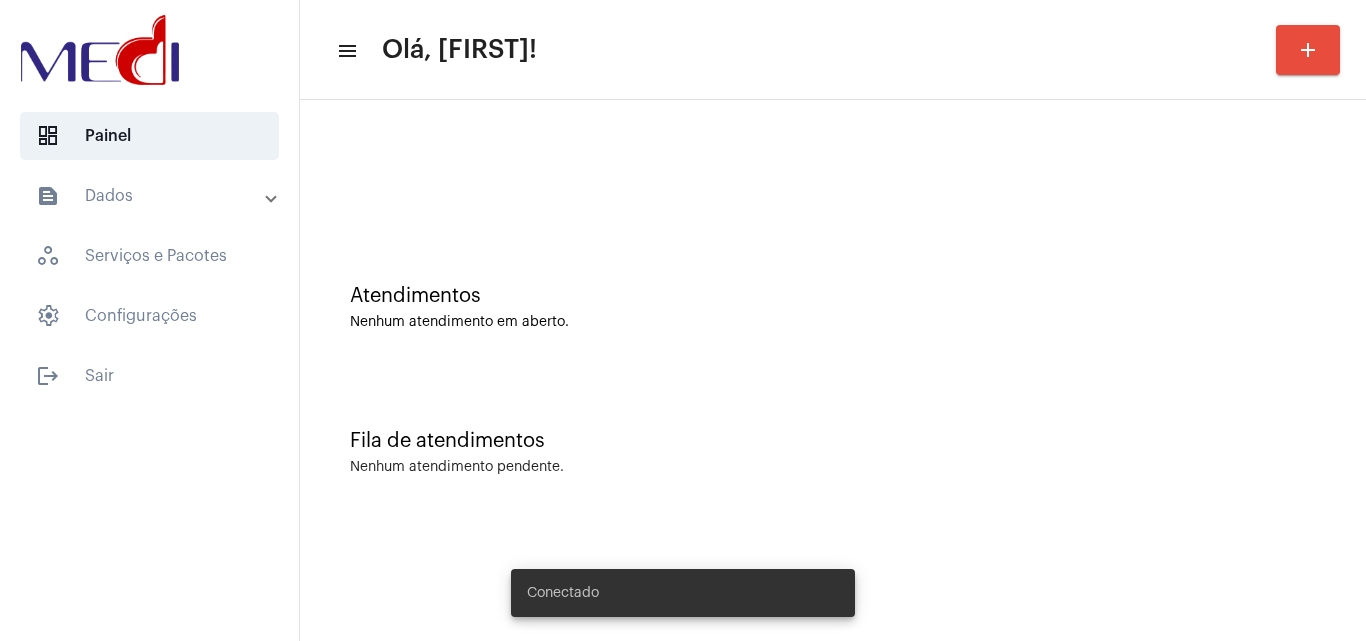 scroll, scrollTop: 0, scrollLeft: 0, axis: both 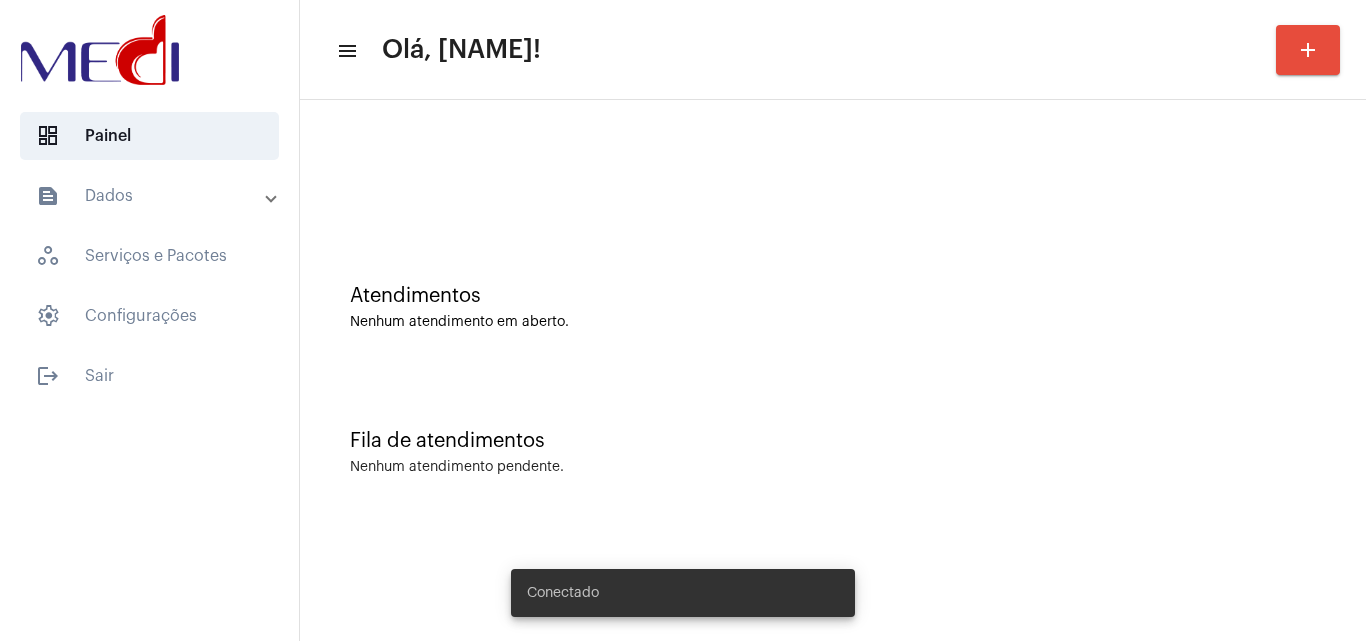 click on "Fila de atendimentos Nenhum atendimento pendente." 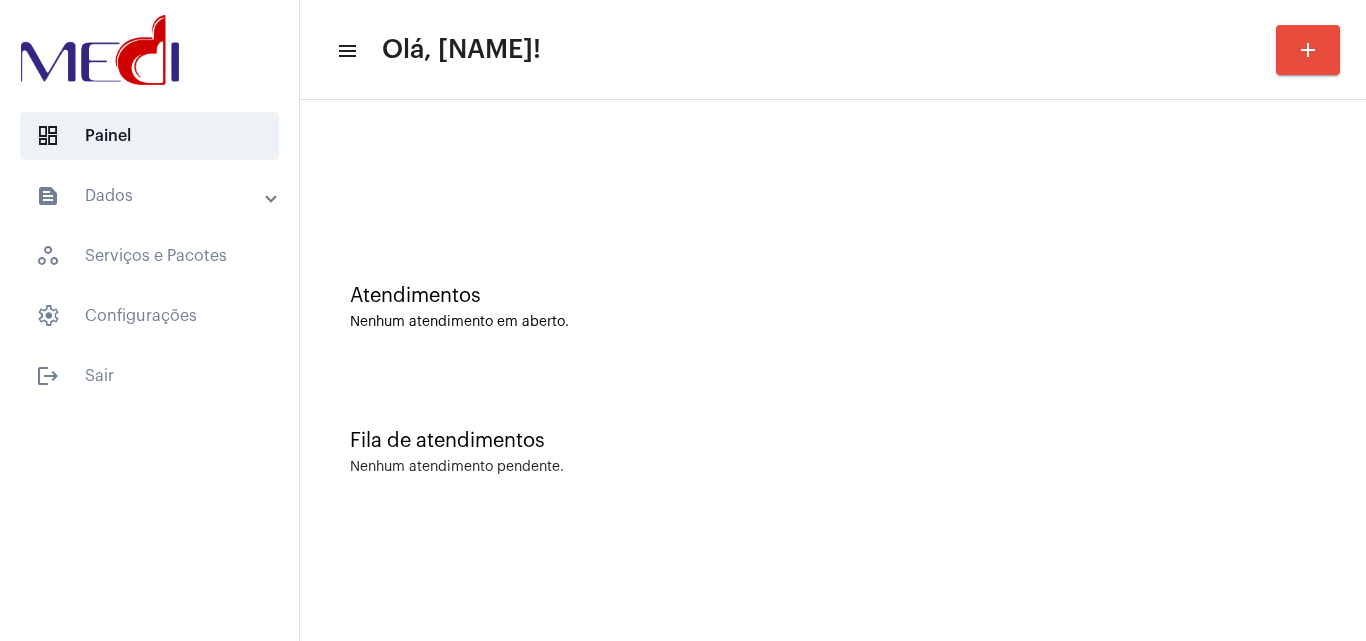click on "Fila de atendimentos Nenhum atendimento pendente." 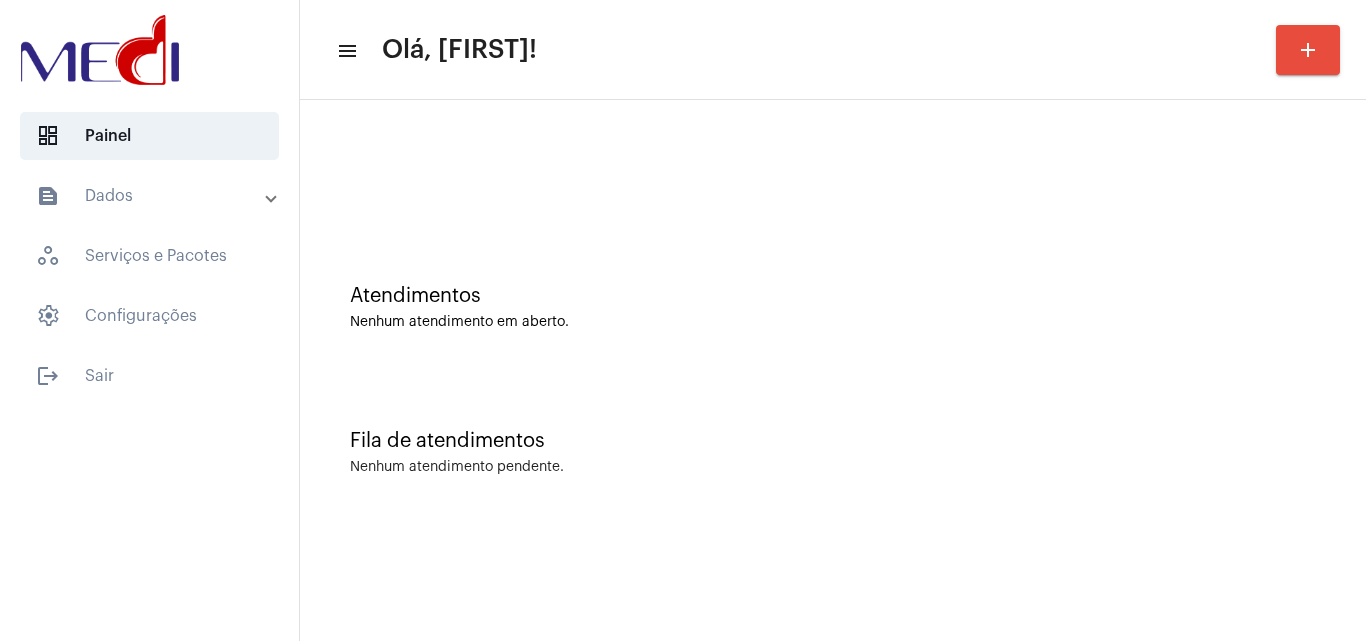scroll, scrollTop: 0, scrollLeft: 0, axis: both 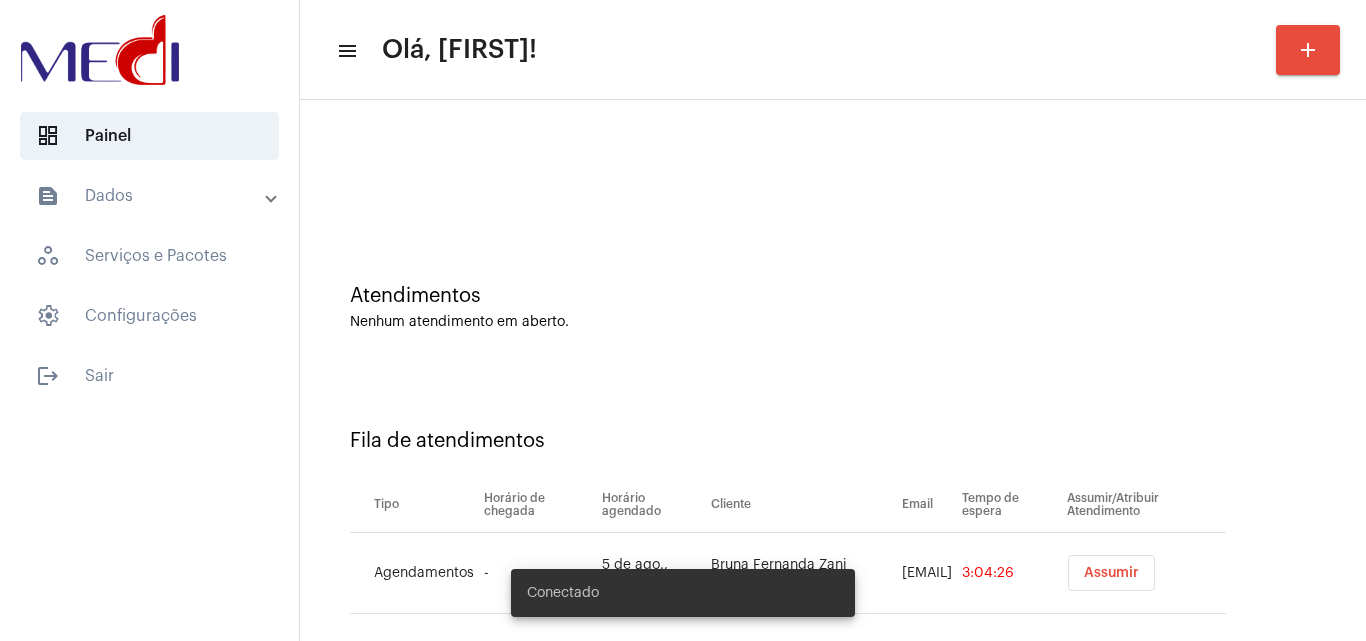 click on "Assumir" at bounding box center [1111, 573] 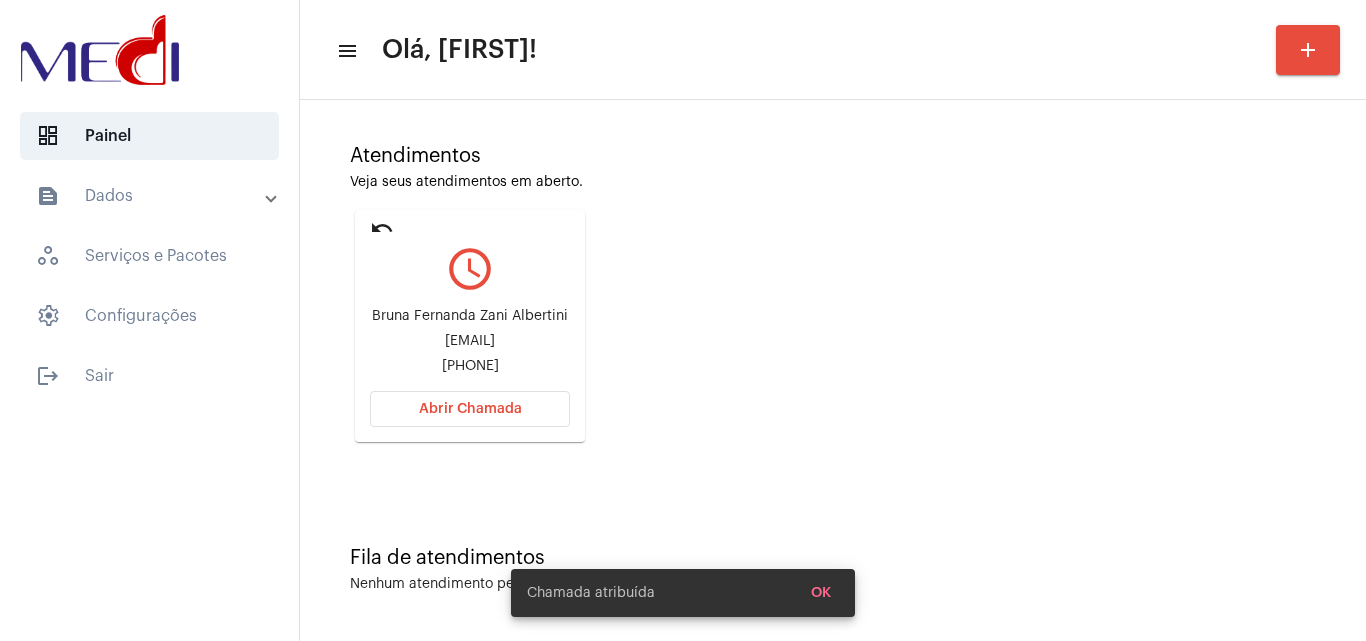 scroll, scrollTop: 141, scrollLeft: 0, axis: vertical 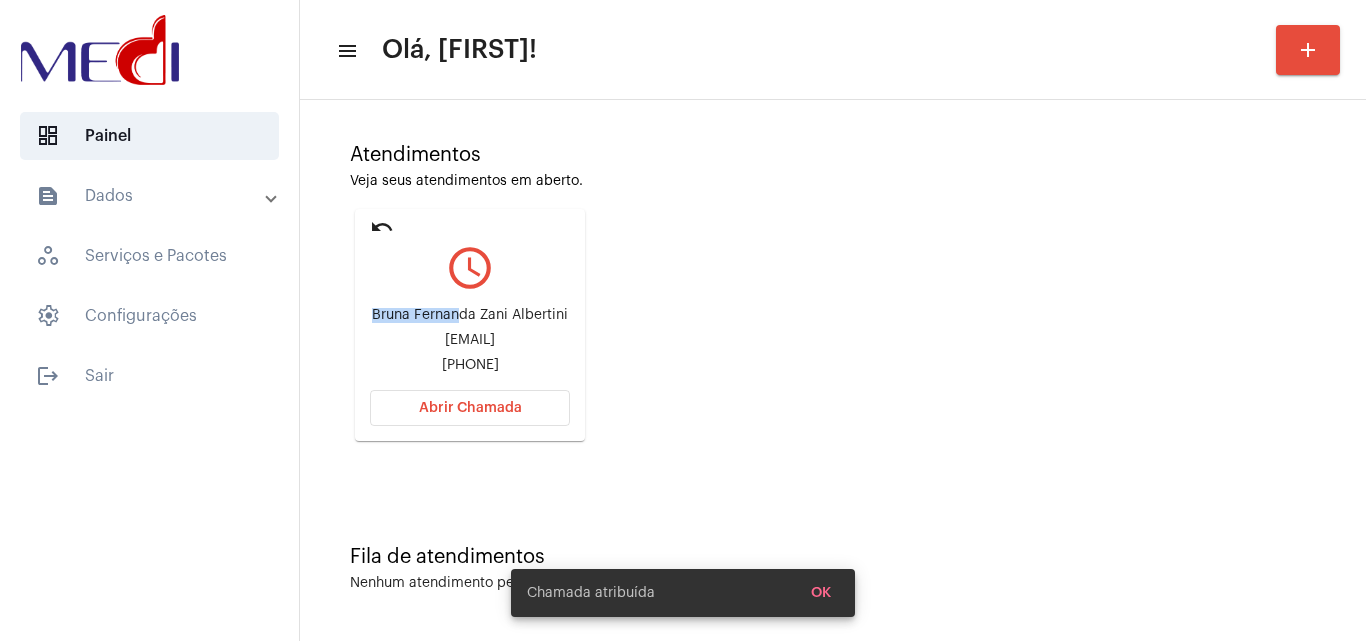 drag, startPoint x: 373, startPoint y: 309, endPoint x: 456, endPoint y: 307, distance: 83.02409 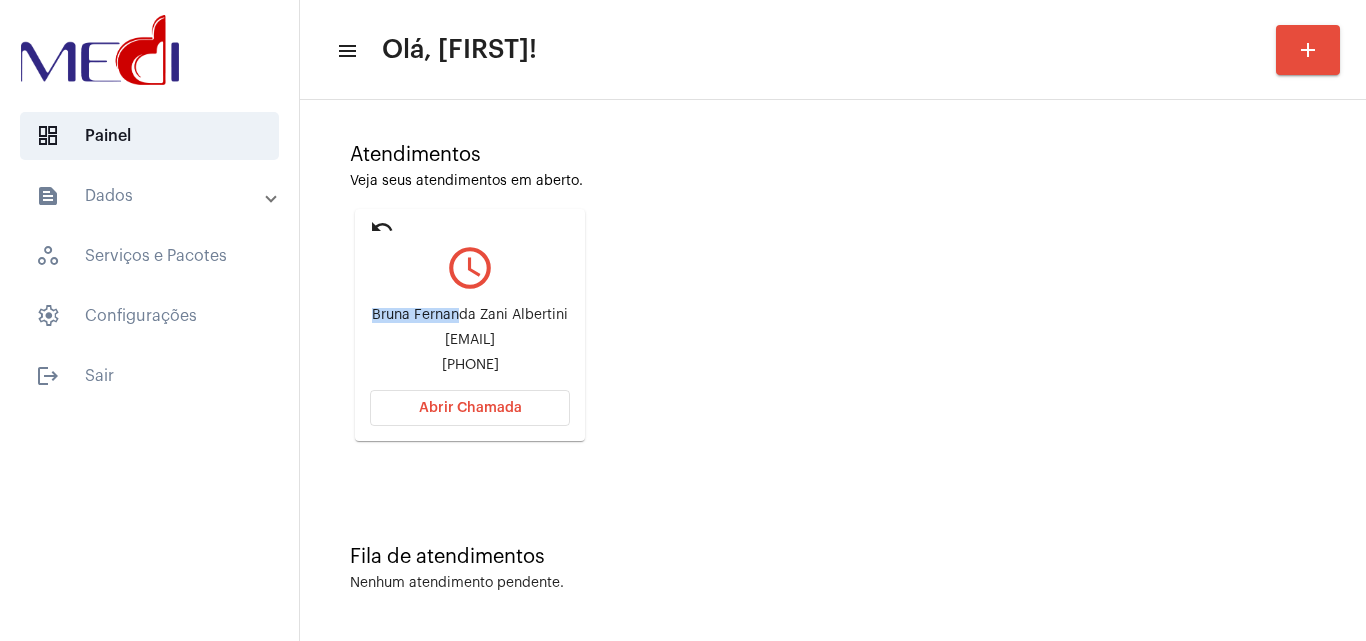 copy on "Bruna Fernan" 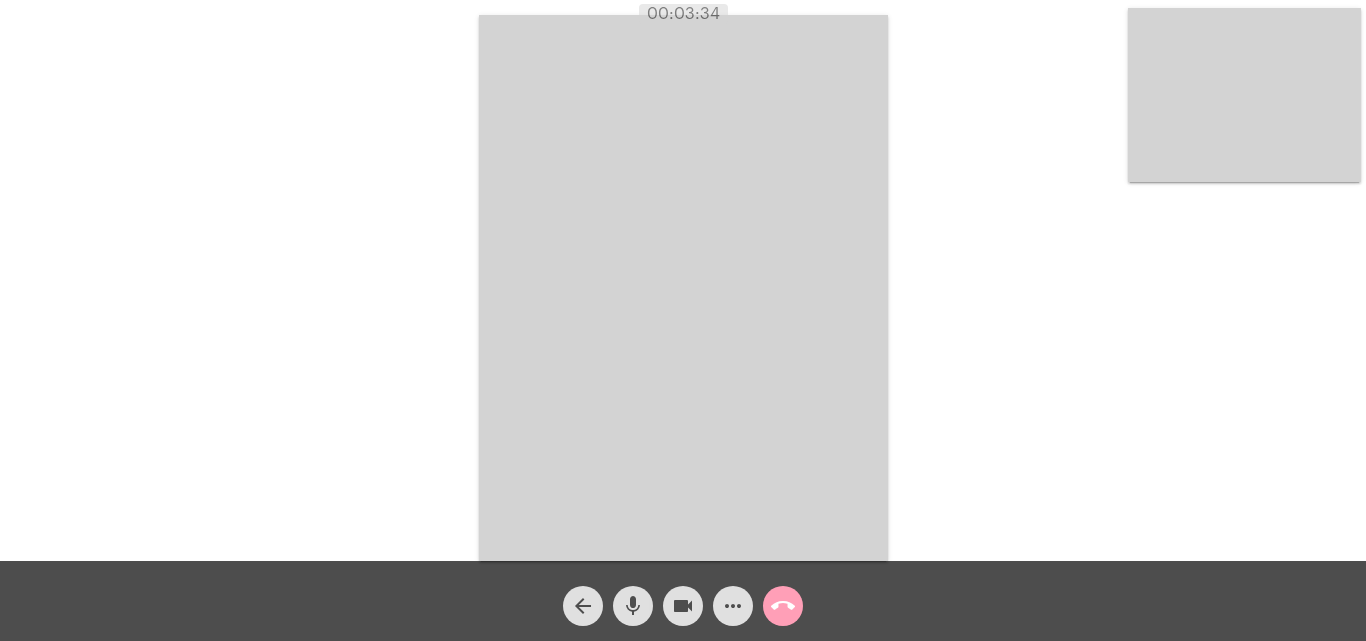 click on "call_end" 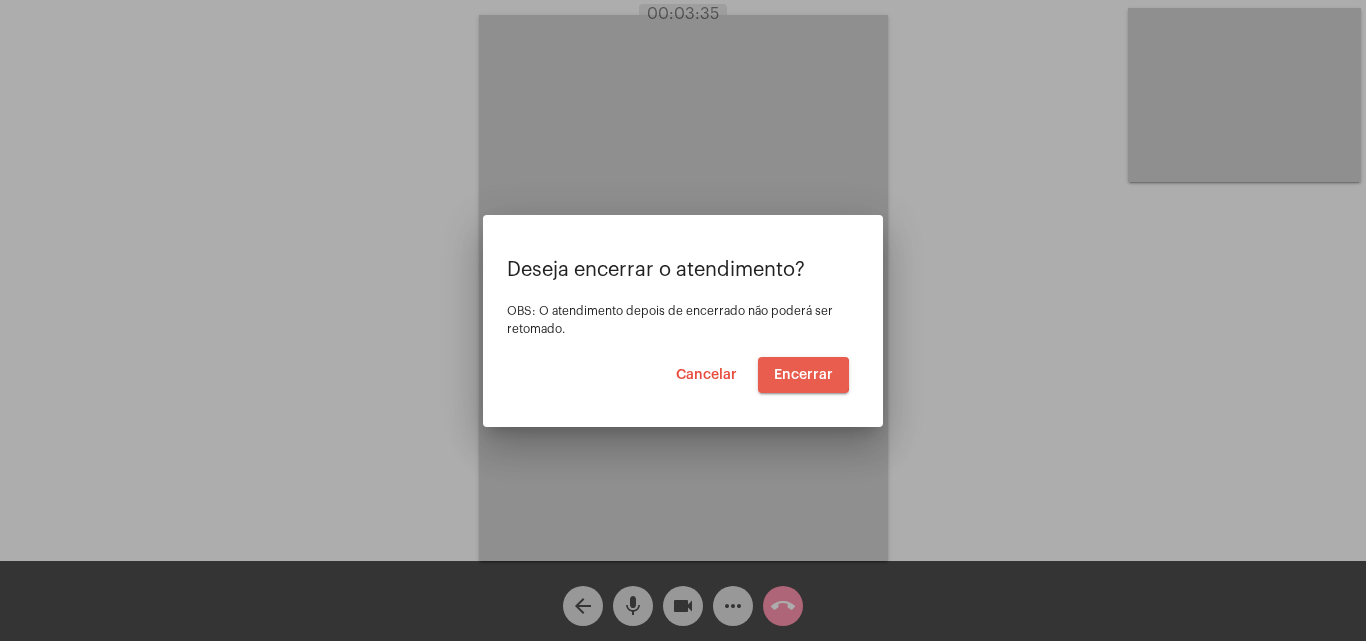 click on "Encerrar" at bounding box center [803, 375] 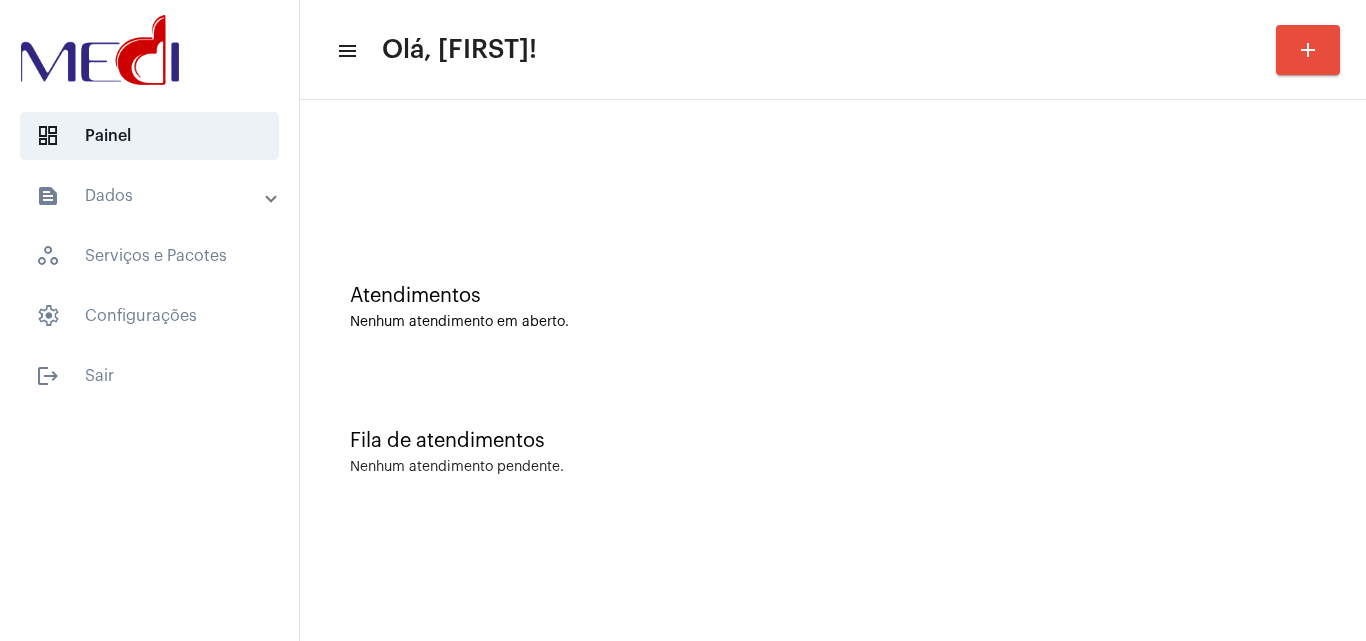 scroll, scrollTop: 0, scrollLeft: 0, axis: both 